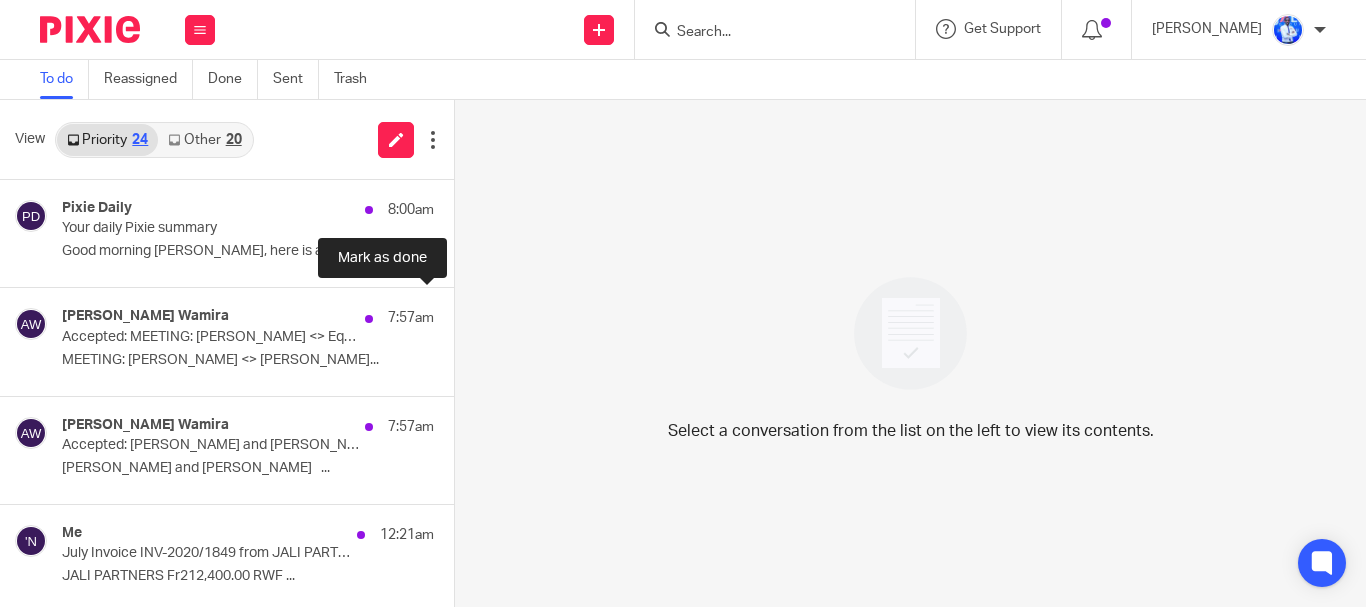 scroll, scrollTop: 0, scrollLeft: 0, axis: both 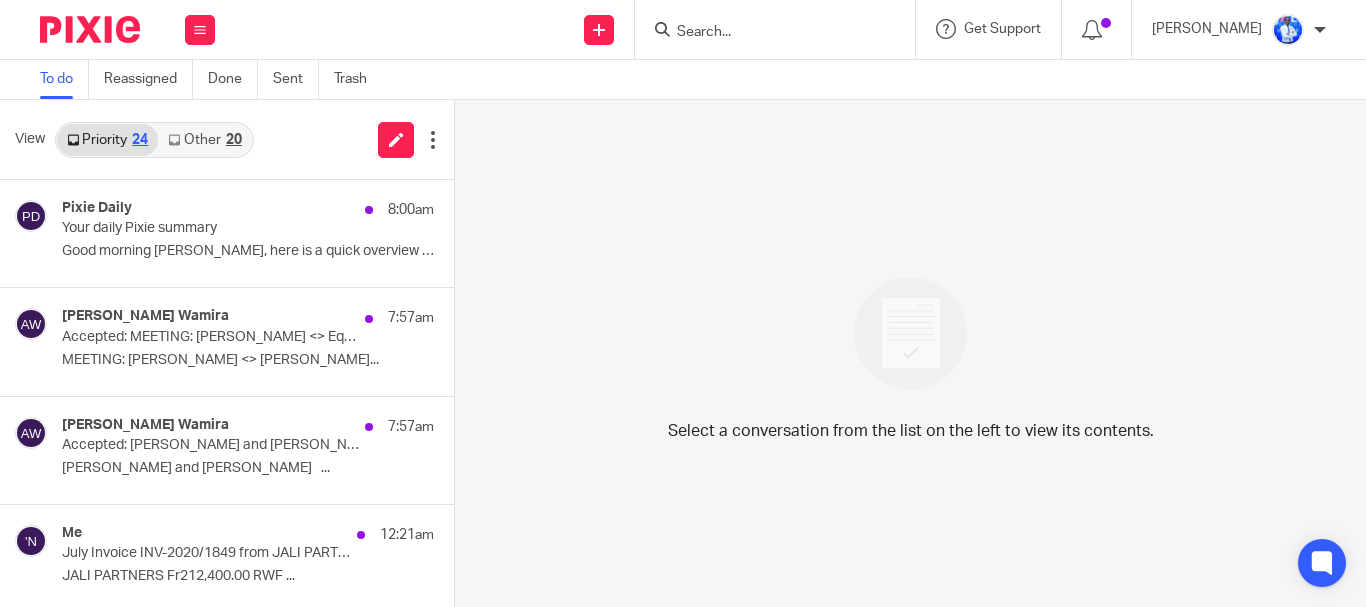 click on "Other
20" at bounding box center (204, 140) 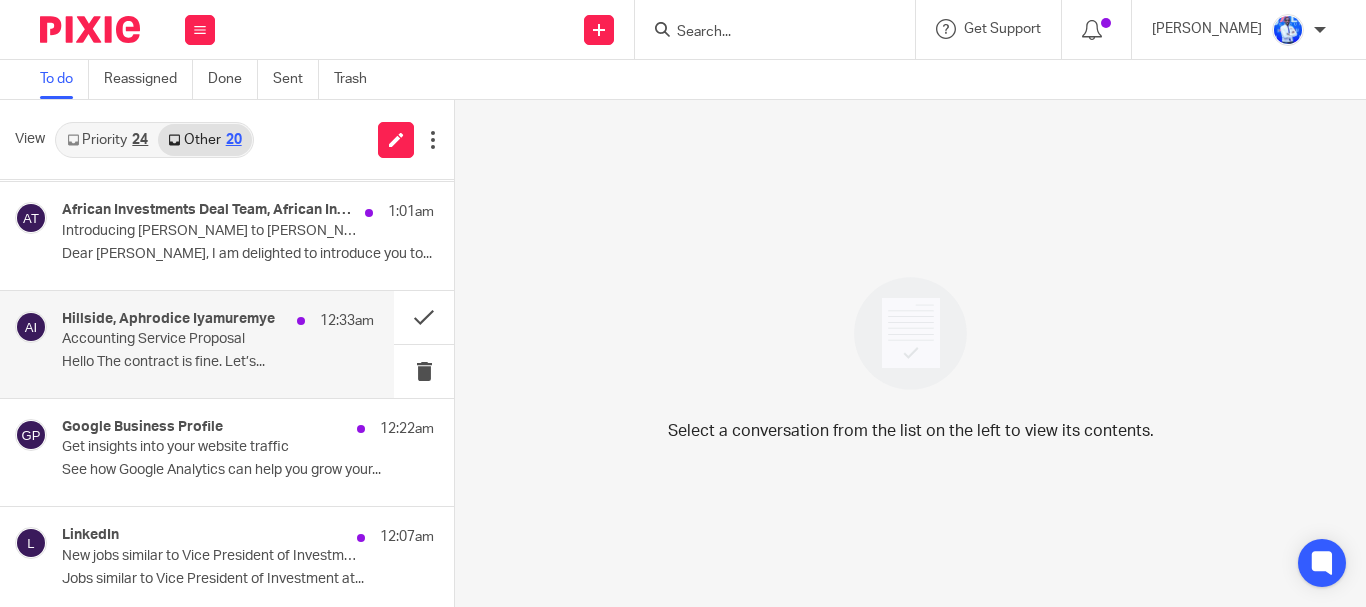 scroll, scrollTop: 112, scrollLeft: 0, axis: vertical 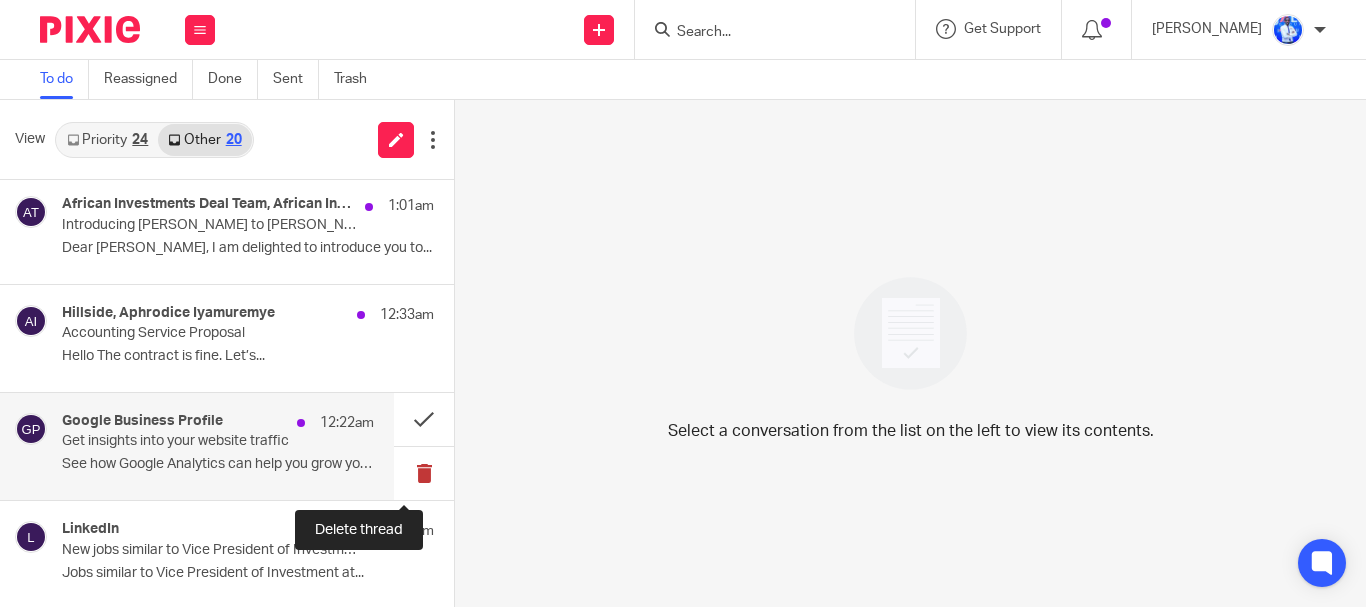 click at bounding box center [424, 473] 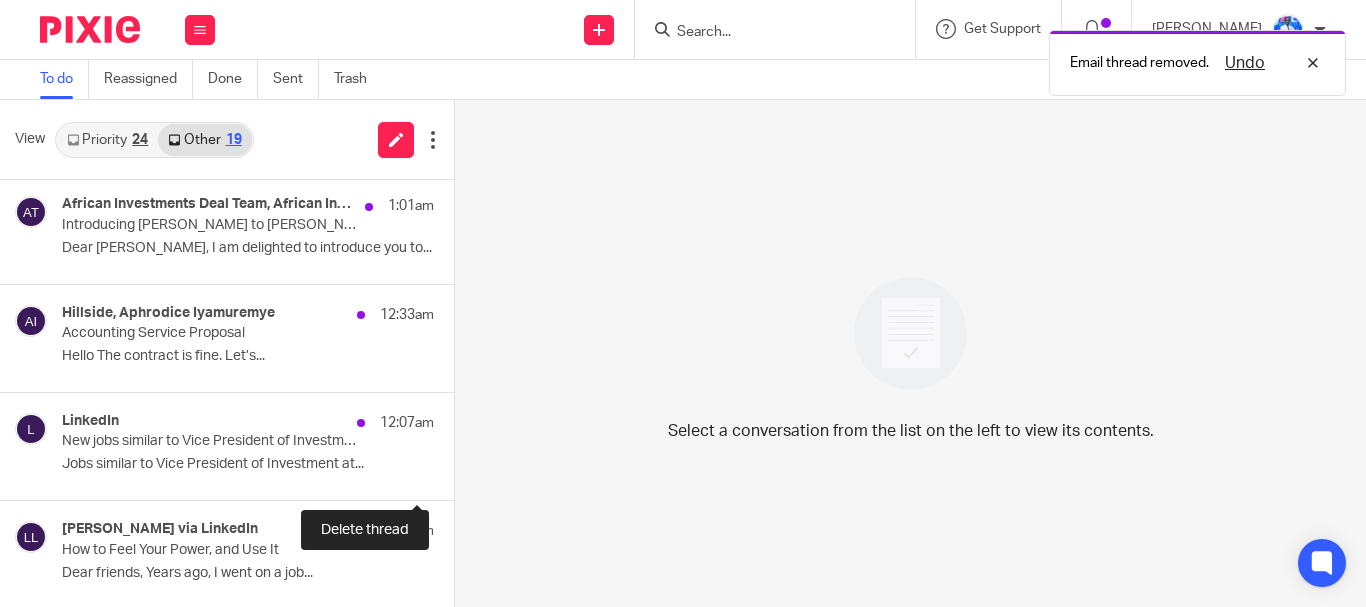 click at bounding box center (462, 473) 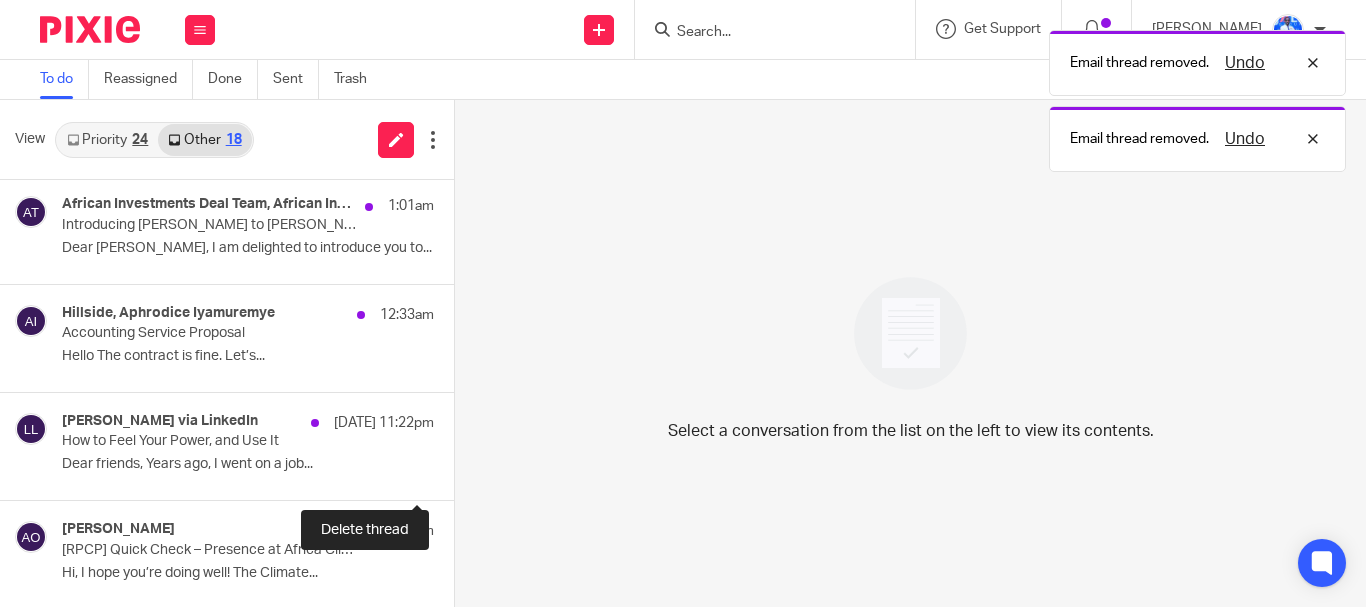 click at bounding box center [462, 473] 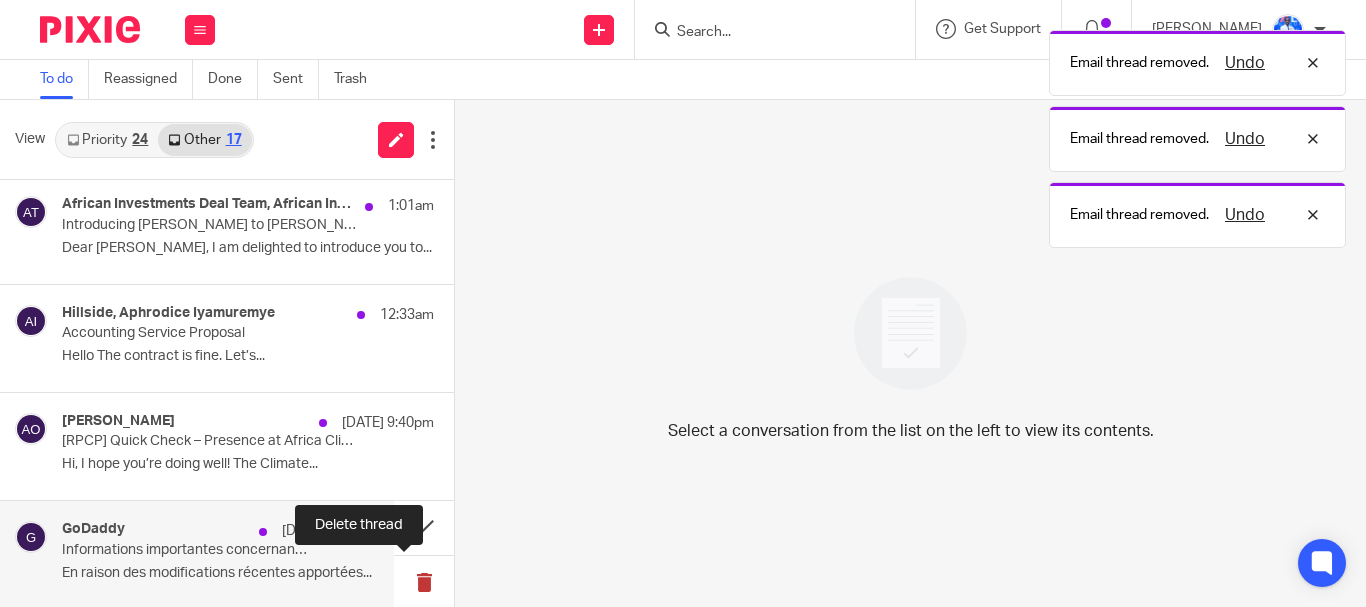 click at bounding box center [424, 582] 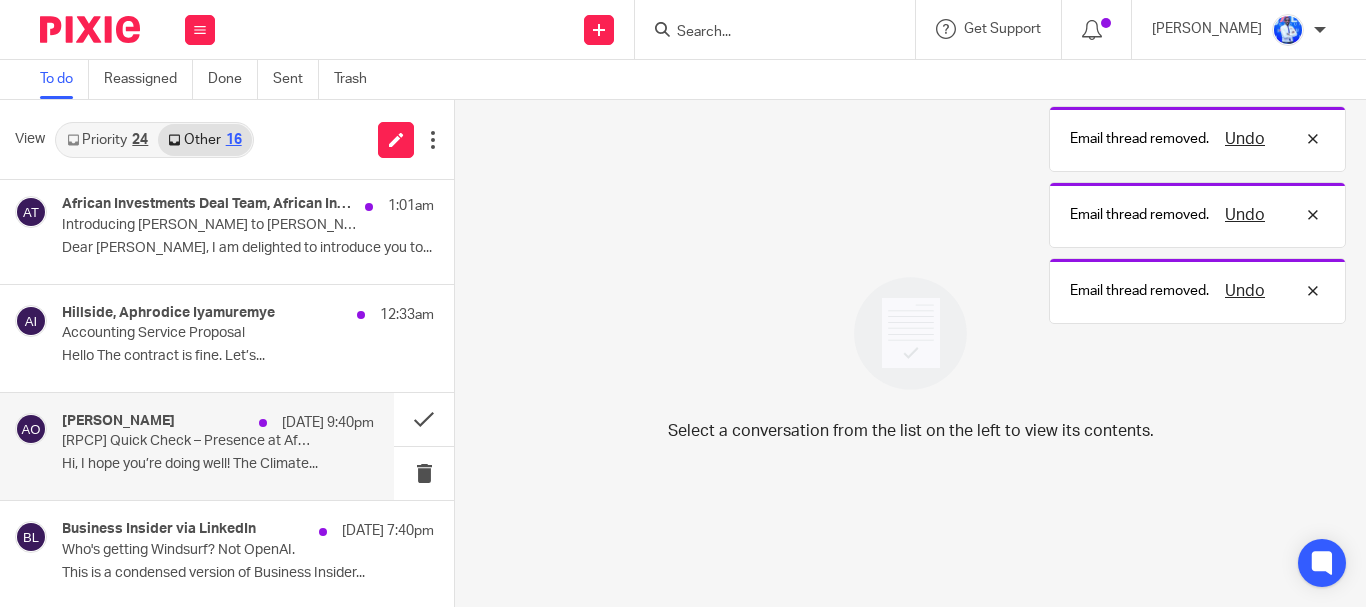 click on "Arthur Oliveira
15 Jul 9:40pm   [RPCP] Quick Check – Presence at Africa Climate Week / Summit   Hi,  I hope you’re doing well!  The Climate..." at bounding box center (218, 446) 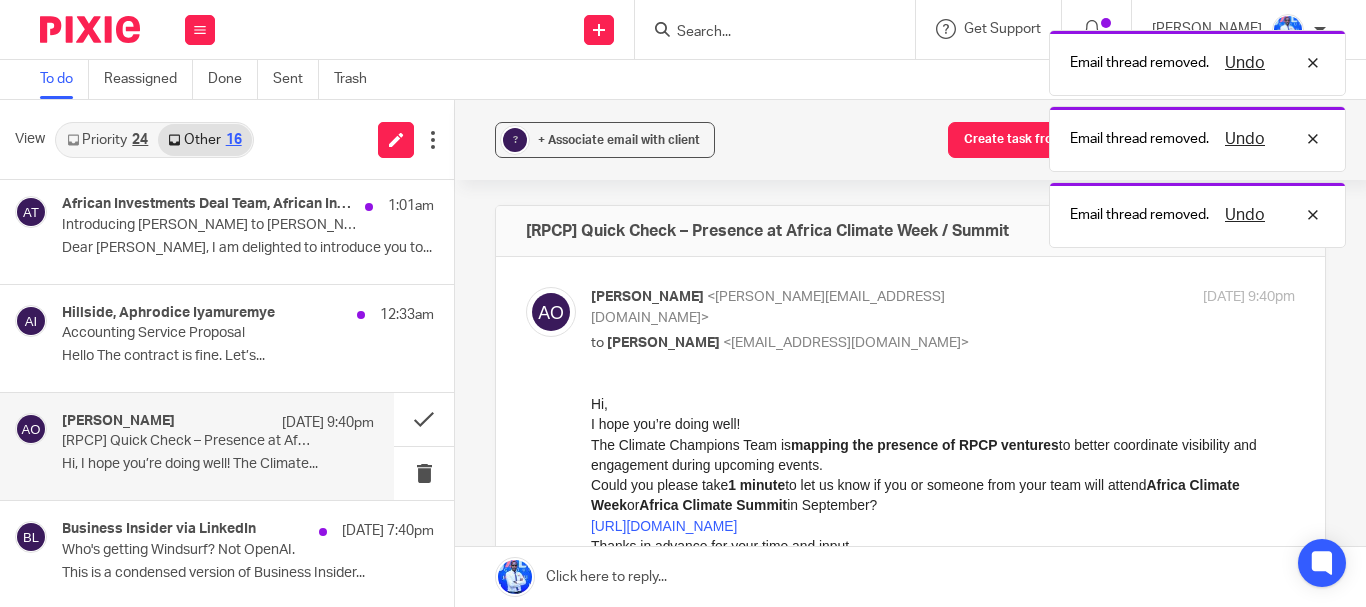 scroll, scrollTop: 0, scrollLeft: 0, axis: both 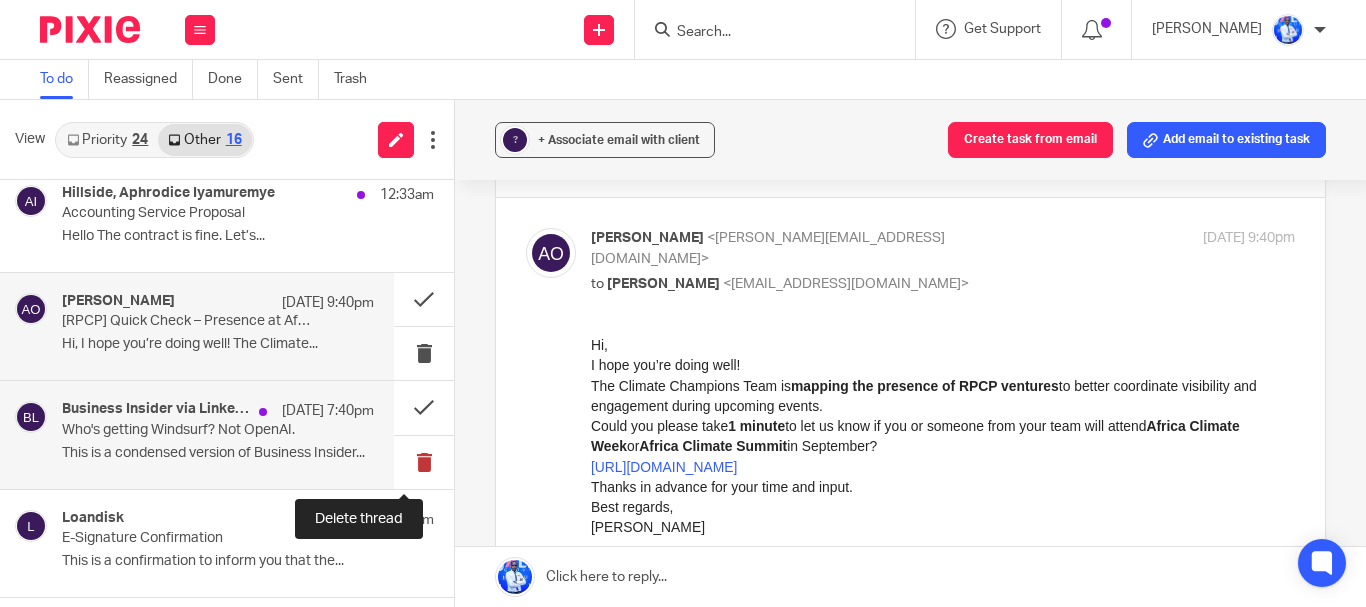 click at bounding box center (424, 462) 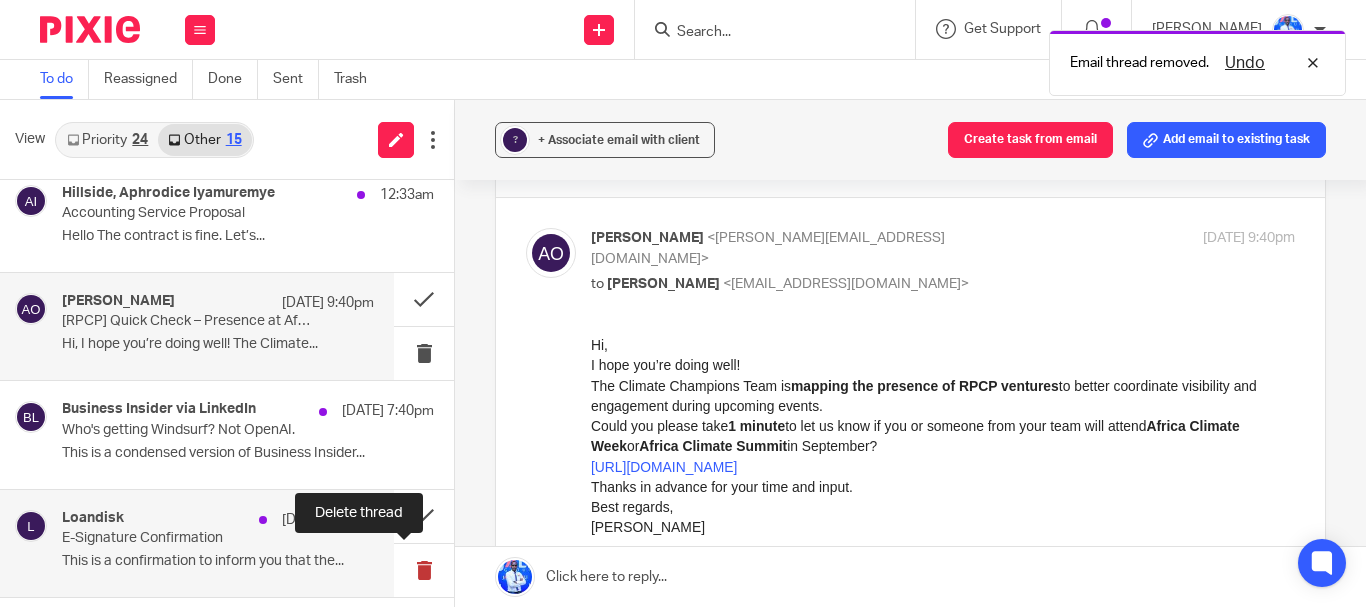 click at bounding box center (424, 570) 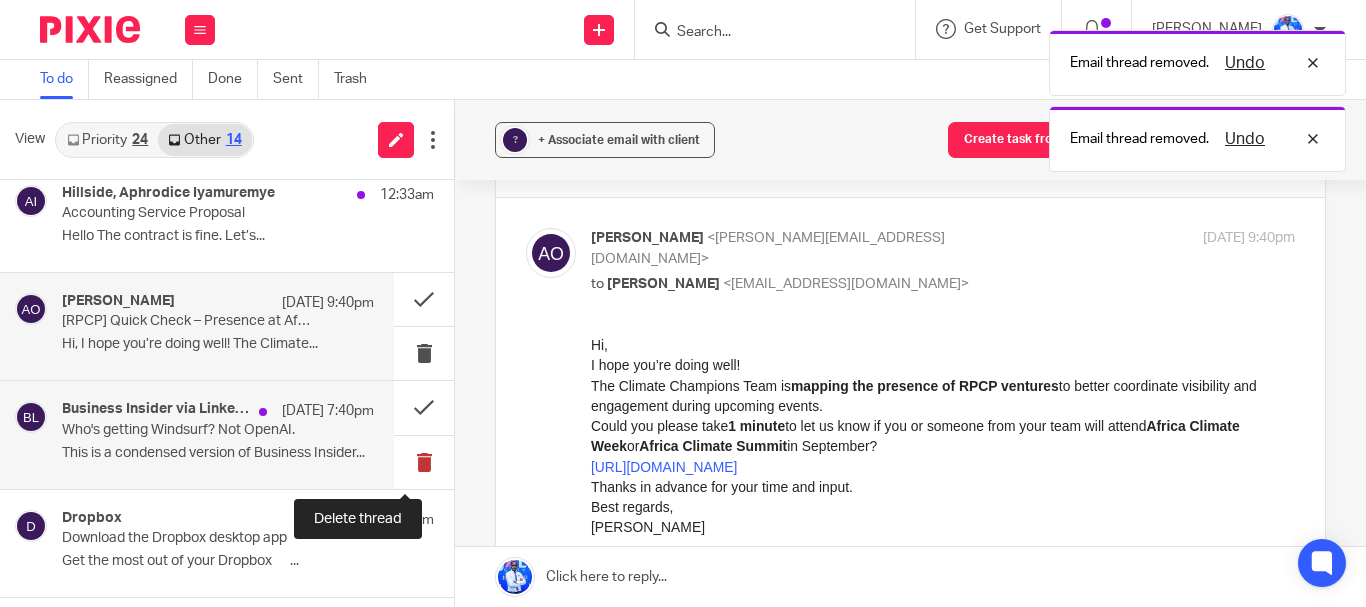click at bounding box center (424, 462) 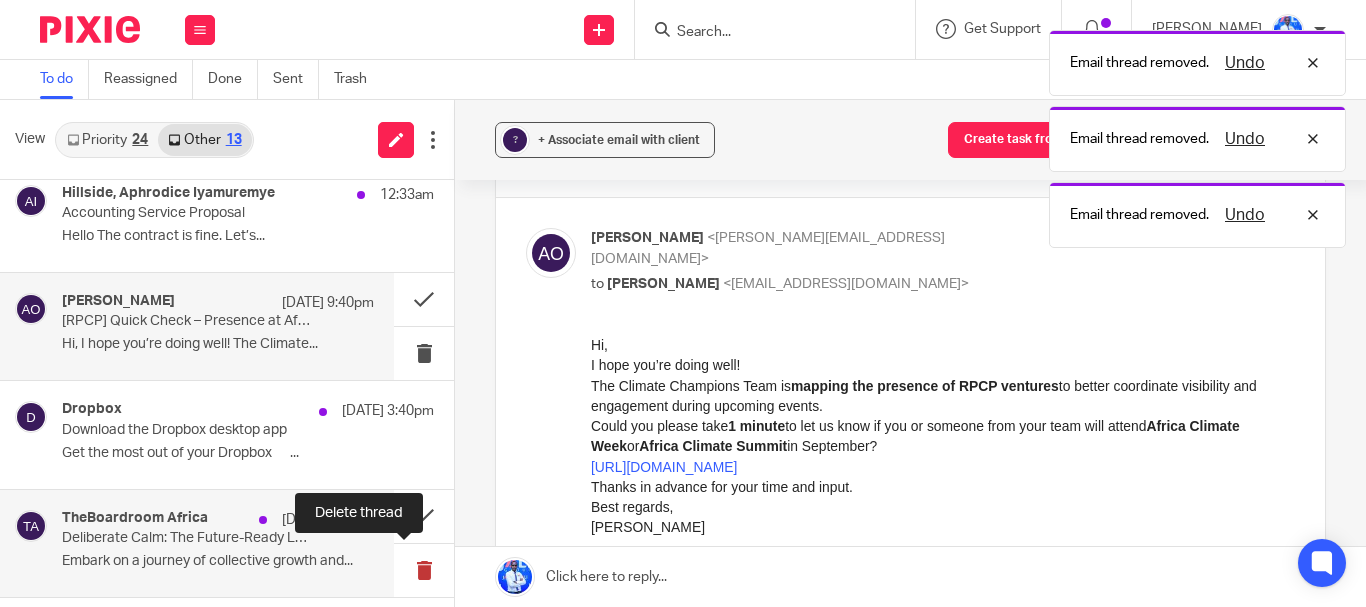 click at bounding box center (424, 570) 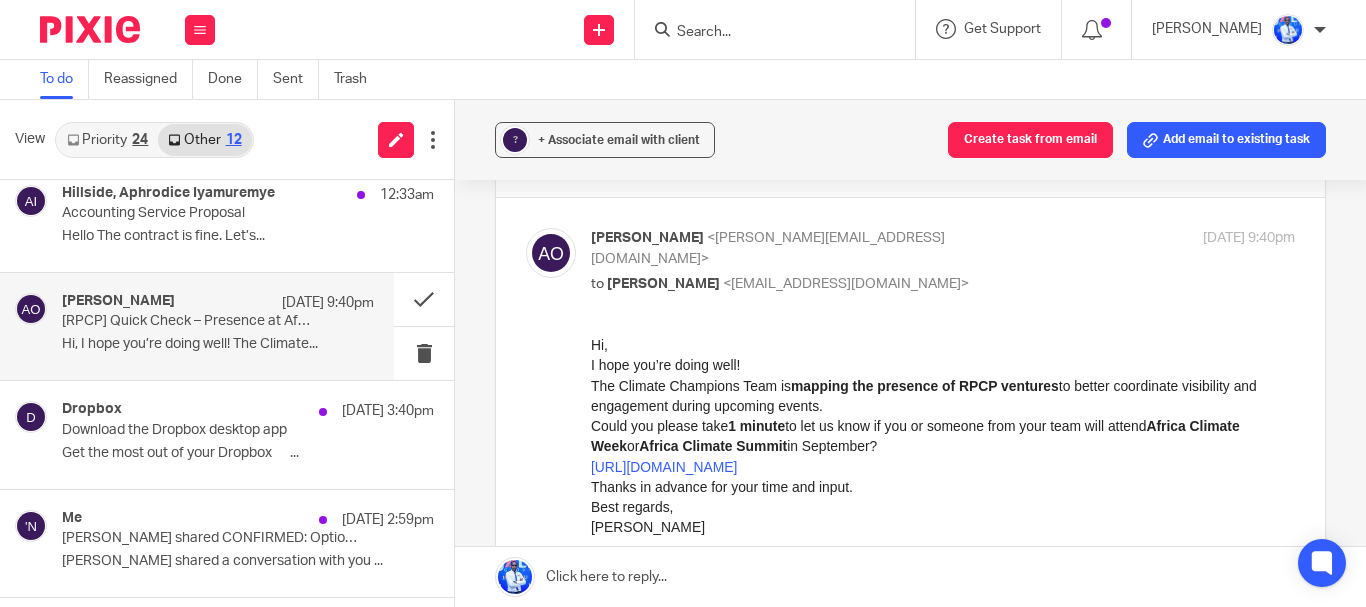 click on "To do
Reassigned
Done
Sent
Trash" at bounding box center [683, 80] 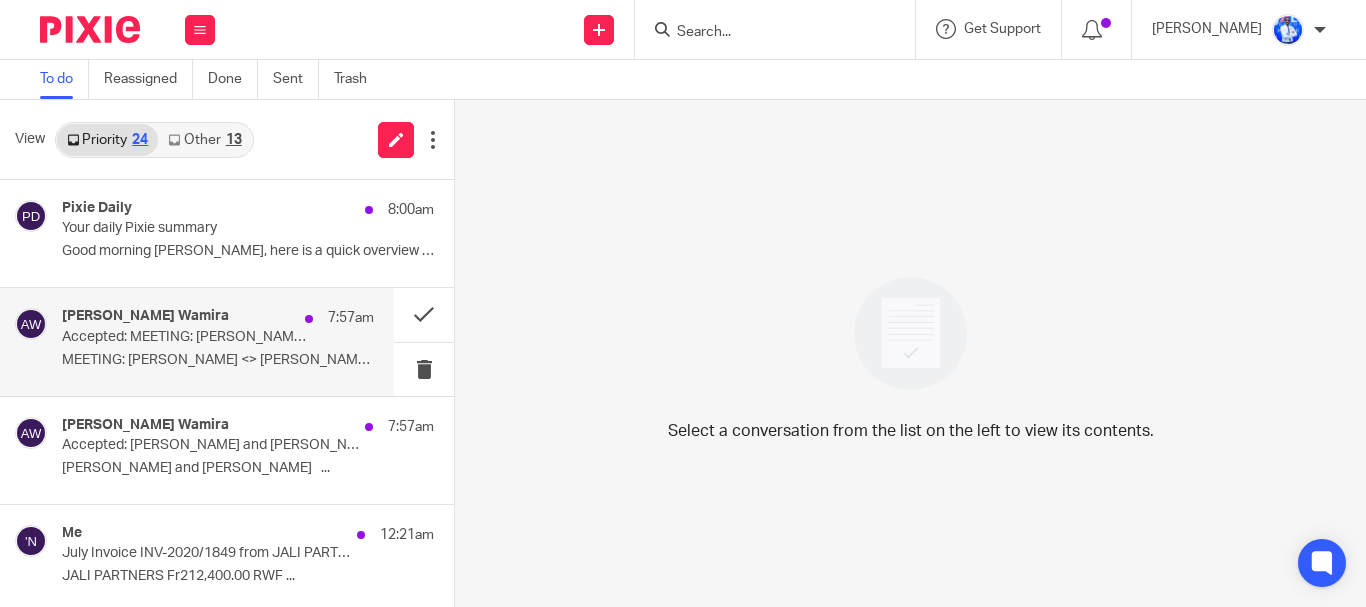 scroll, scrollTop: 0, scrollLeft: 0, axis: both 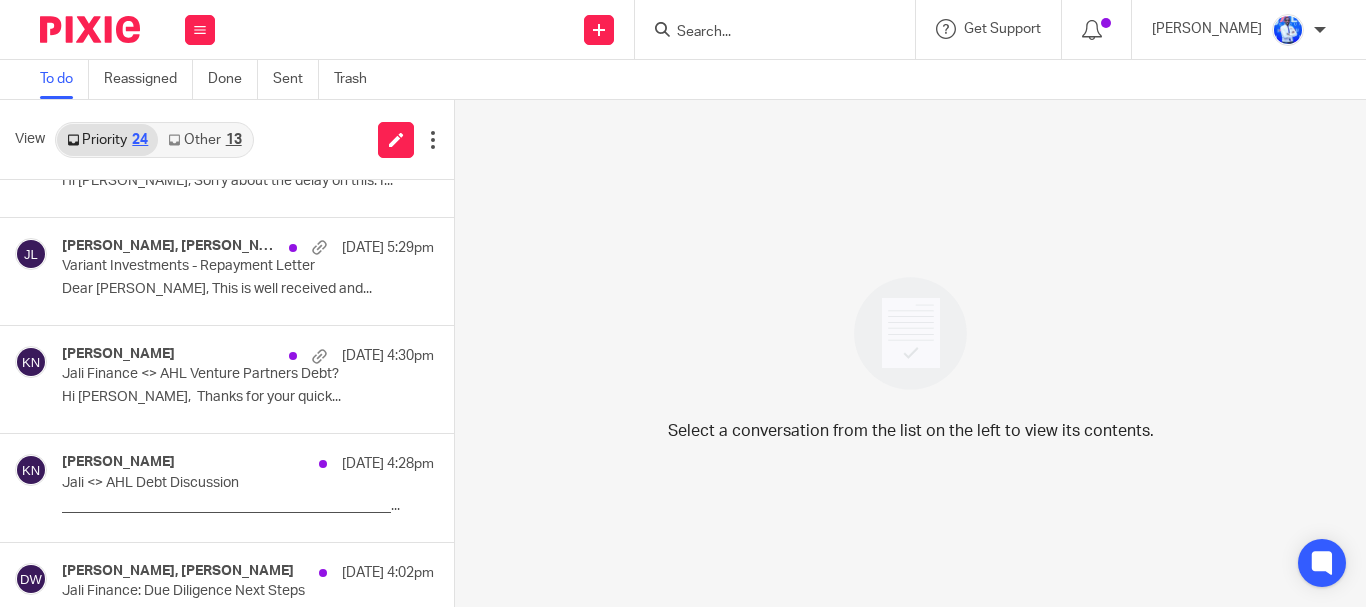 click on "Other
13" at bounding box center [204, 140] 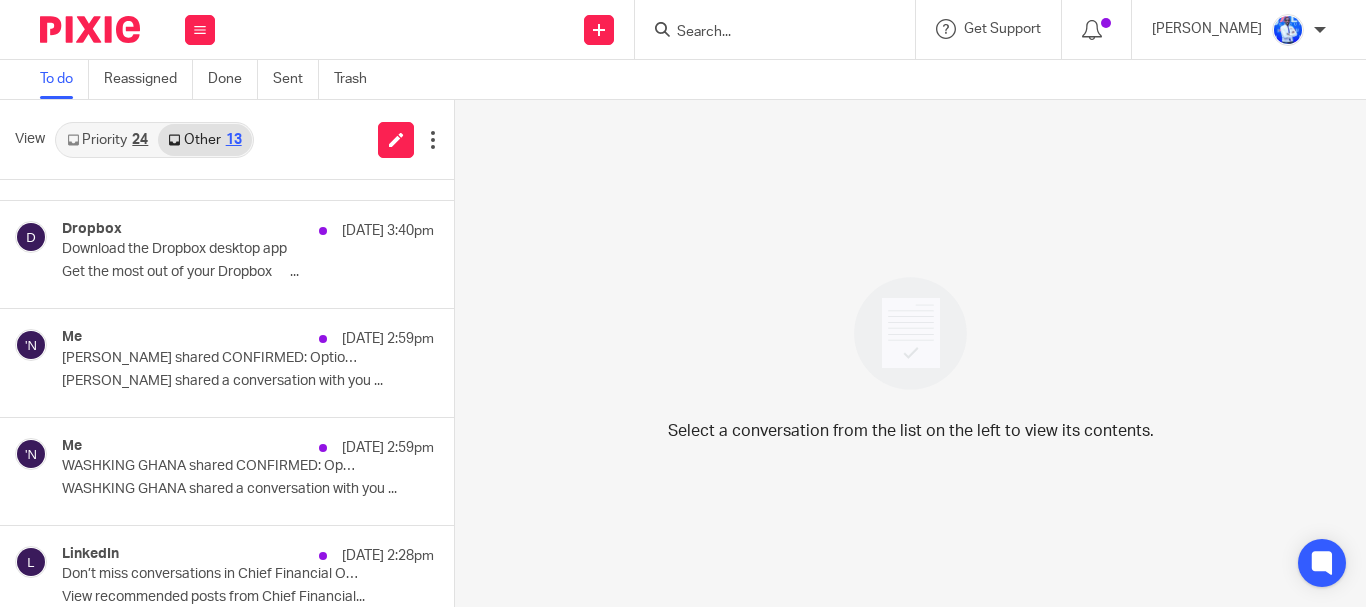 scroll, scrollTop: 982, scrollLeft: 0, axis: vertical 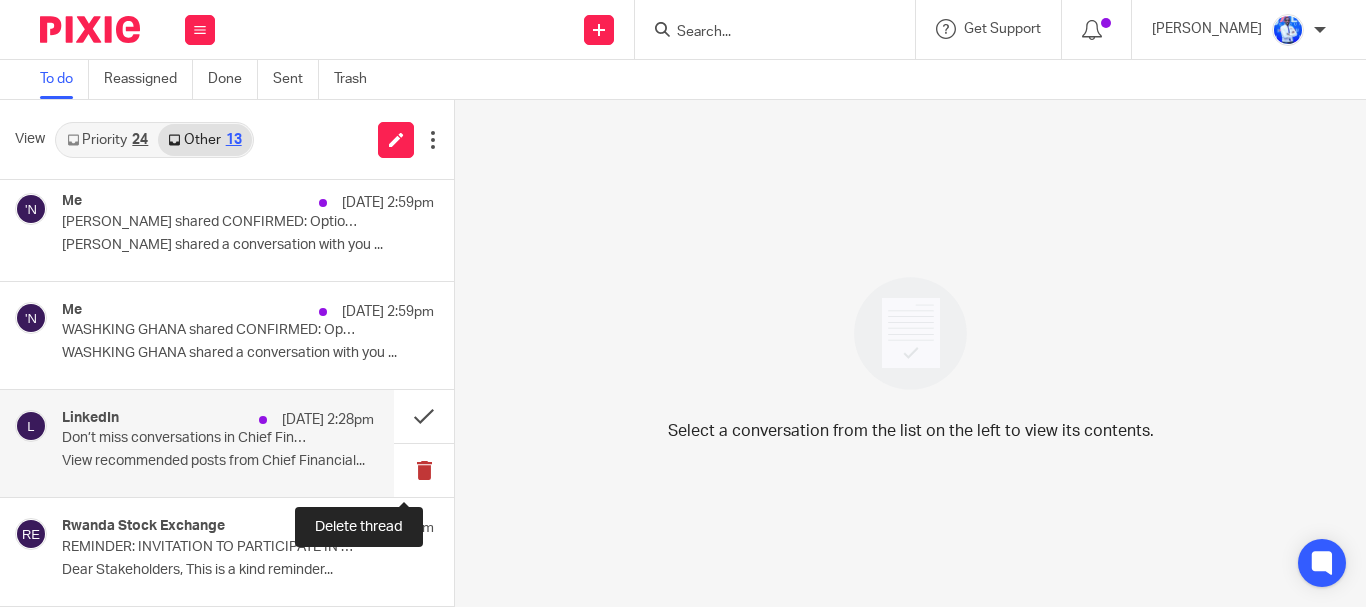 click at bounding box center (424, 470) 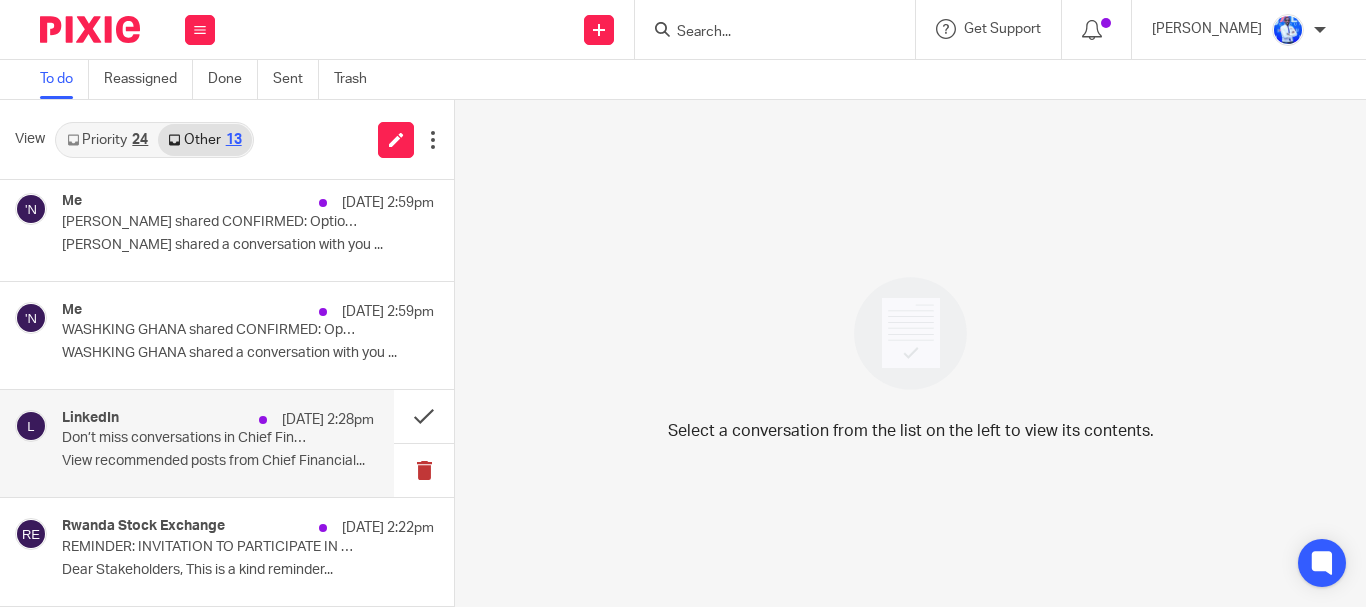 scroll, scrollTop: 873, scrollLeft: 0, axis: vertical 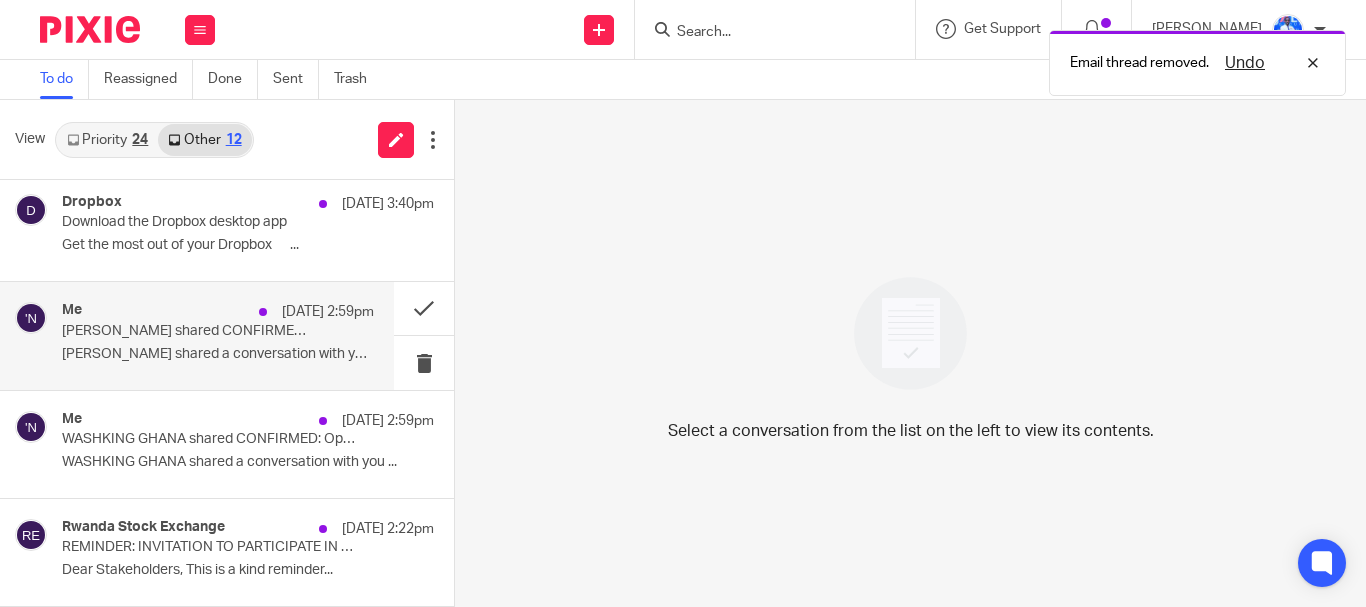 click on "Habtamu Abafoge shared CONFIRMED: Optional Office hours for Innovators on GCC Reporting in Otter" at bounding box center [187, 331] 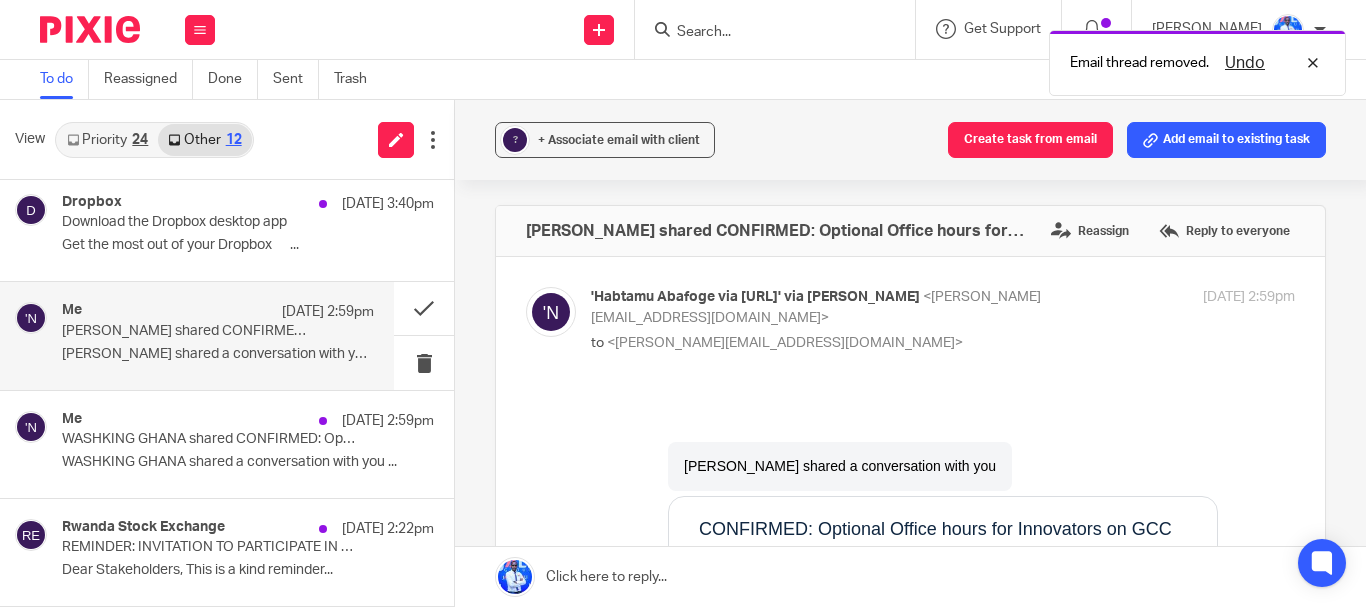 scroll, scrollTop: 0, scrollLeft: 0, axis: both 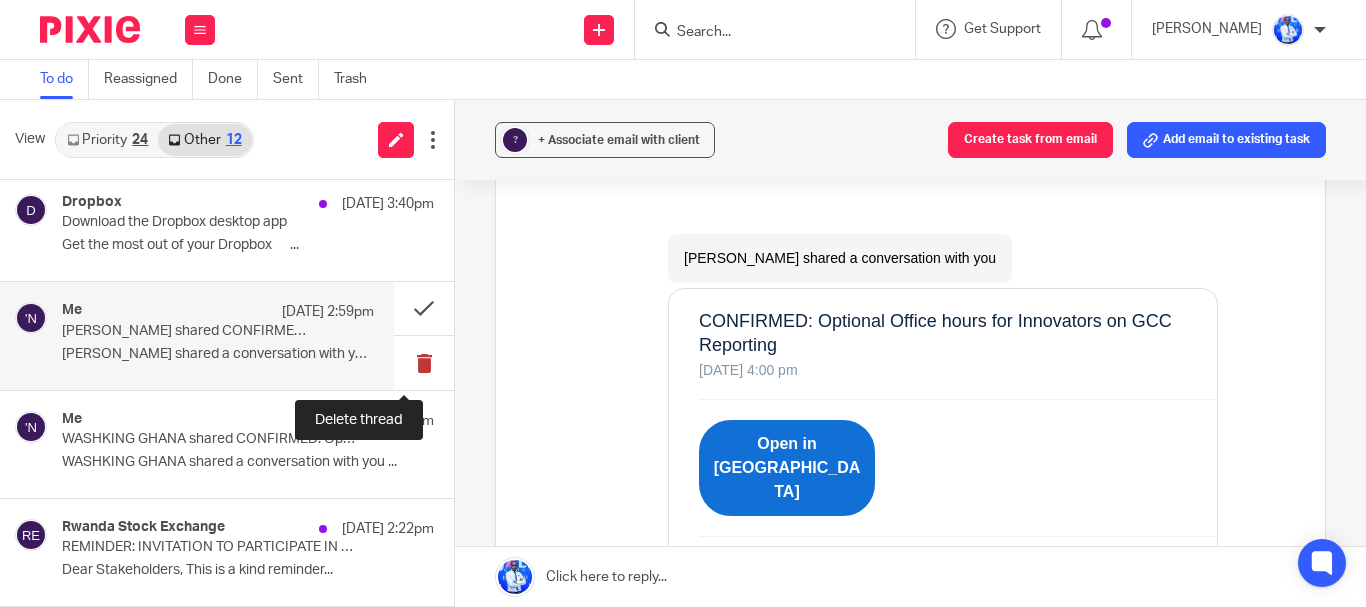 click at bounding box center (424, 362) 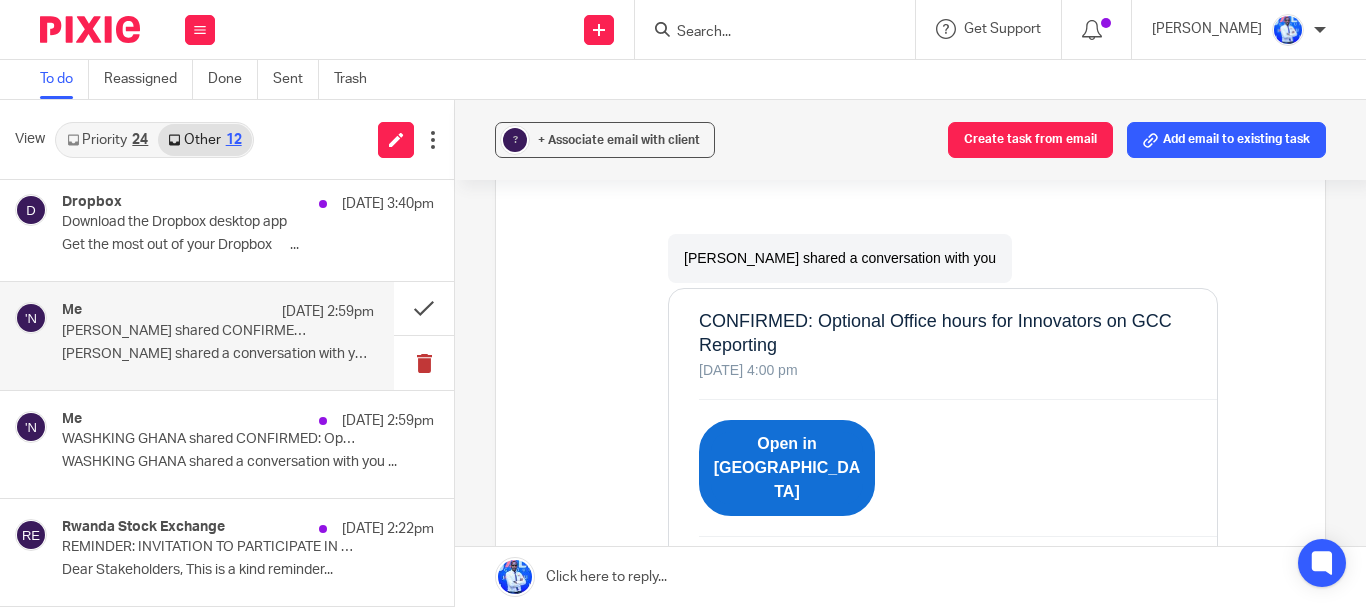scroll, scrollTop: 765, scrollLeft: 0, axis: vertical 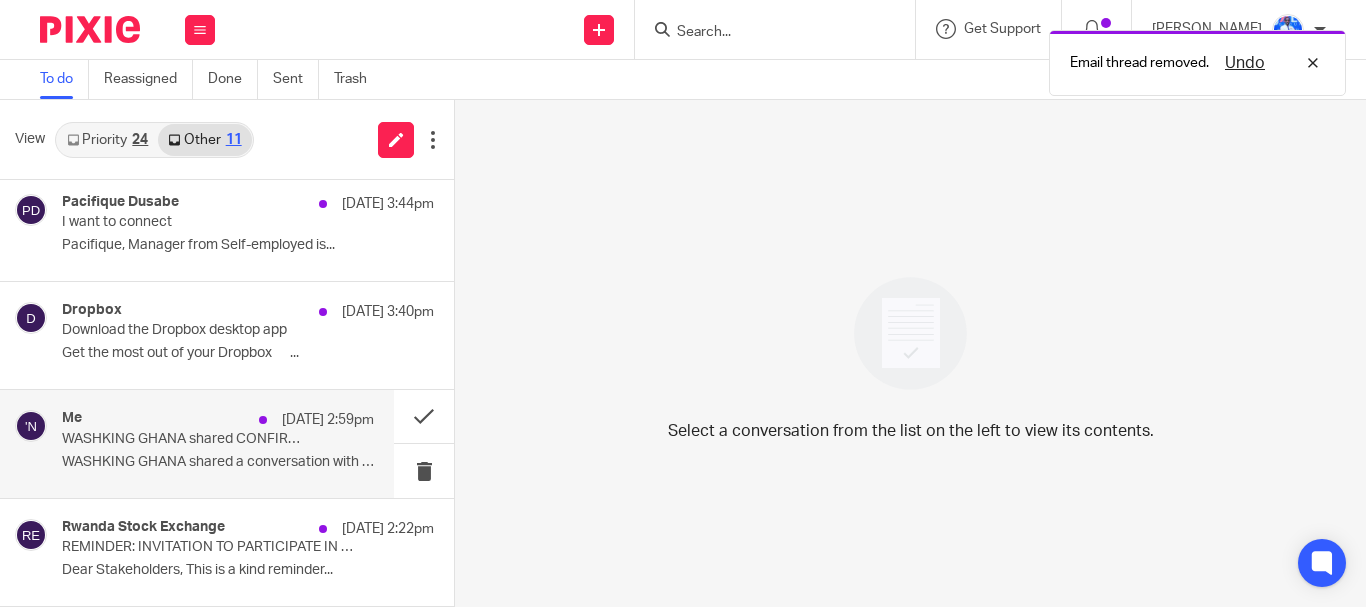 click on "Me
15 Jul 2:59pm   WASHKING GHANA shared CONFIRMED: Optional Office hours for Innovators on GCC Reporting in Otter   WASHKING GHANA shared a conversation with you  ..." at bounding box center (218, 443) 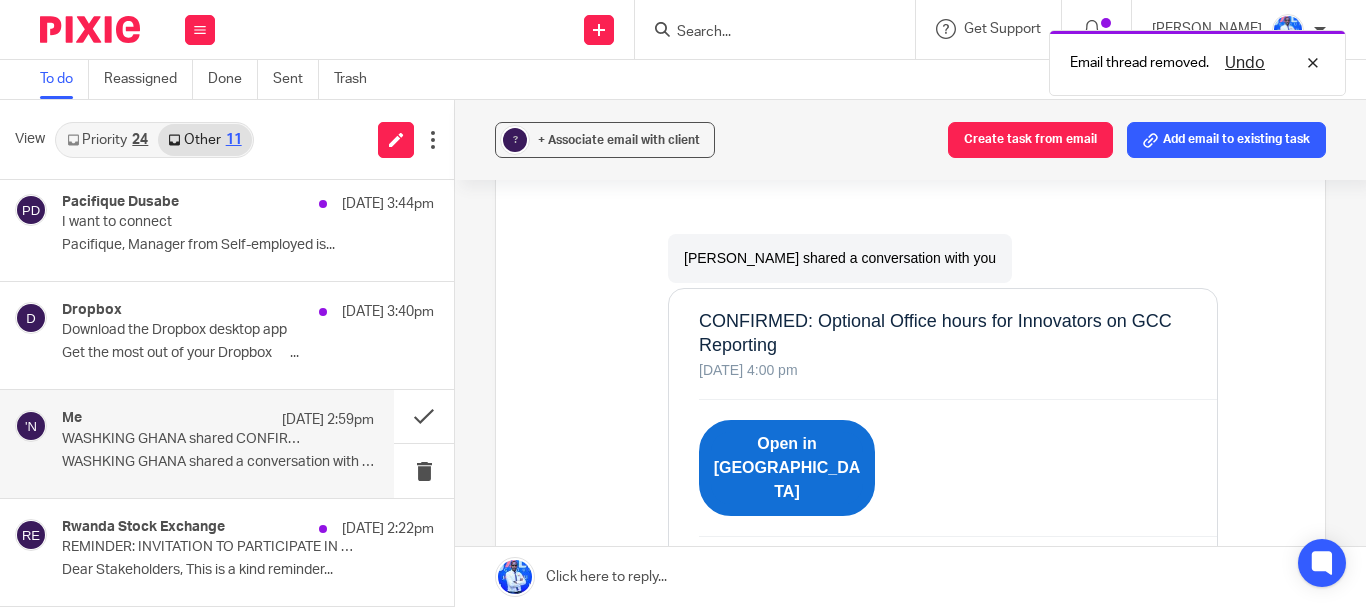 scroll, scrollTop: 0, scrollLeft: 0, axis: both 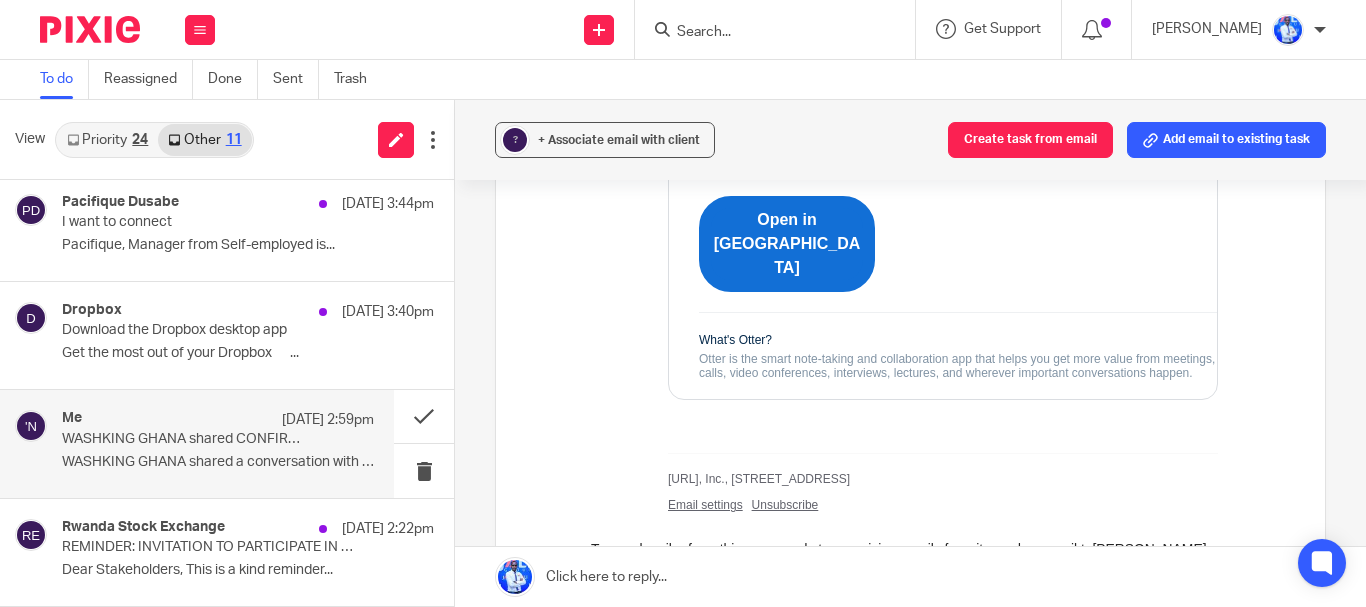 click on "WASHKING GHANA shared a conversation with you                                                                      WASHKING GHANA shared a conversation with you                           CONFIRMED: Optional Office hours for Innovators on GCC Reporting     Tue Jul 15, 1:00 pm                   Open in Otter              What's Otter?         Otter is the smart note-taking and collaboration app that helps you get more value from meetings, calls, video conferences, interviews, lectures, and wherever important conversations happen.                      Otter.ai, Inc., 800 W. El Camino Real, Suite 170, Mountain View, CA 94040      Email settings    Unsubscribe                                  To unsubscribe from this group and stop receiving emails from it, send an email to  felix+unsubscribe@jalipartners.com ." at bounding box center [943, 270] 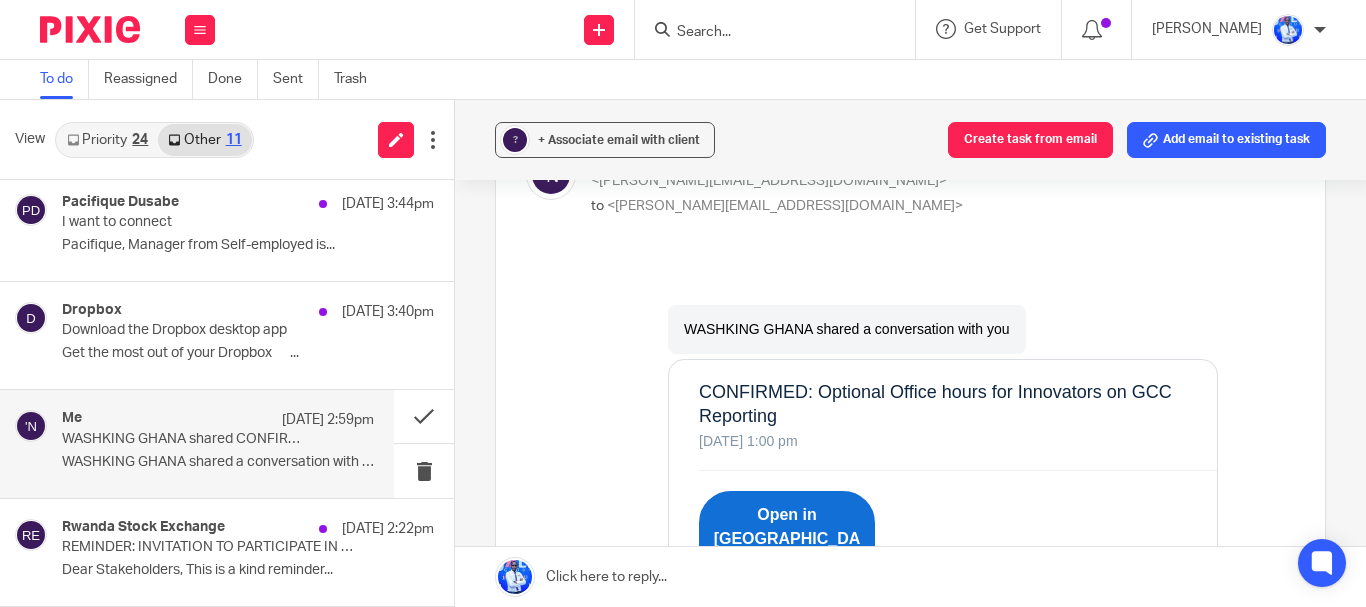 scroll, scrollTop: 138, scrollLeft: 0, axis: vertical 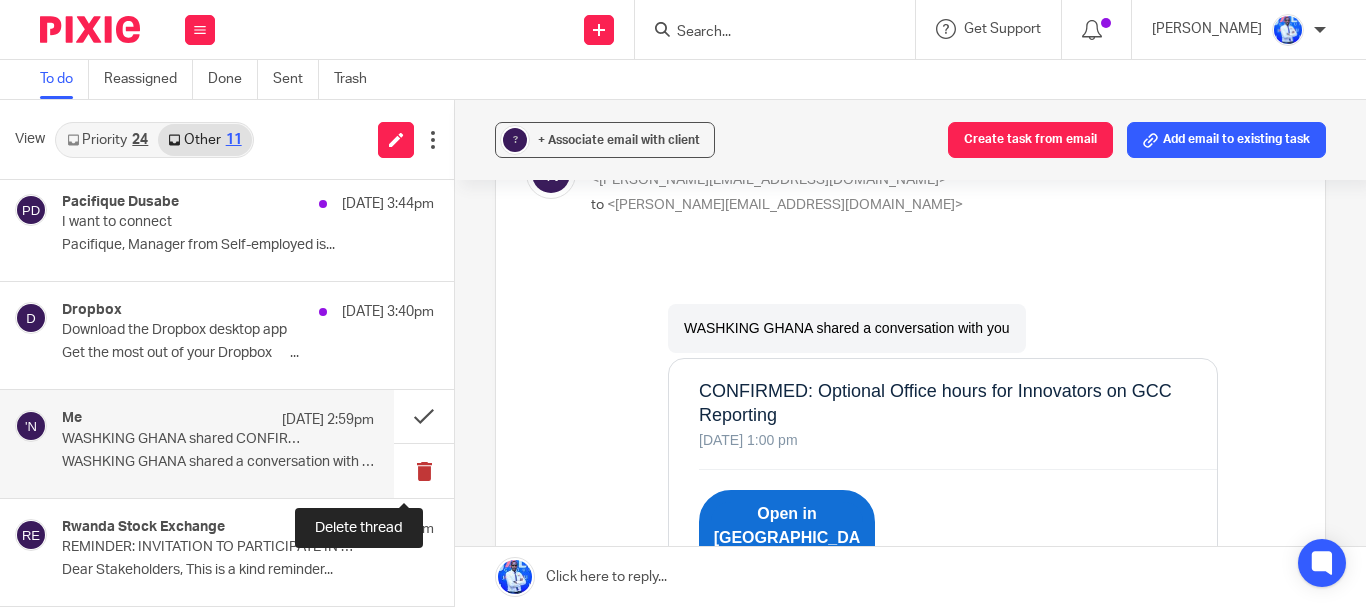 click at bounding box center (424, 470) 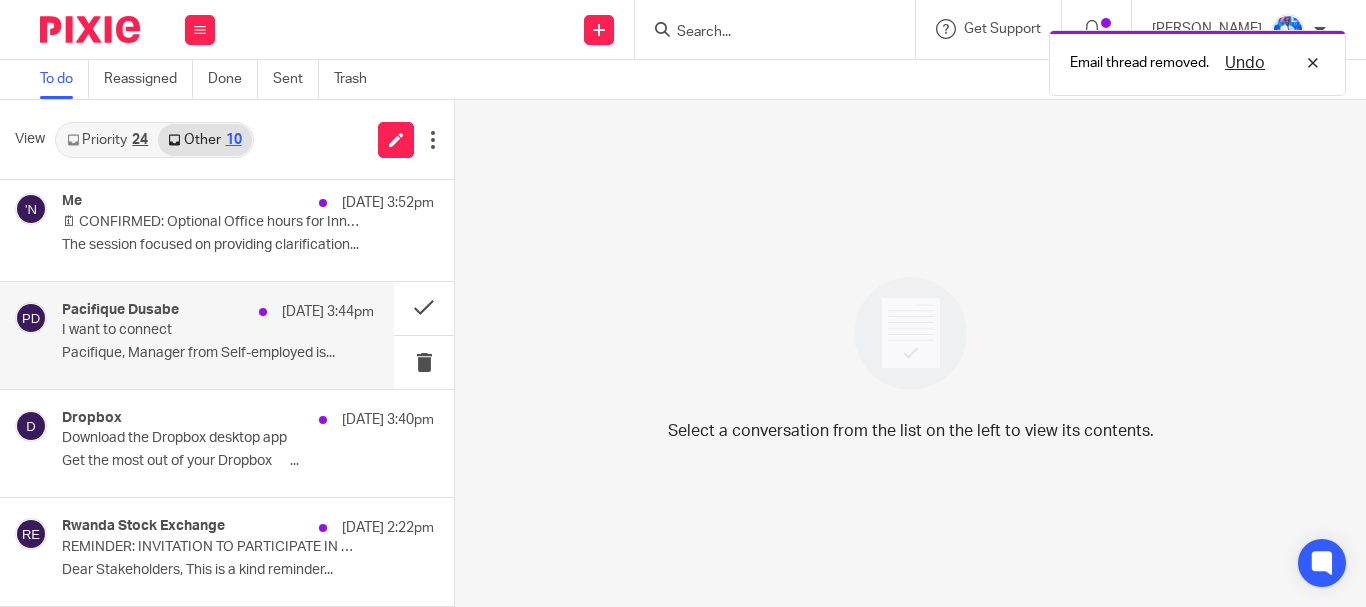 scroll, scrollTop: 657, scrollLeft: 0, axis: vertical 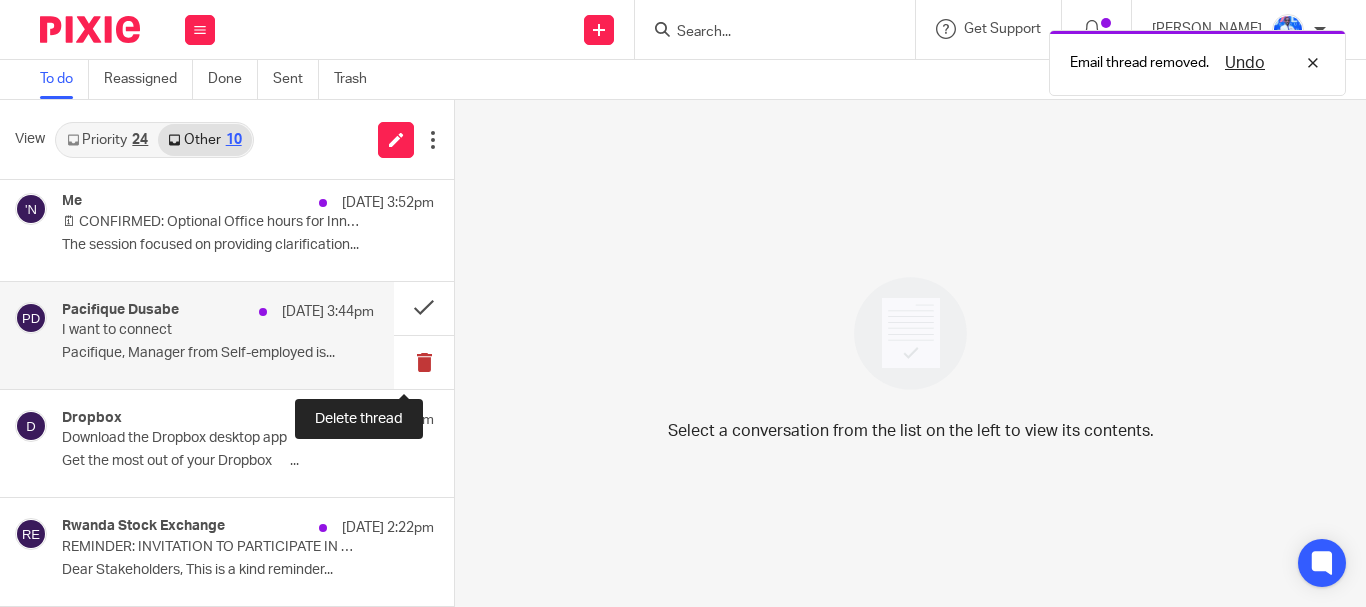 click at bounding box center [424, 362] 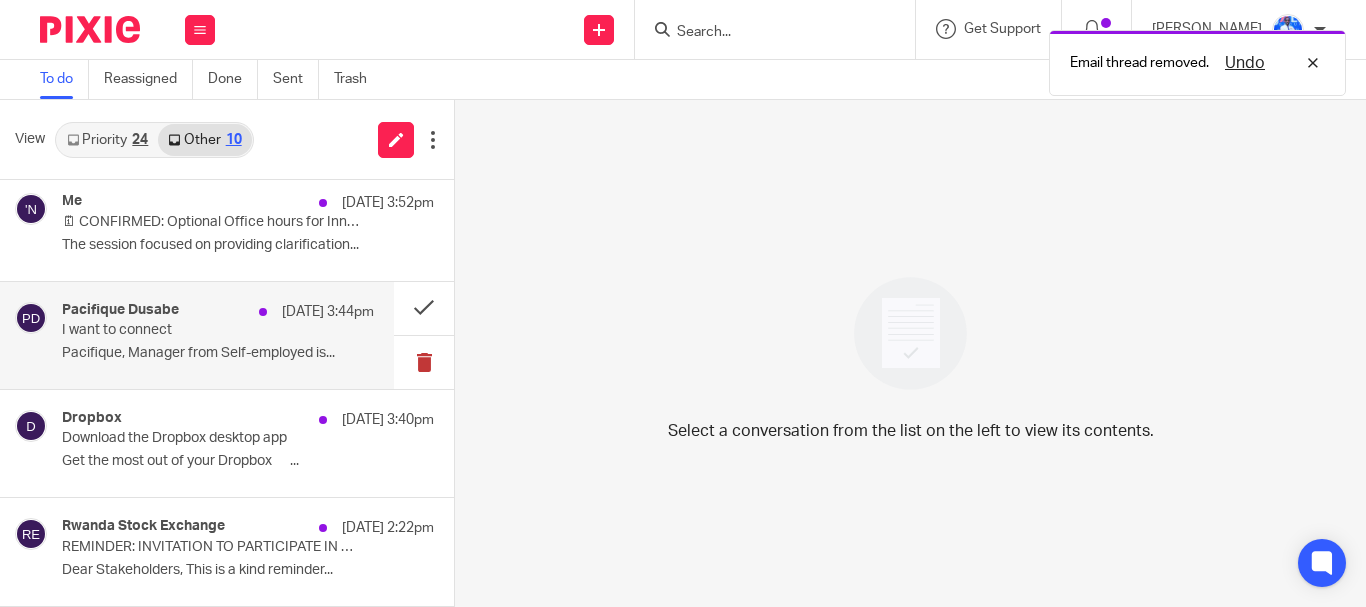 scroll, scrollTop: 548, scrollLeft: 0, axis: vertical 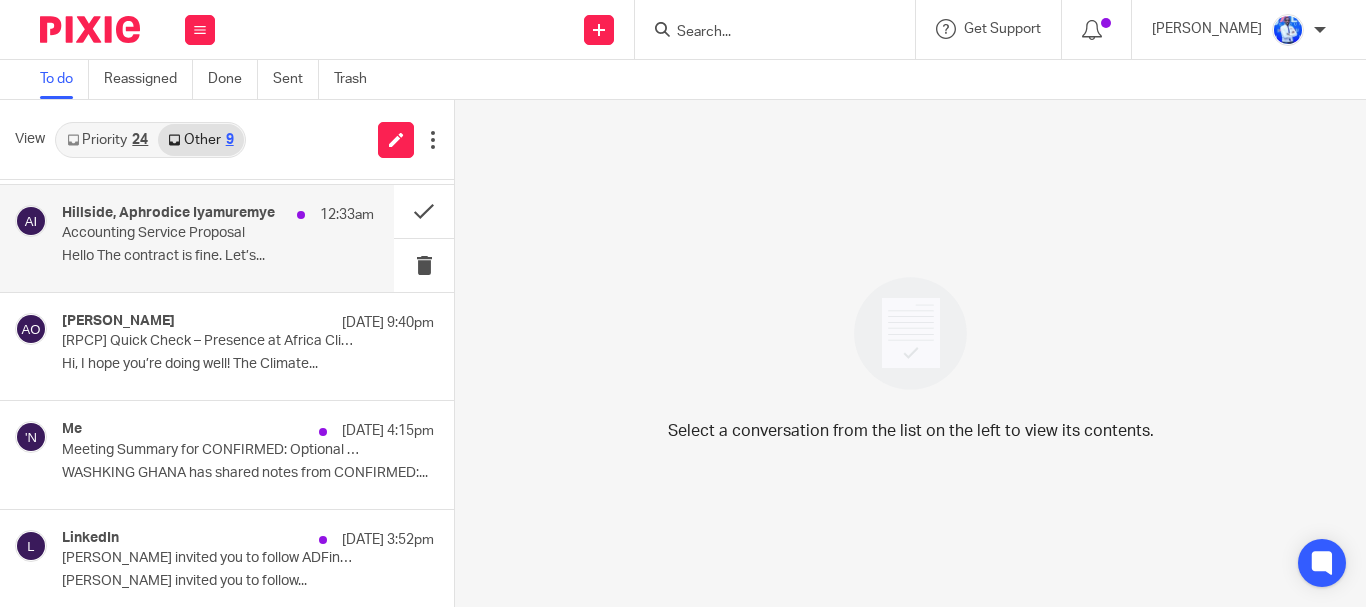 click on "Hillside, Aphrodice Iyamuremye
12:33am   Accounting Service Proposal   Hello     The contract is fine.     Let’s..." at bounding box center (218, 238) 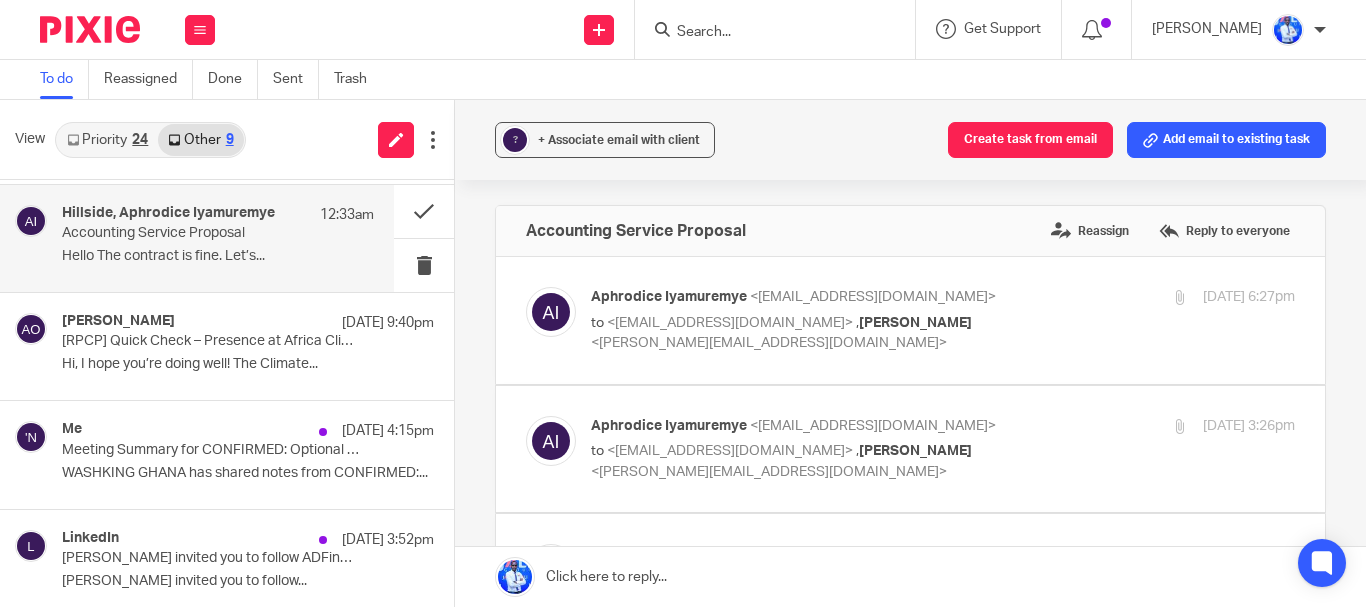 scroll, scrollTop: 0, scrollLeft: 0, axis: both 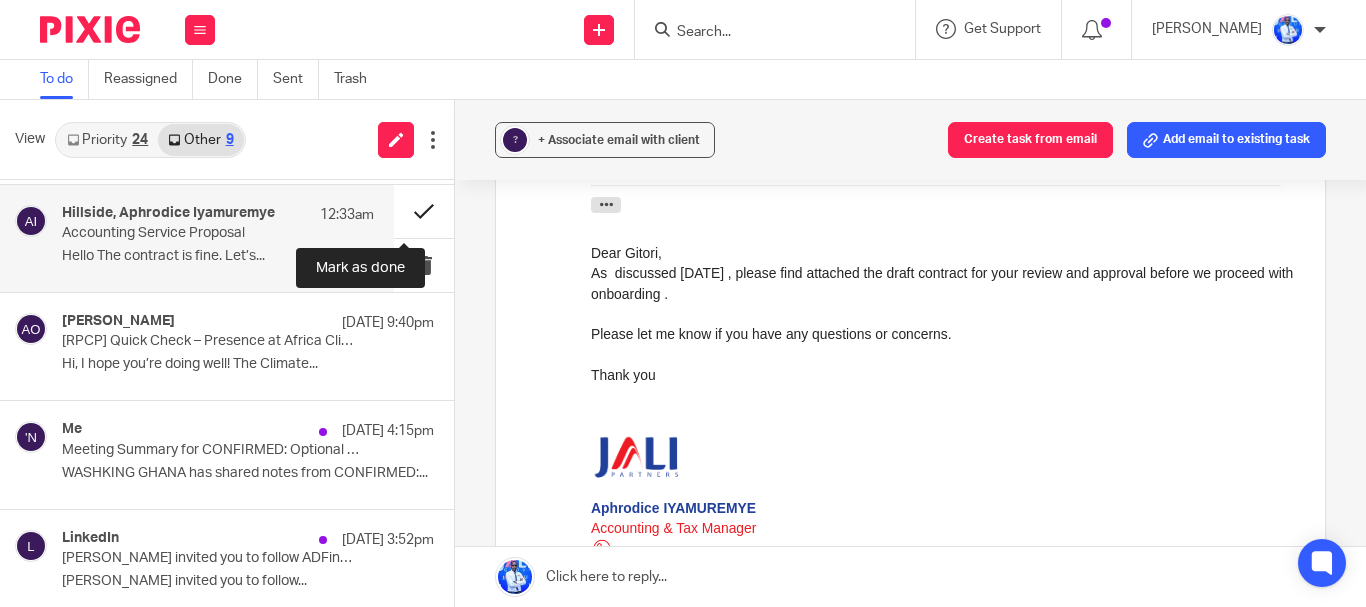 click at bounding box center (424, 211) 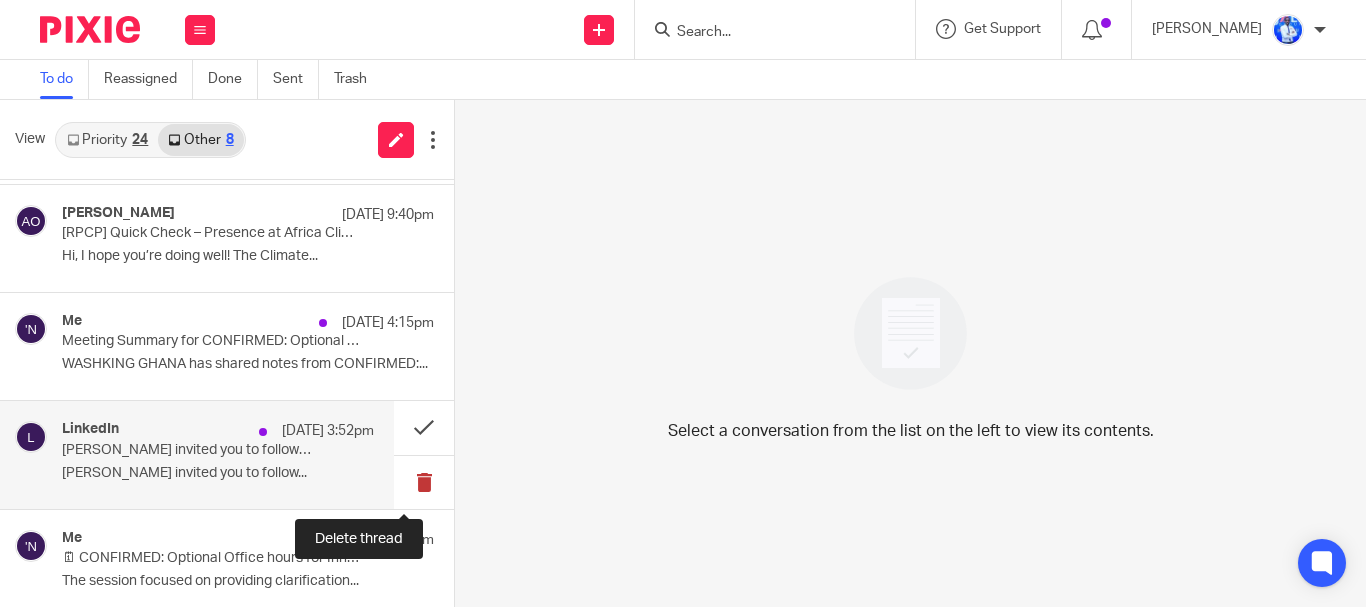 click at bounding box center (424, 482) 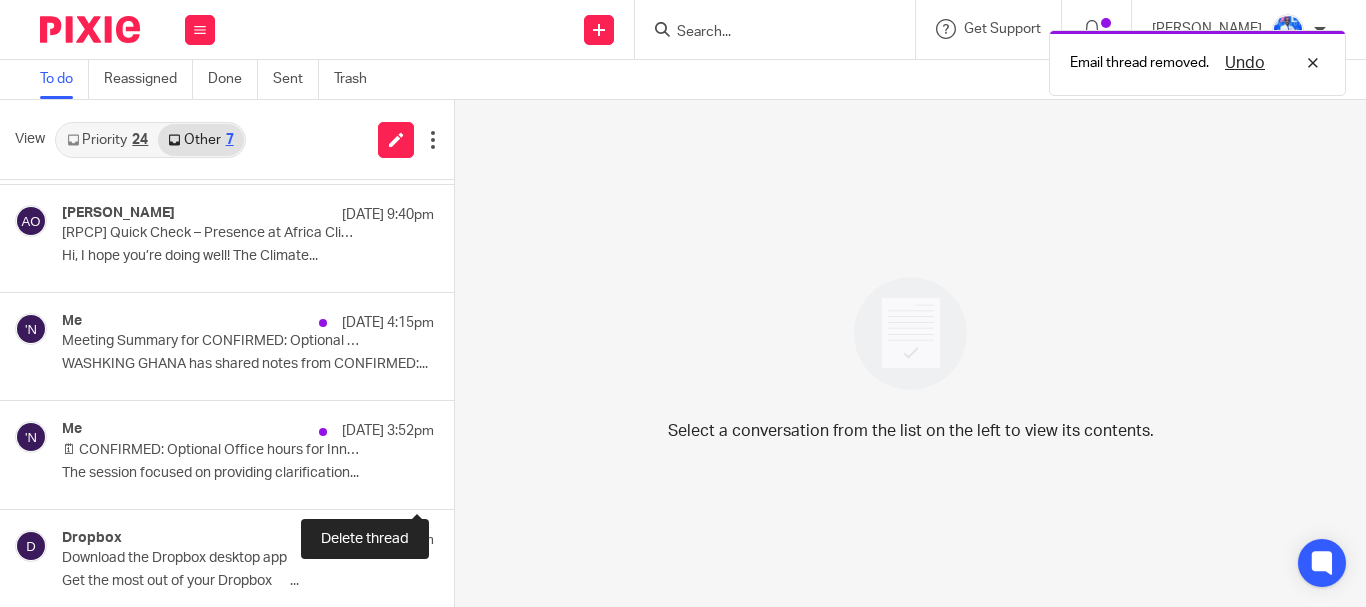 click at bounding box center [462, 482] 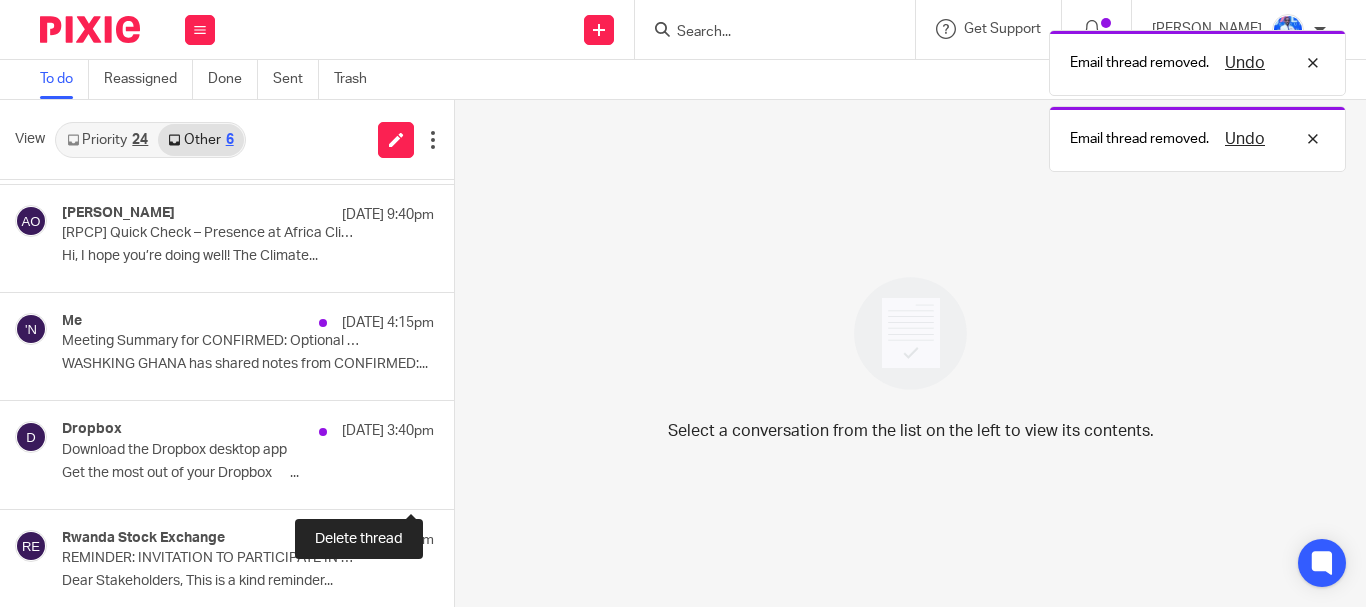 click at bounding box center [462, 482] 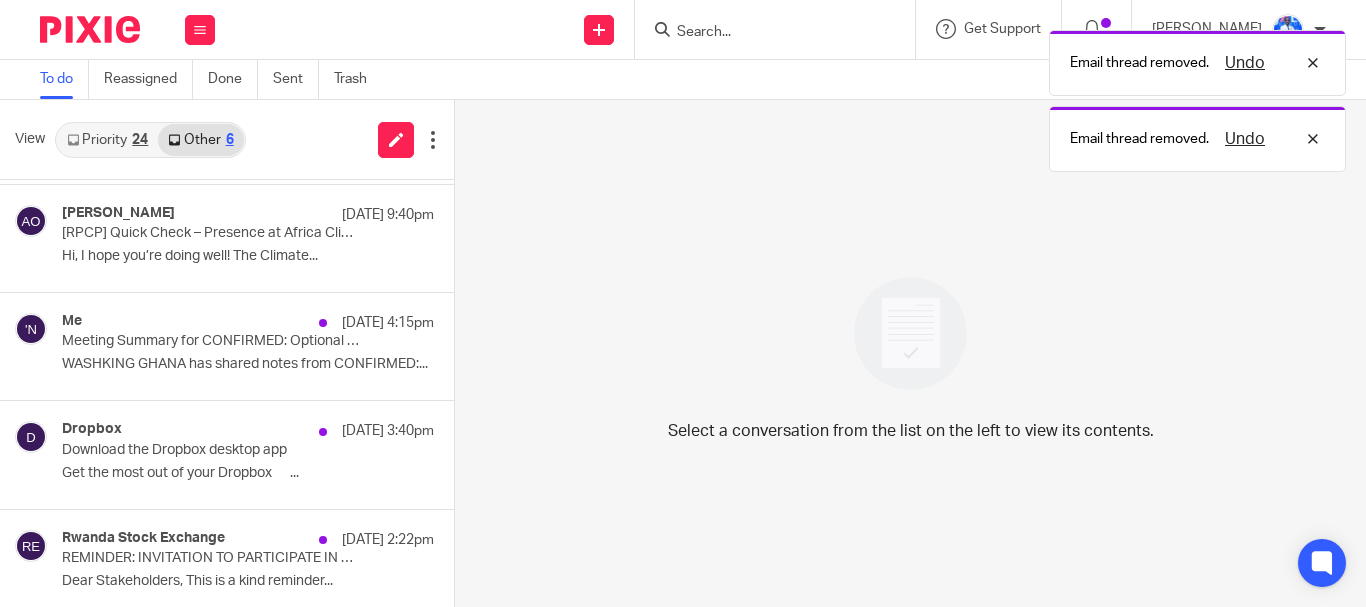 scroll, scrollTop: 115, scrollLeft: 0, axis: vertical 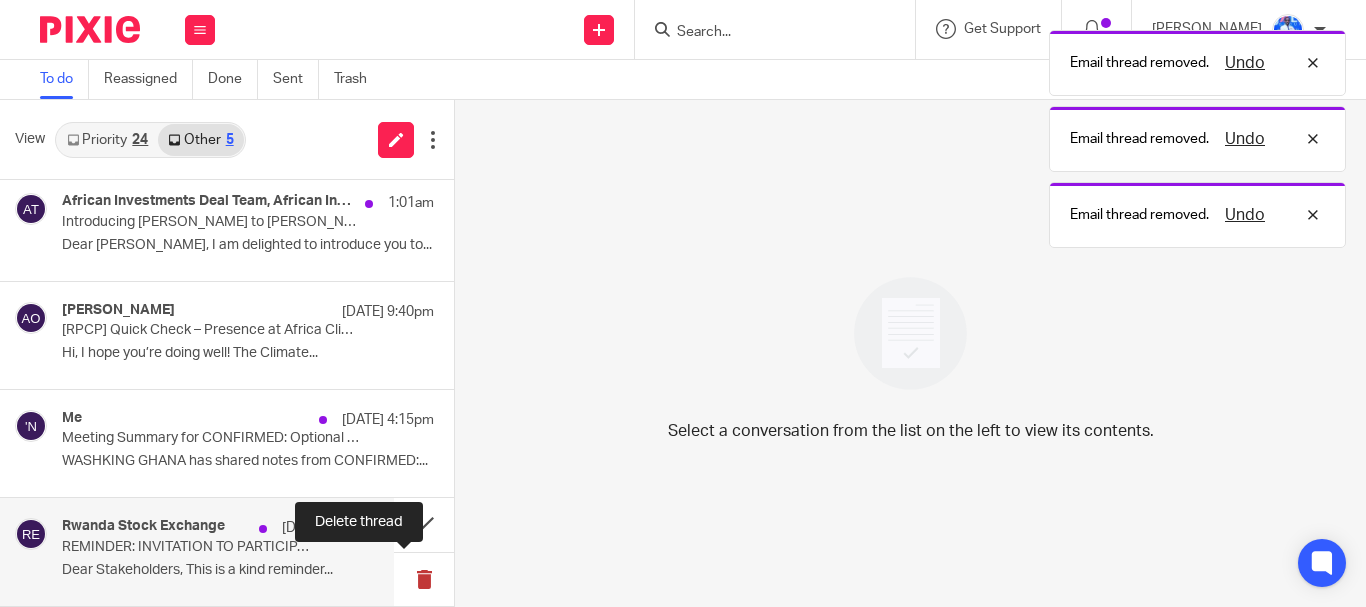 click at bounding box center (424, 579) 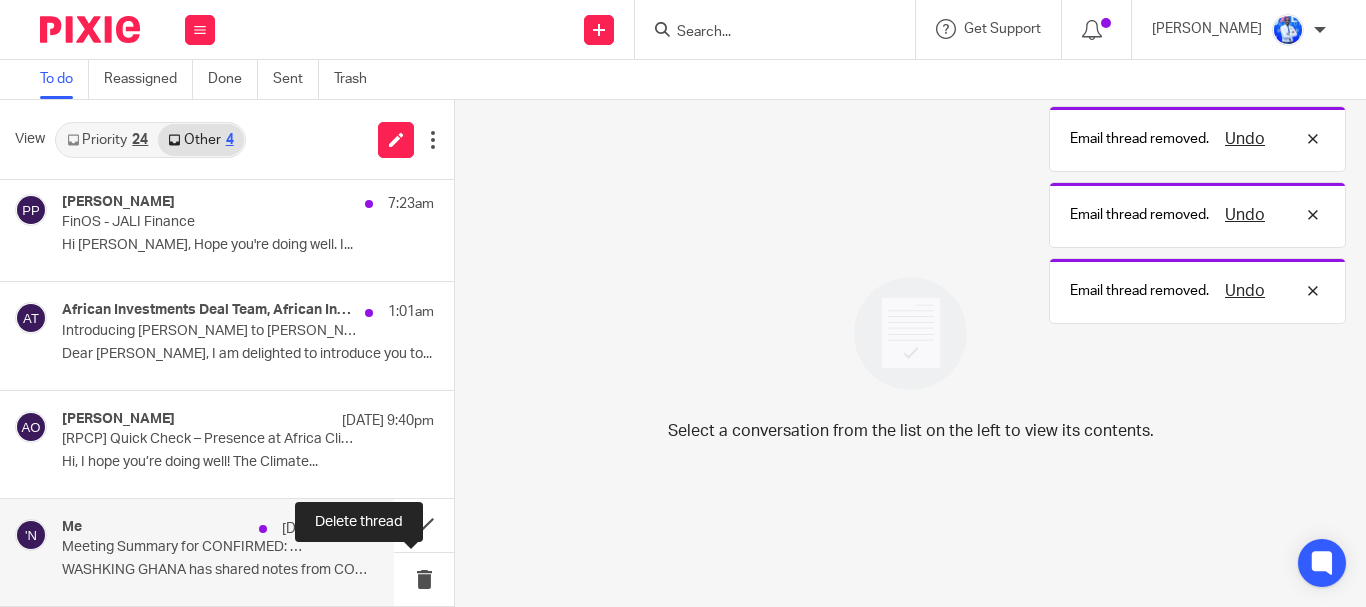 scroll, scrollTop: 6, scrollLeft: 0, axis: vertical 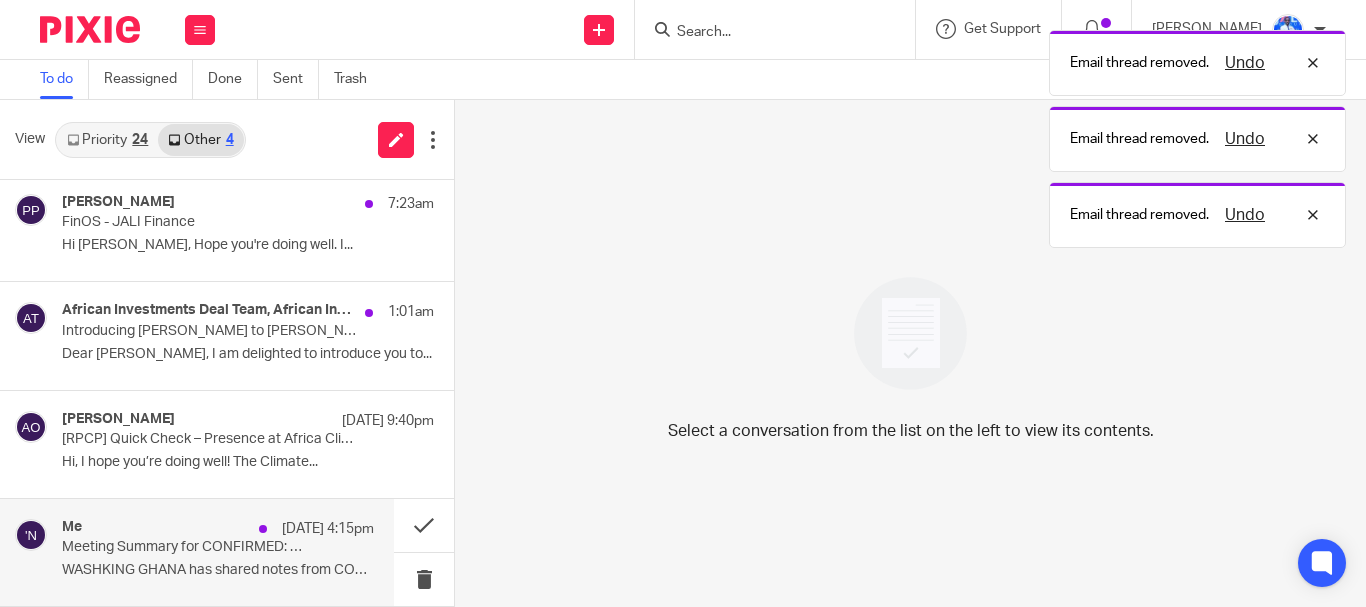 click on "Me
15 Jul 4:15pm   Meeting Summary for CONFIRMED: Optional Office hours for Innovators on GCC Reporting   WASHKING GHANA has shared notes from CONFIRMED:..." at bounding box center [218, 552] 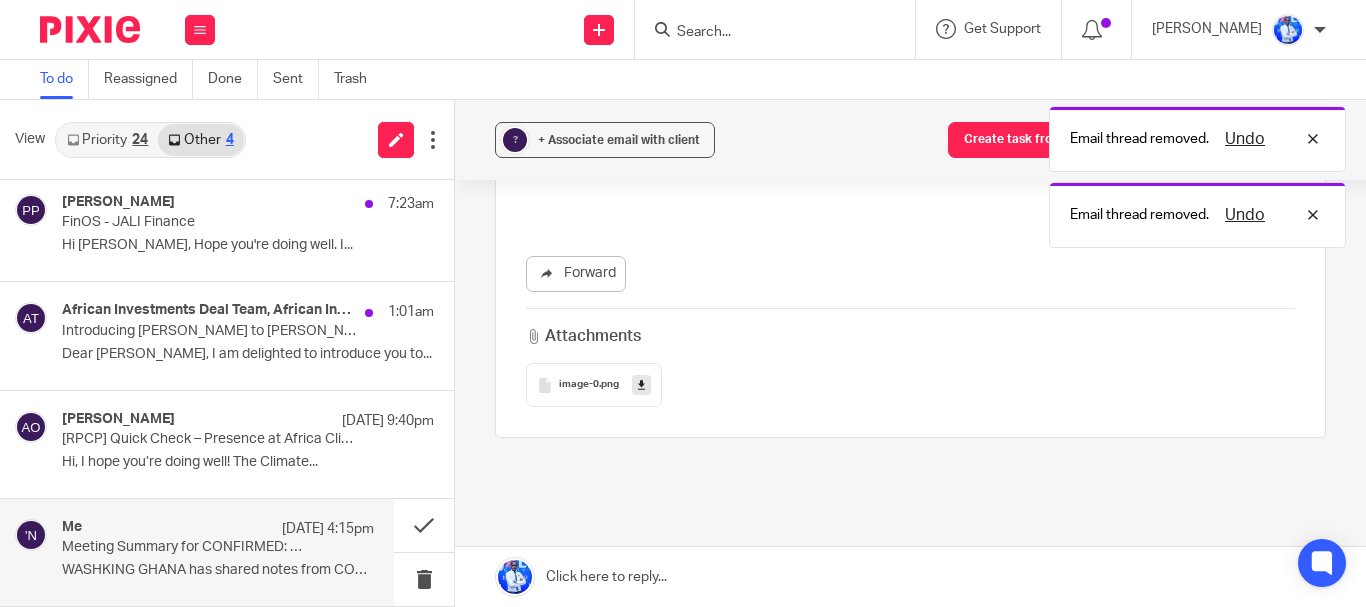 scroll, scrollTop: 0, scrollLeft: 0, axis: both 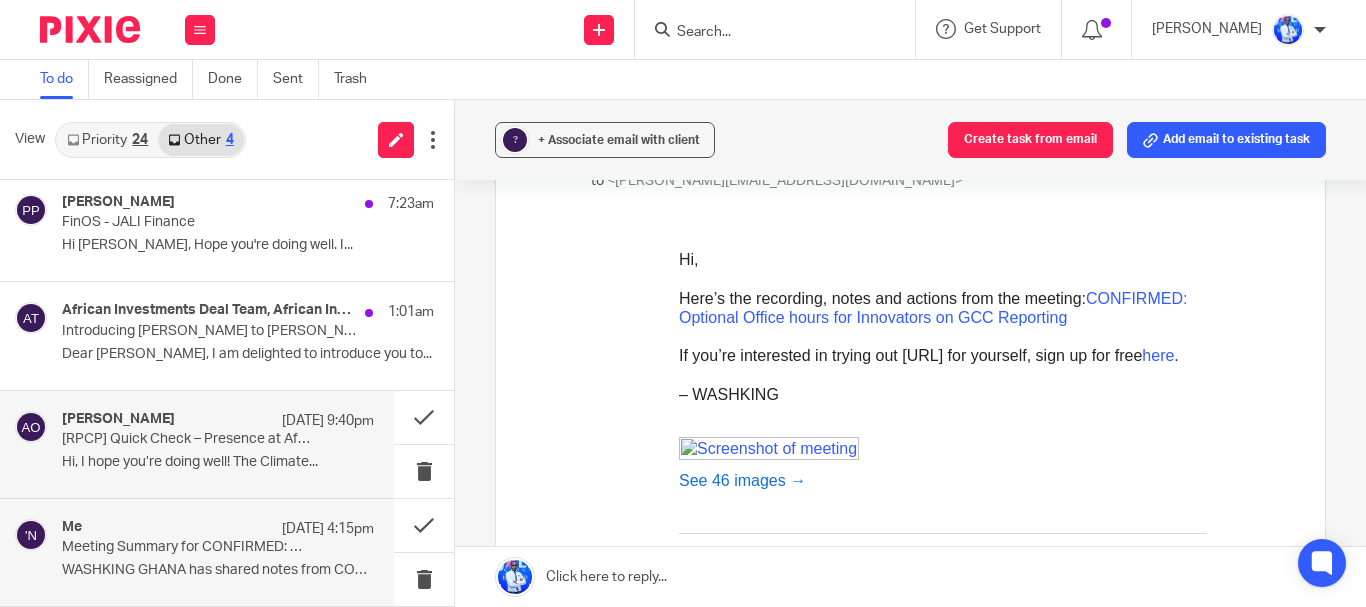 click on "Arthur Oliveira
15 Jul 9:40pm   [RPCP] Quick Check – Presence at Africa Climate Week / Summit   Hi,  I hope you’re doing well!  The Climate..." at bounding box center (197, 444) 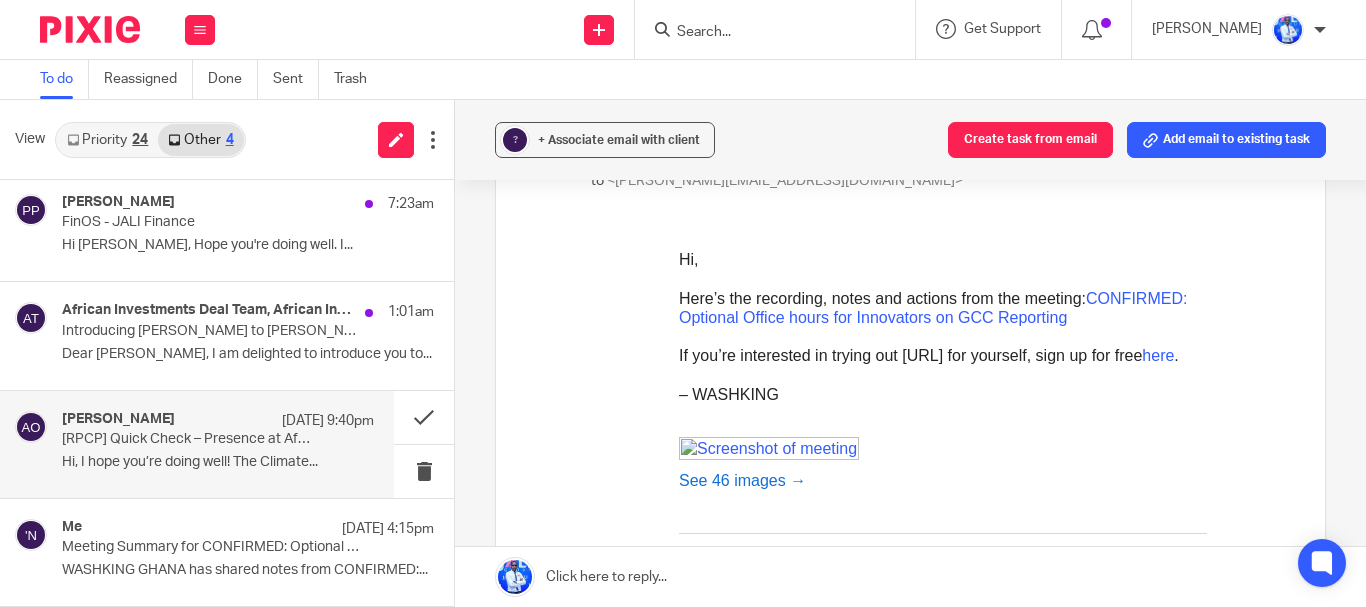 scroll, scrollTop: 0, scrollLeft: 0, axis: both 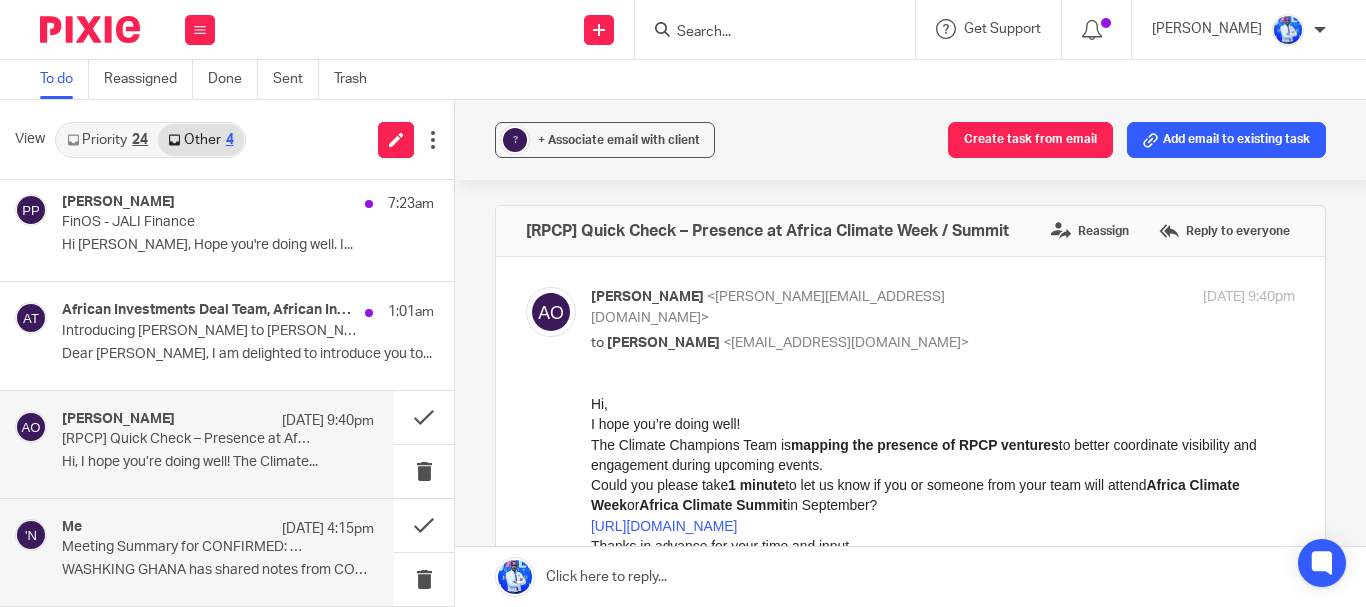 click on "Meeting Summary for CONFIRMED: Optional Office hours for Innovators on GCC Reporting" at bounding box center [187, 547] 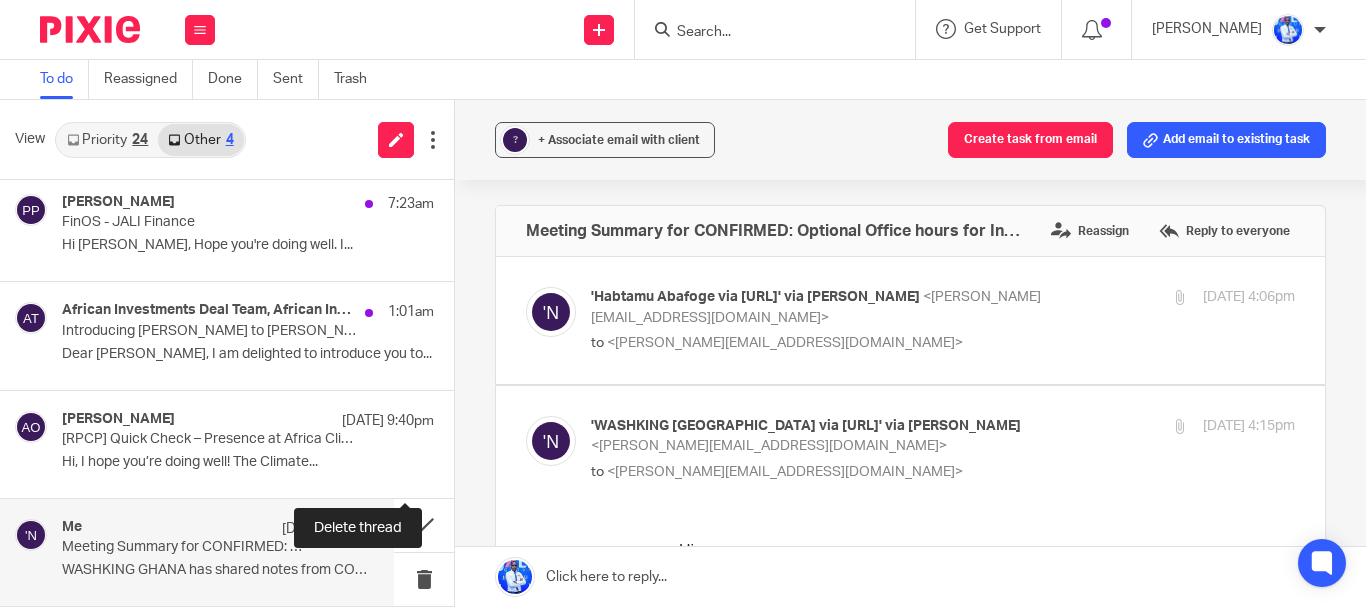 scroll, scrollTop: 0, scrollLeft: 0, axis: both 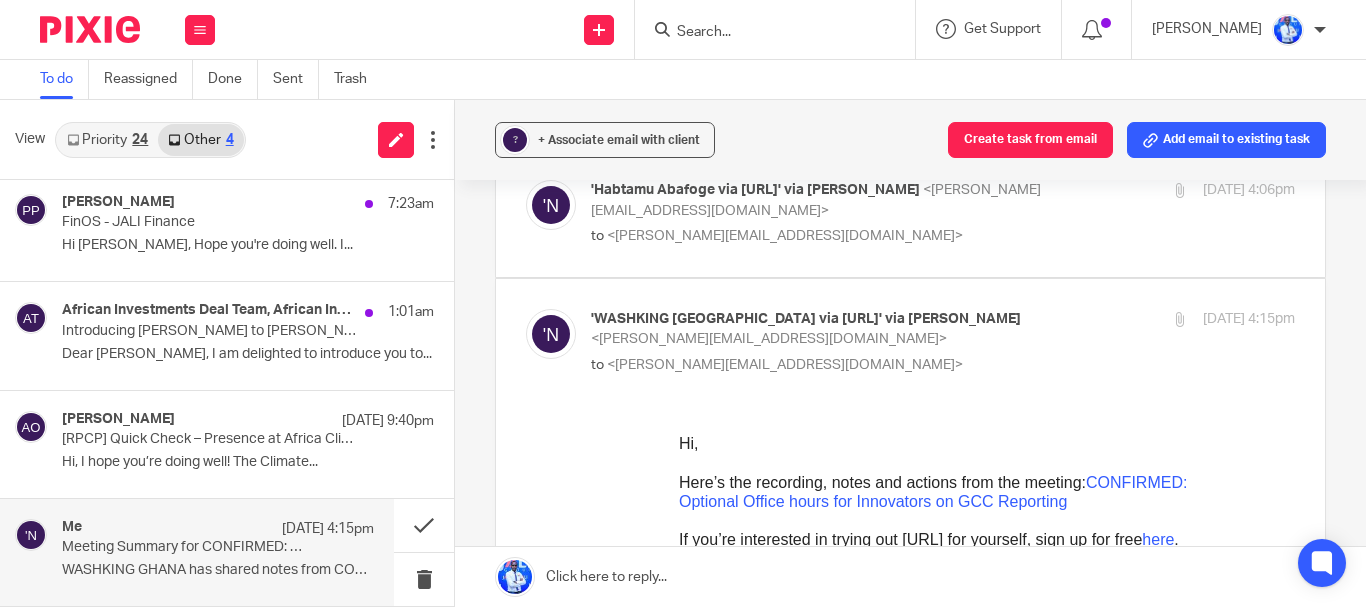 click at bounding box center [910, 213] 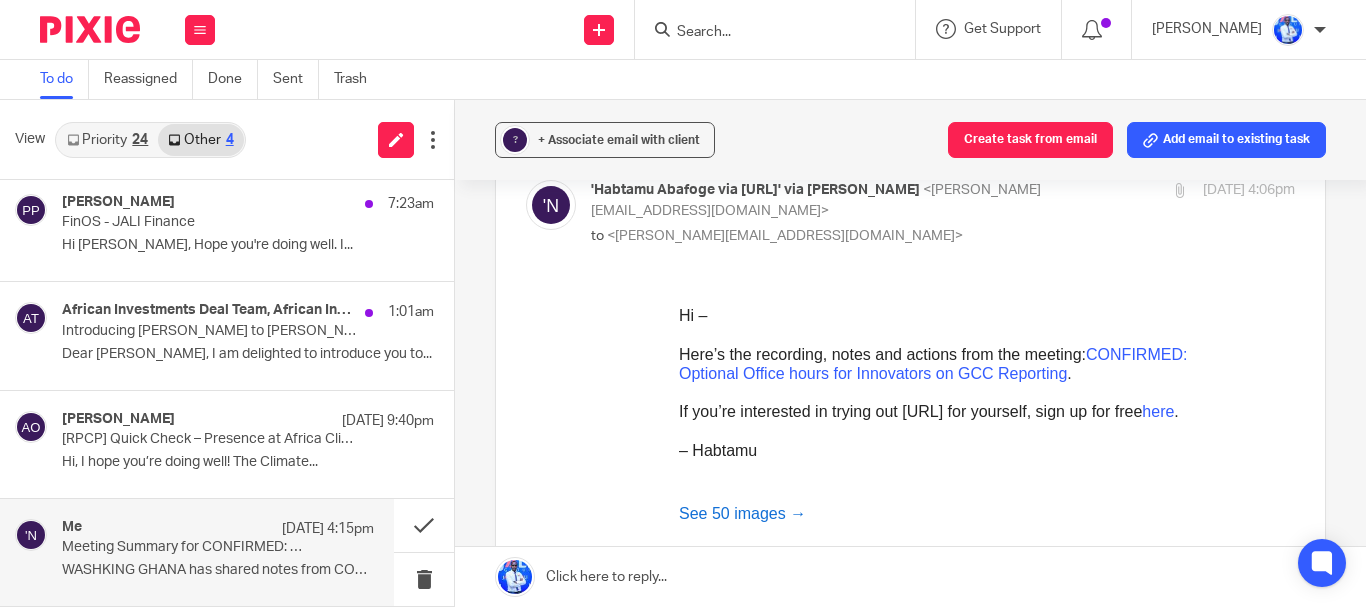scroll, scrollTop: 0, scrollLeft: 0, axis: both 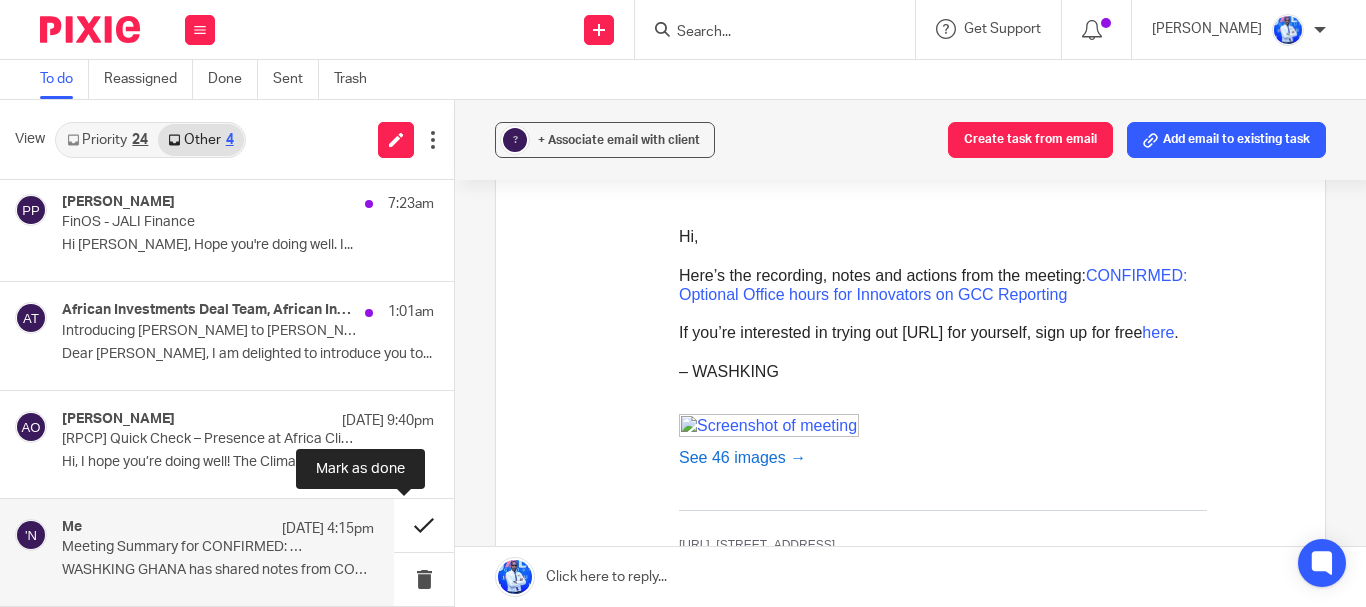 click at bounding box center [424, 525] 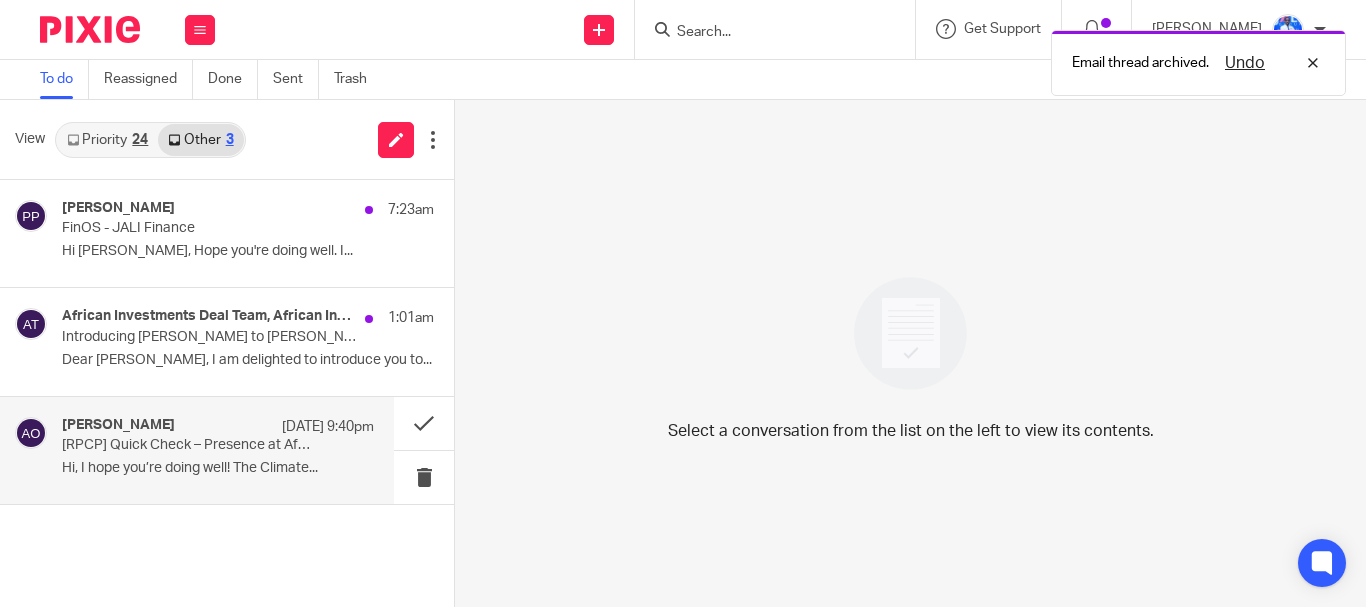 scroll, scrollTop: 0, scrollLeft: 0, axis: both 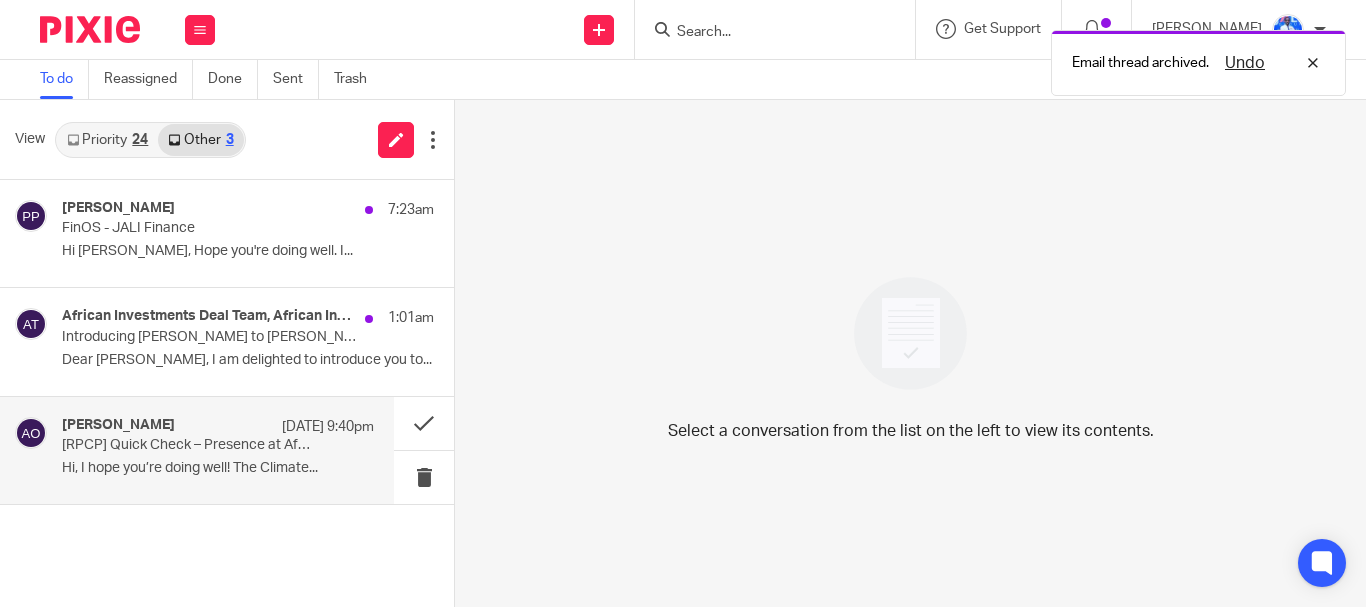 click on "Hi,  I hope you’re doing well!  The Climate..." at bounding box center (218, 468) 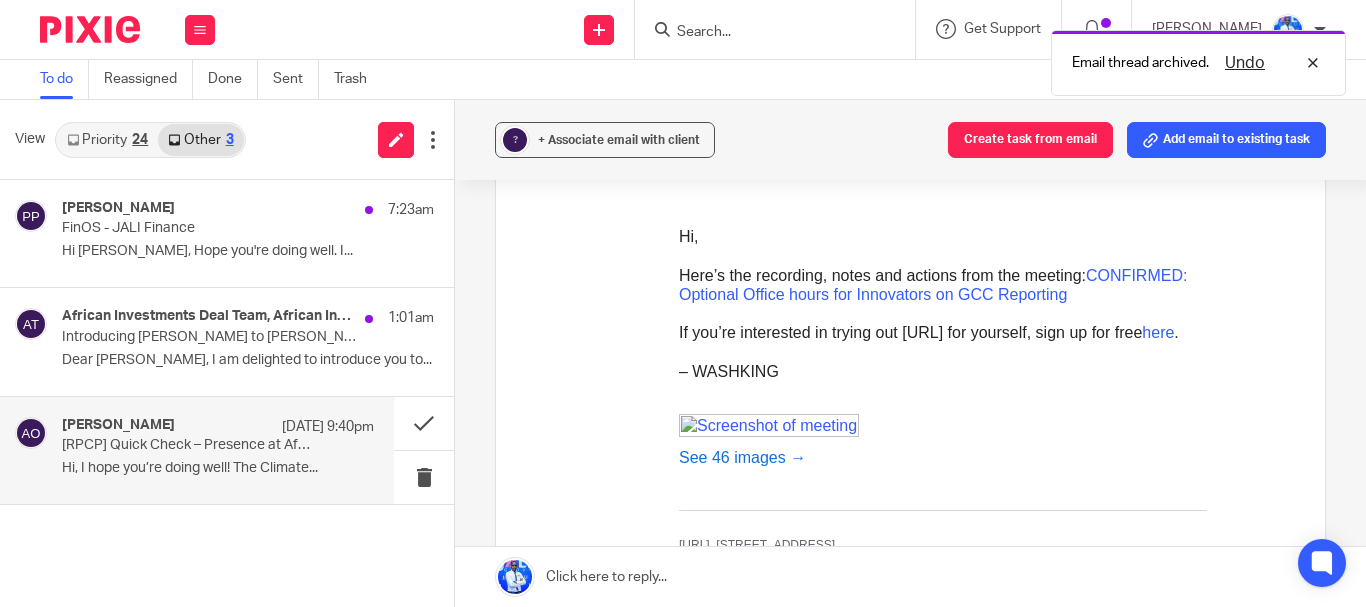 scroll, scrollTop: 0, scrollLeft: 0, axis: both 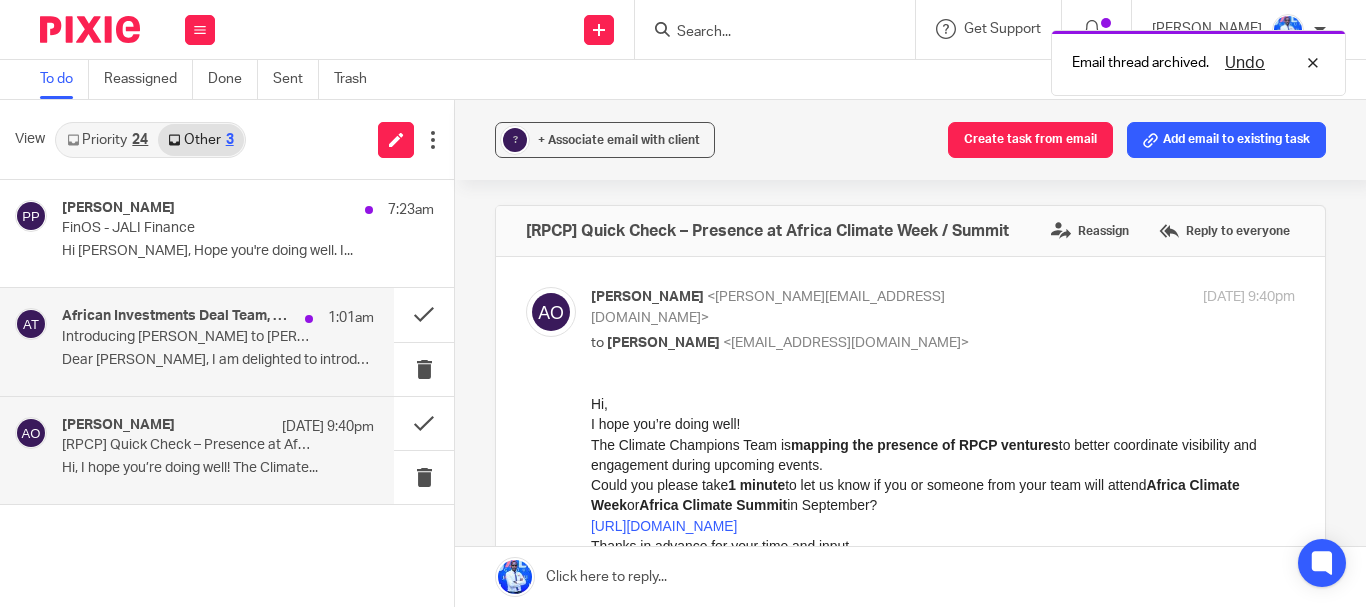 click on "Introducing Saeed Seghosime to Felix NKUNDIMANA" at bounding box center [187, 337] 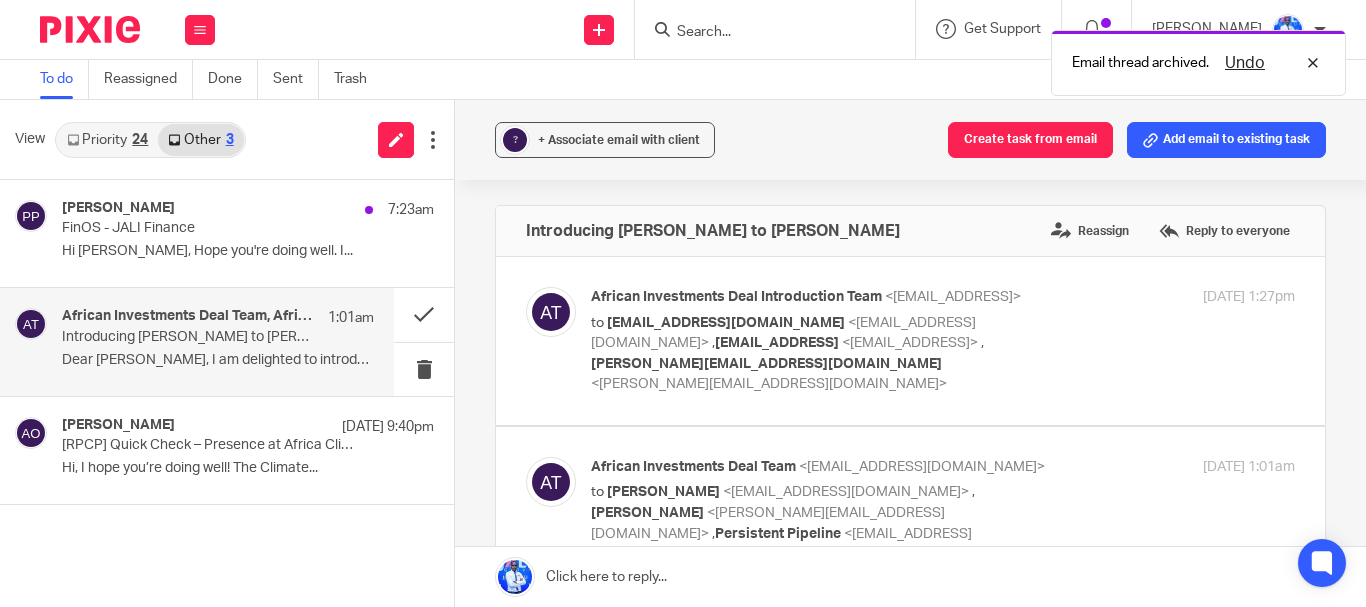 scroll, scrollTop: 0, scrollLeft: 0, axis: both 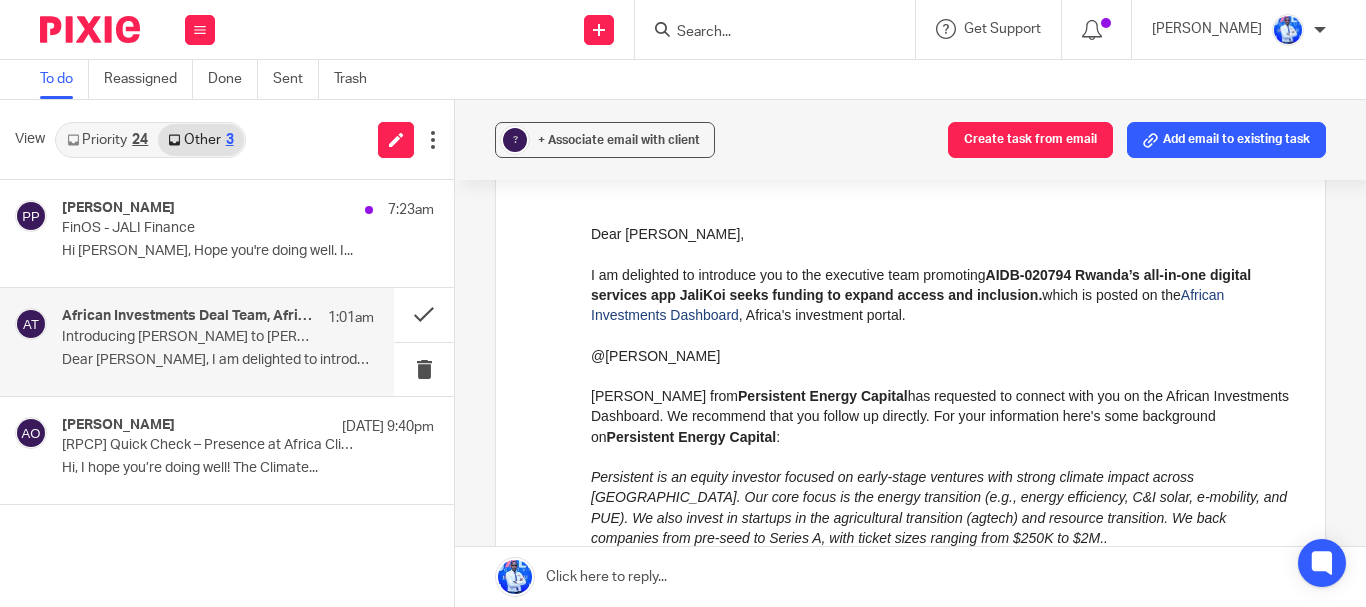 click on "Persistent Energy Capital" at bounding box center (823, 395) 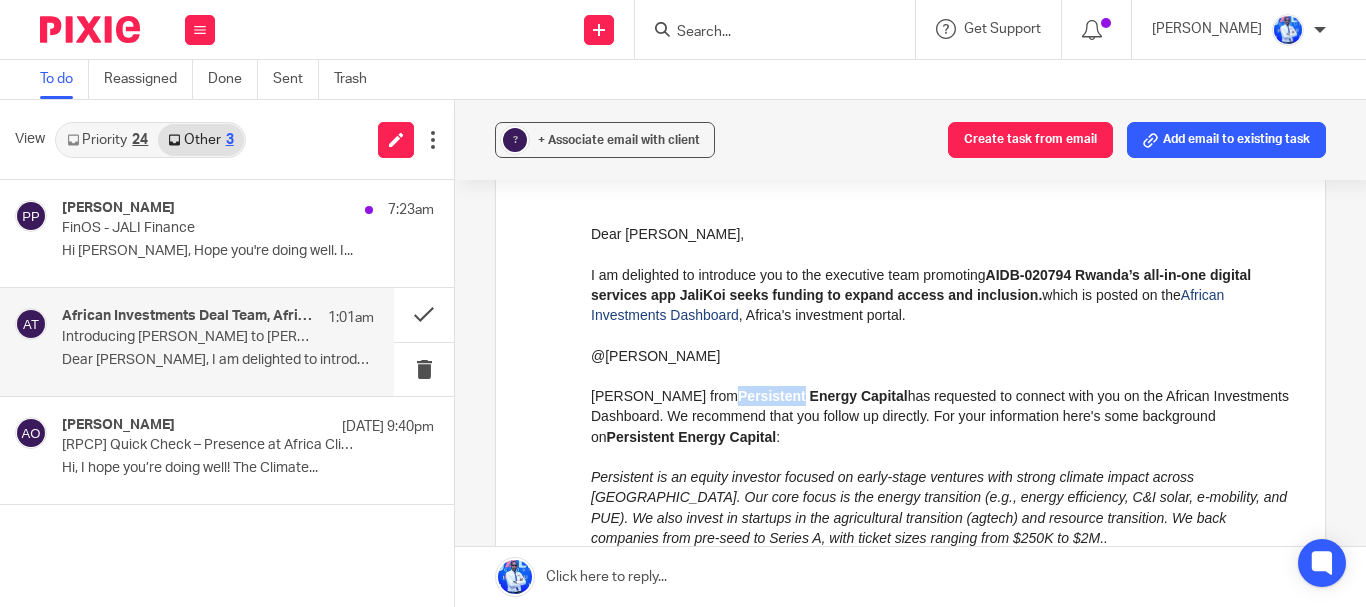 click on "Persistent Energy Capital" at bounding box center [823, 395] 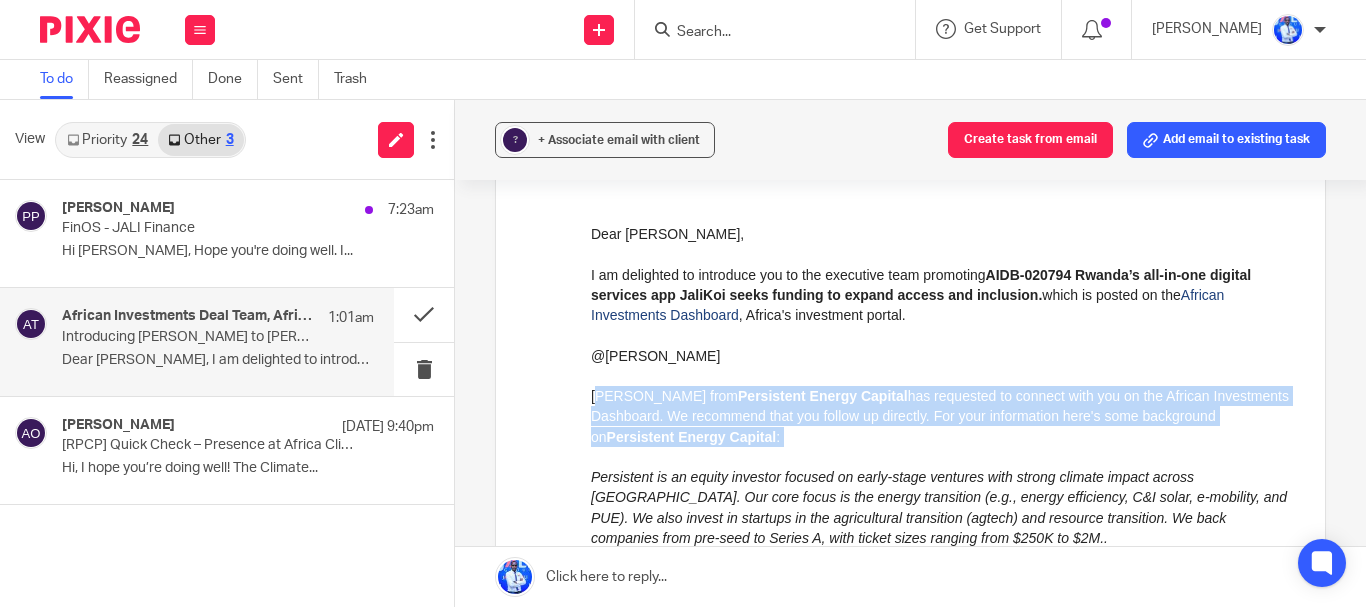 click on "Persistent Energy Capital" at bounding box center (823, 395) 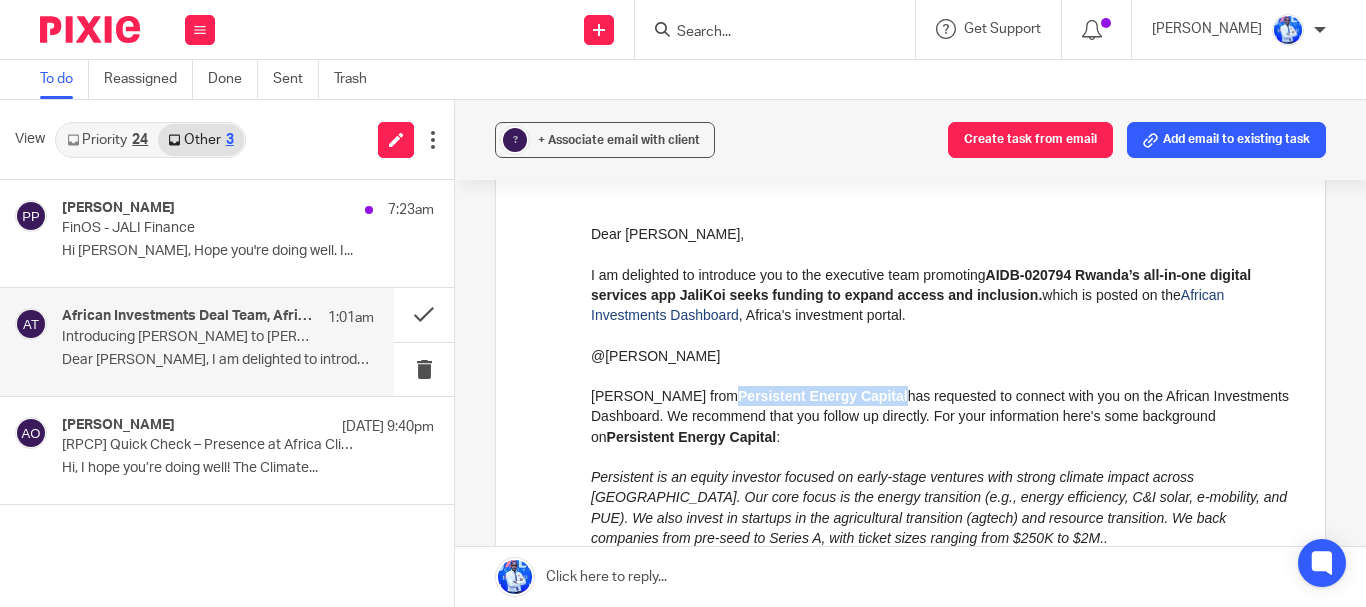 drag, startPoint x: 713, startPoint y: 391, endPoint x: 884, endPoint y: 390, distance: 171.00293 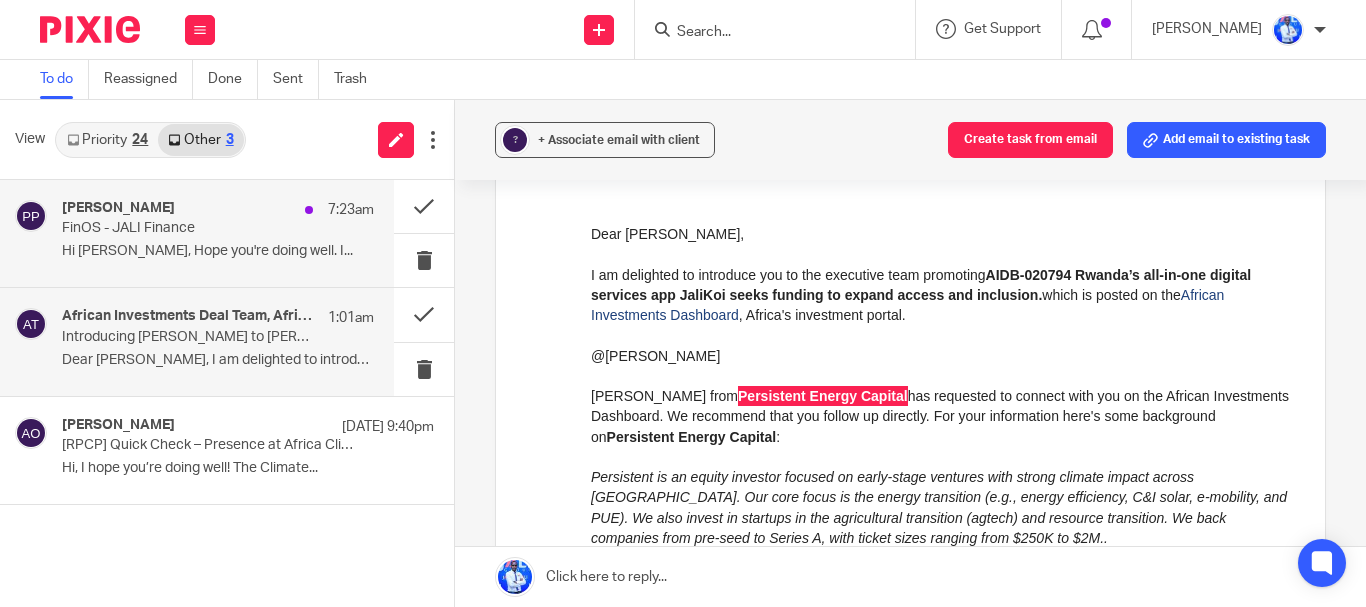 click on "Ponsharmi Ponsingh
7:23am   FinOS - JALI Finance   Hi Felix,      Hope you're doing well. I..." at bounding box center [218, 233] 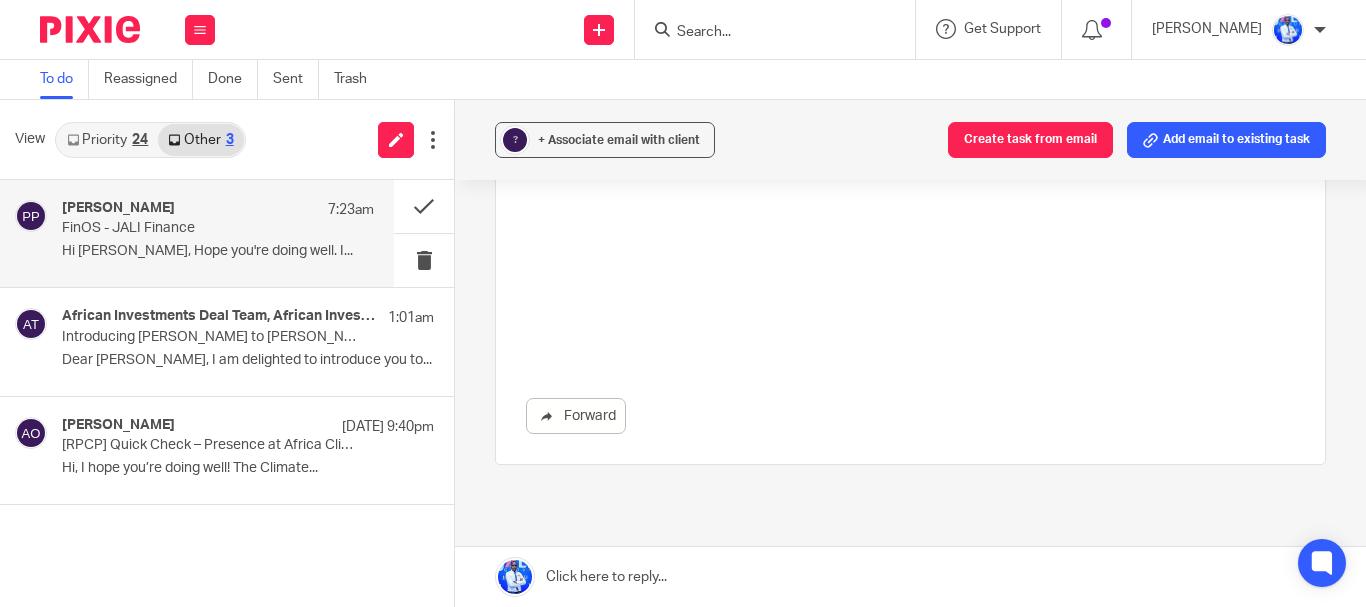 scroll, scrollTop: 0, scrollLeft: 0, axis: both 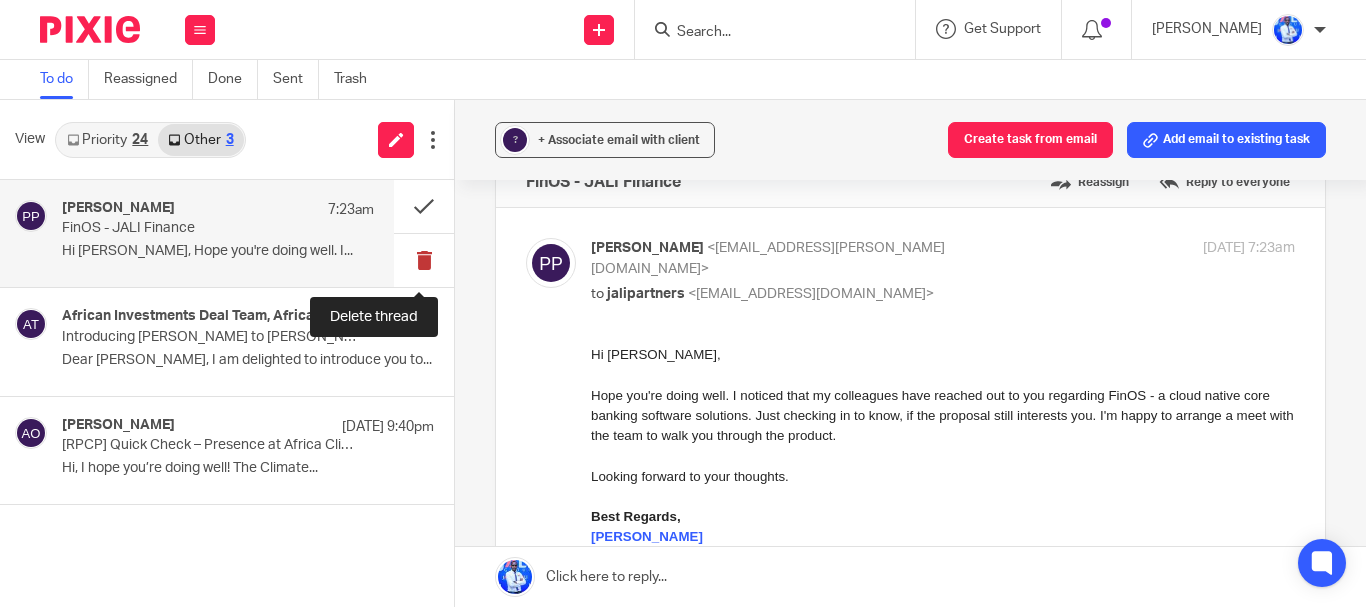 click at bounding box center (424, 260) 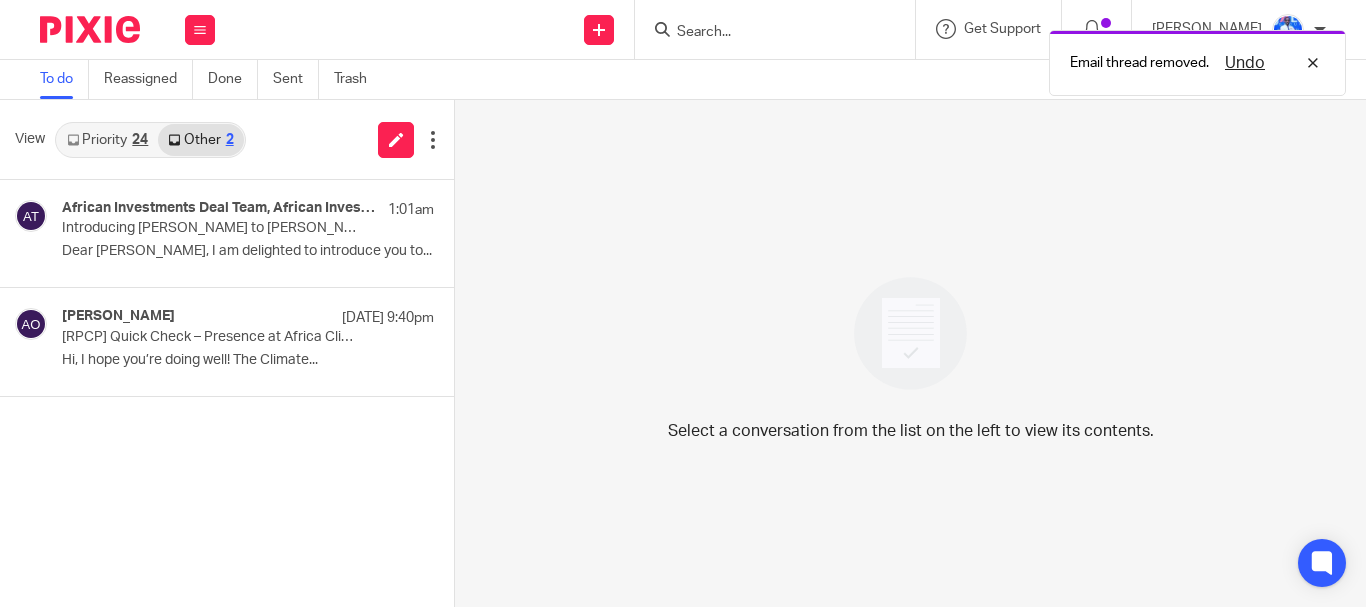 click on "Priority
24" at bounding box center [107, 140] 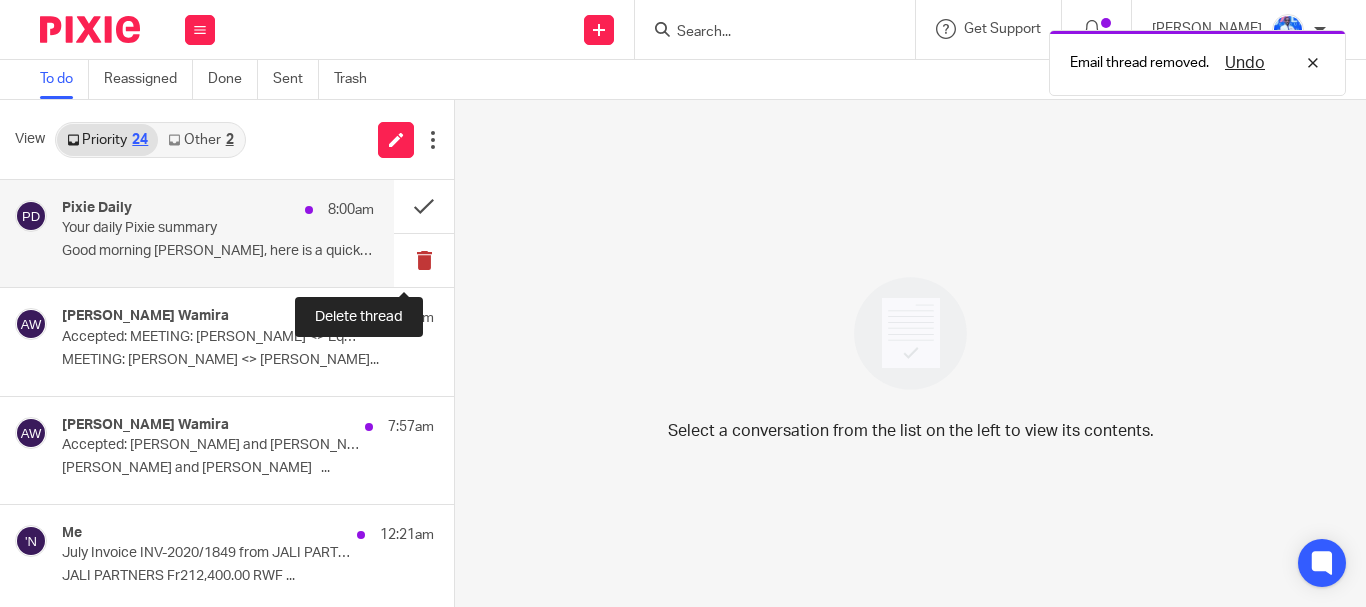 click at bounding box center [424, 260] 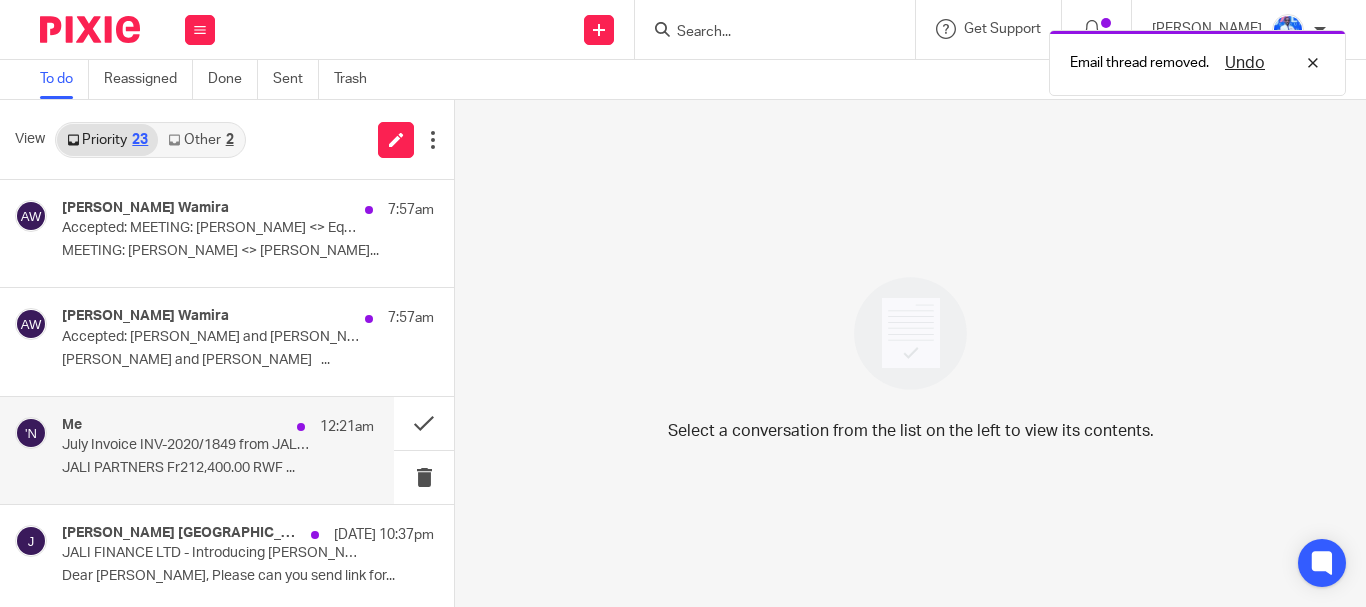 click on "Me
12:21am   July Invoice INV-2020/1849 from JALI PARTNERS for Q-LANA RWANDA LTD   JALI PARTNERS       Fr212,400.00  RWF       ..." at bounding box center (218, 450) 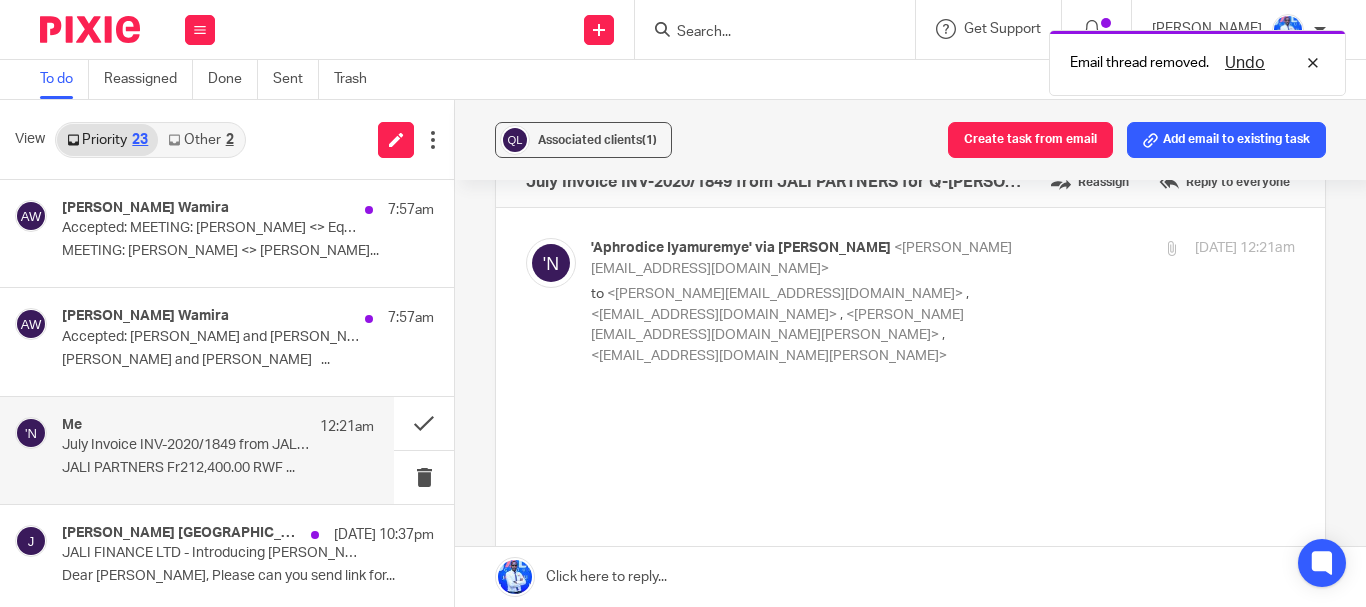 scroll, scrollTop: 0, scrollLeft: 0, axis: both 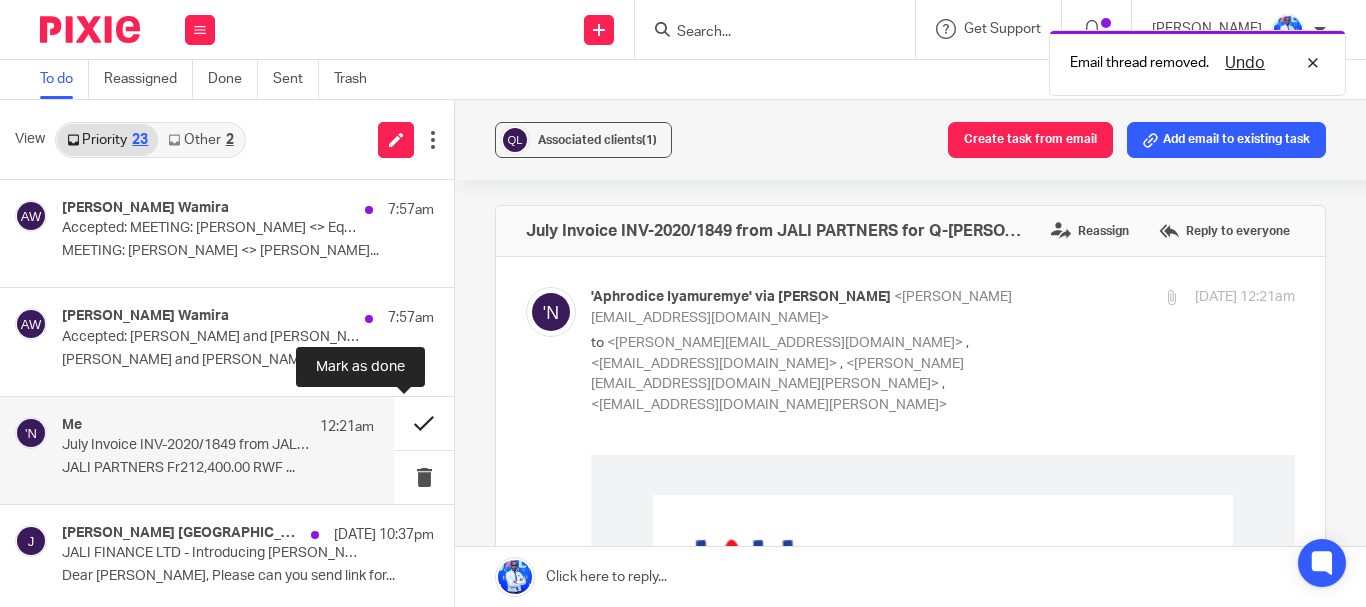 click at bounding box center (424, 423) 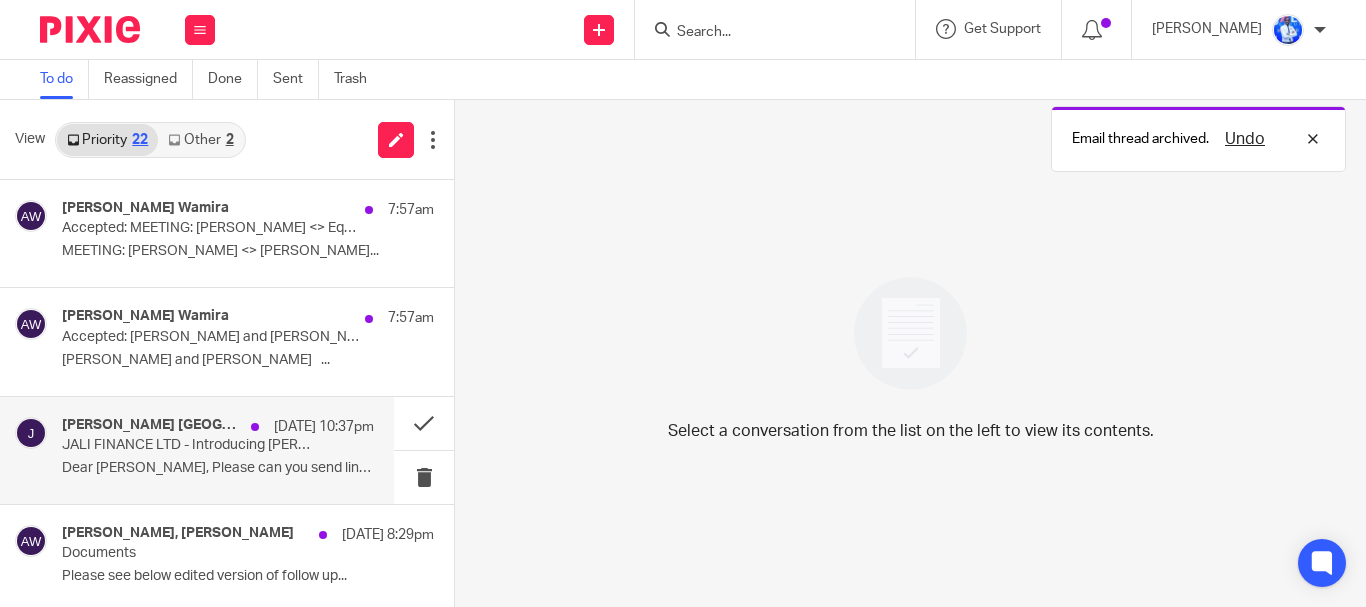 click on "JALI FINANCE LTD - Introducing BAKER TILLY for the company & share valuations" at bounding box center (187, 445) 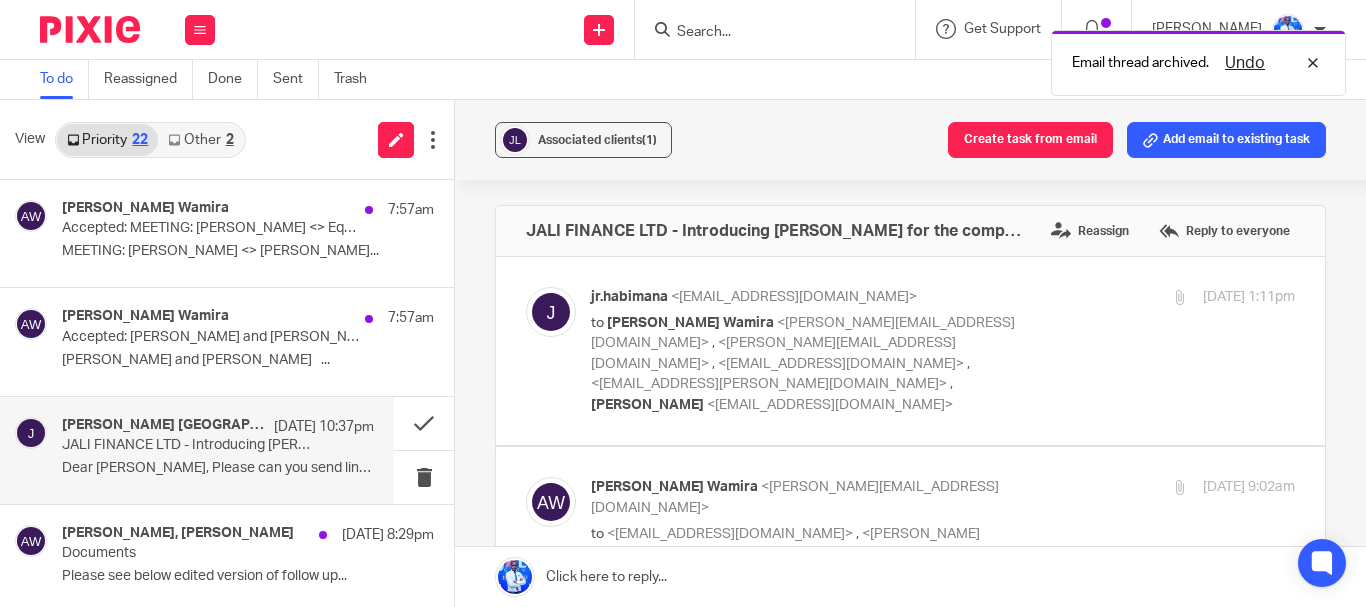 scroll, scrollTop: 0, scrollLeft: 0, axis: both 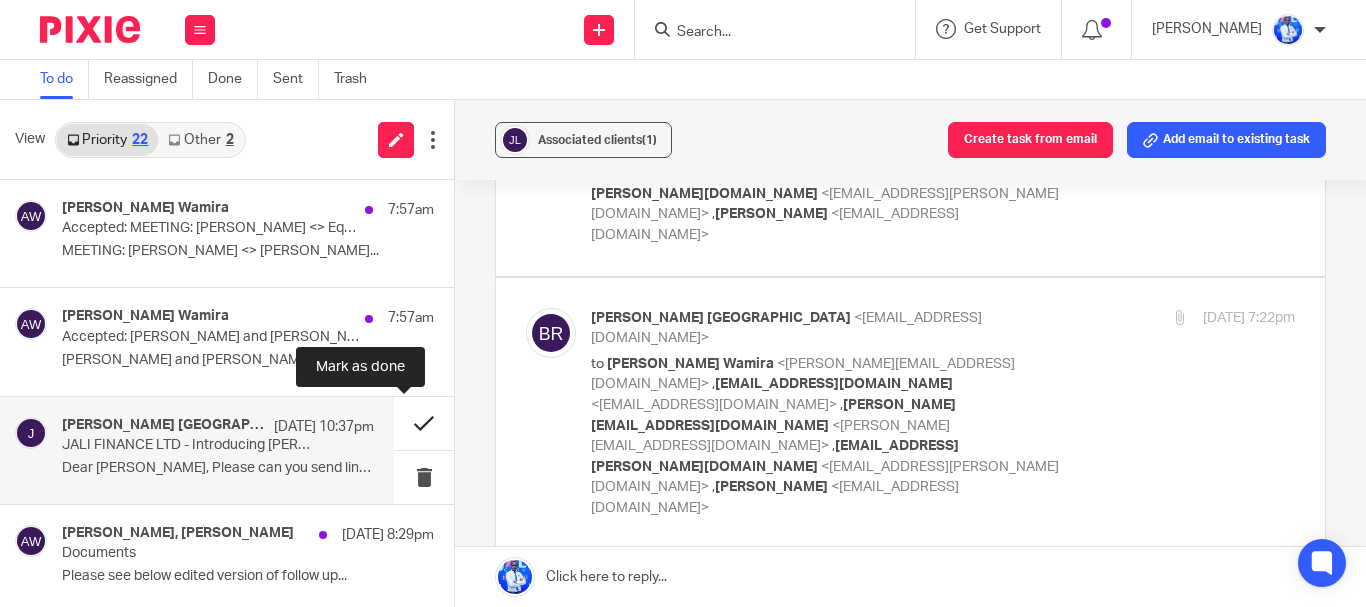 click at bounding box center (424, 423) 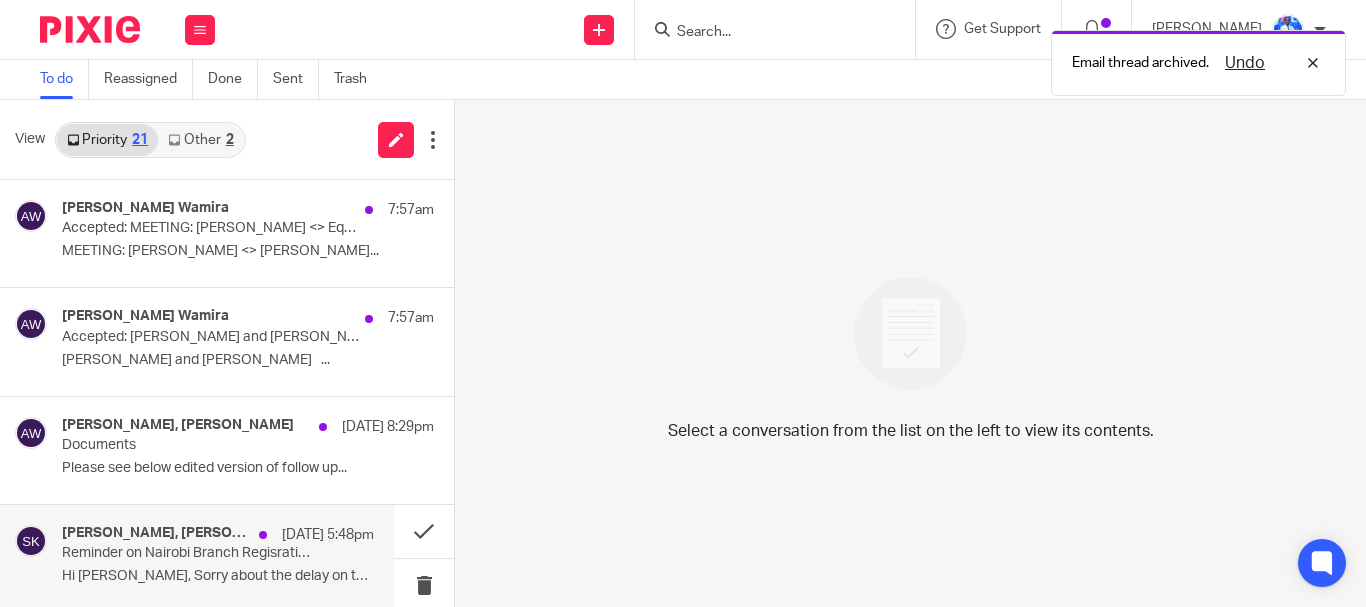 click on "Reminder on Nairobi Branch Regisration" at bounding box center [187, 553] 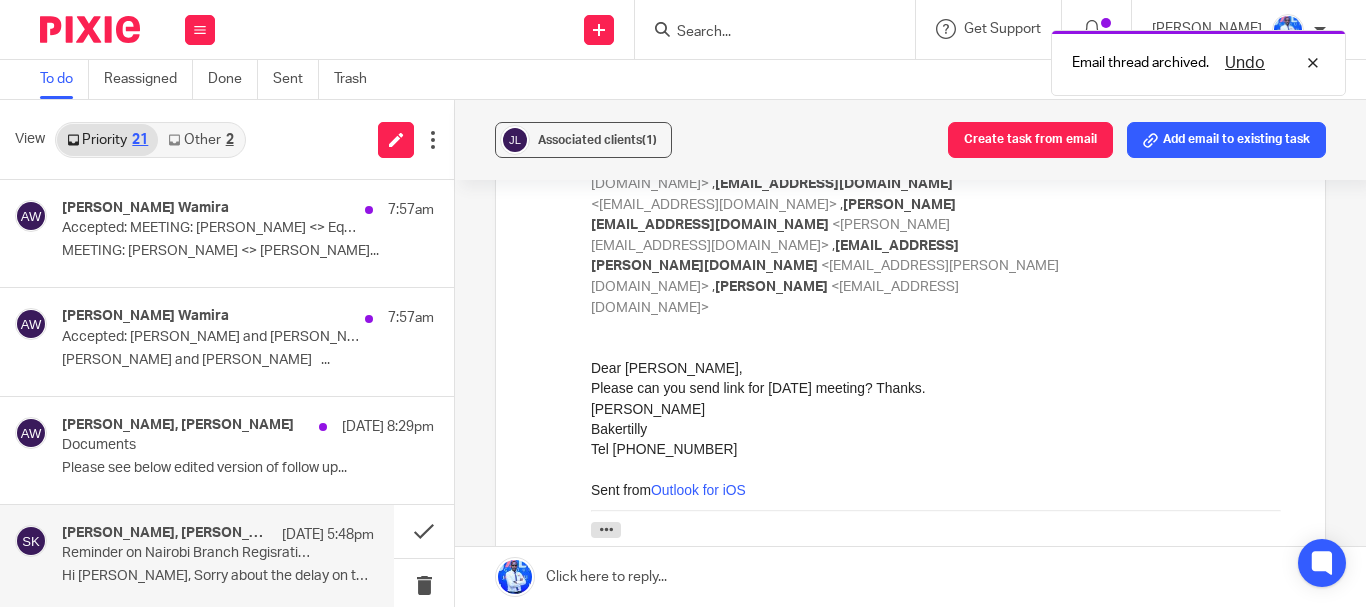 scroll, scrollTop: 0, scrollLeft: 0, axis: both 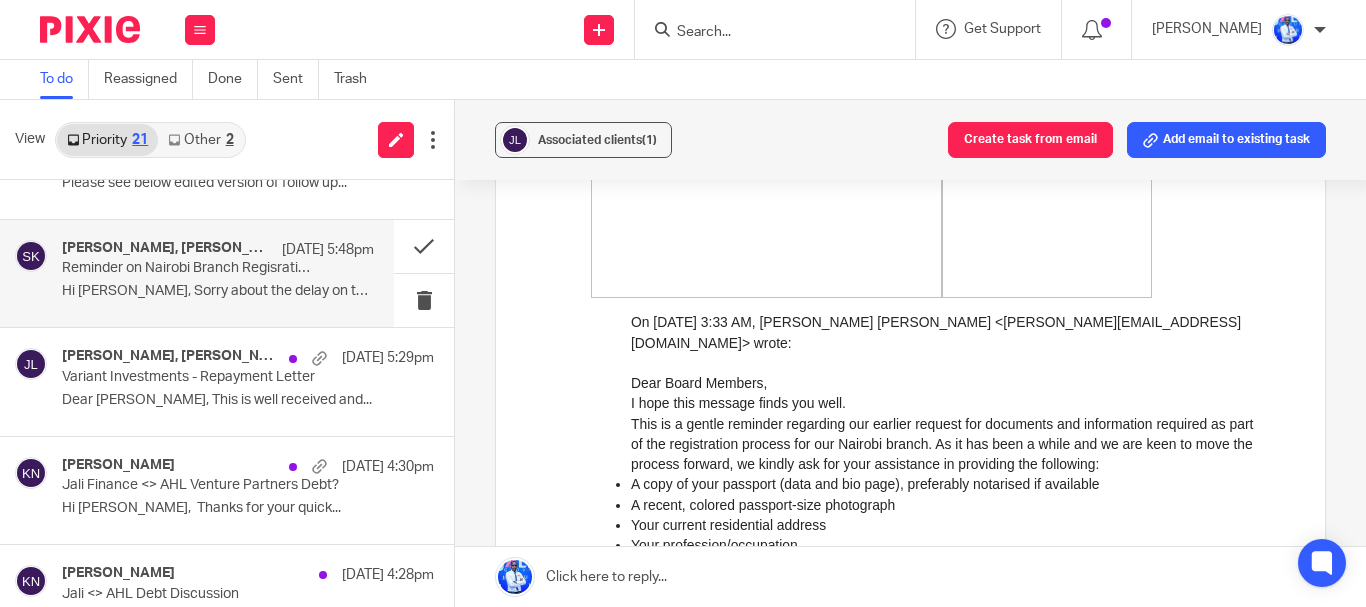 click at bounding box center [646, -62] 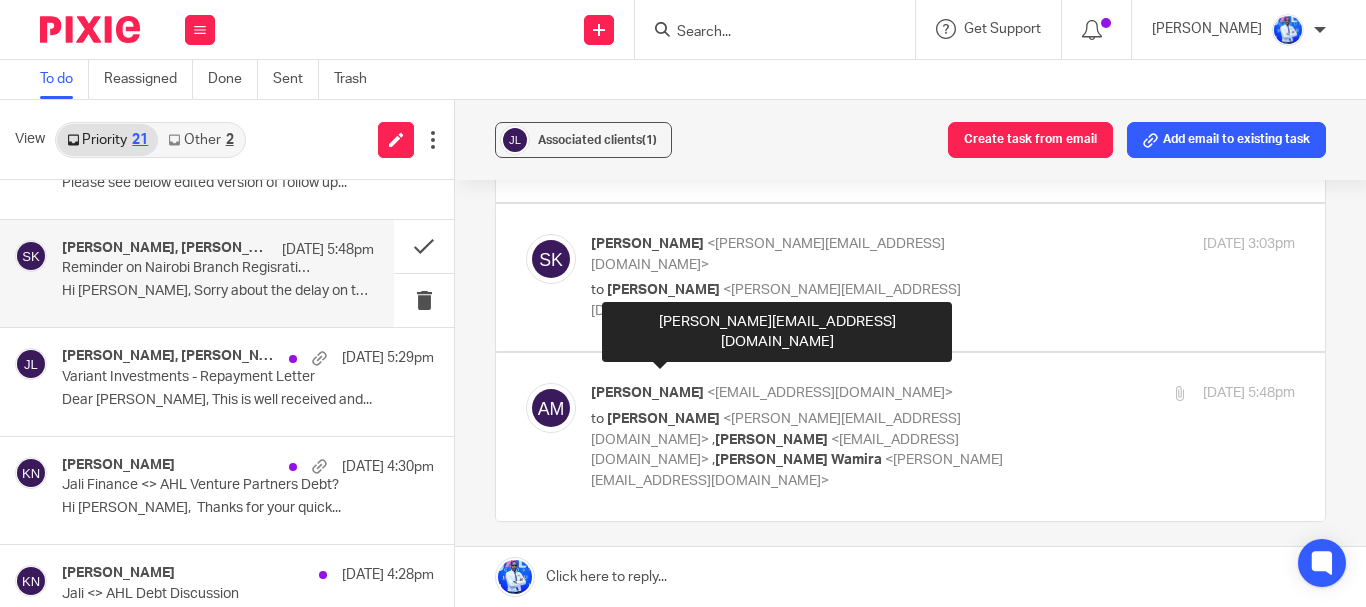 scroll, scrollTop: 262, scrollLeft: 0, axis: vertical 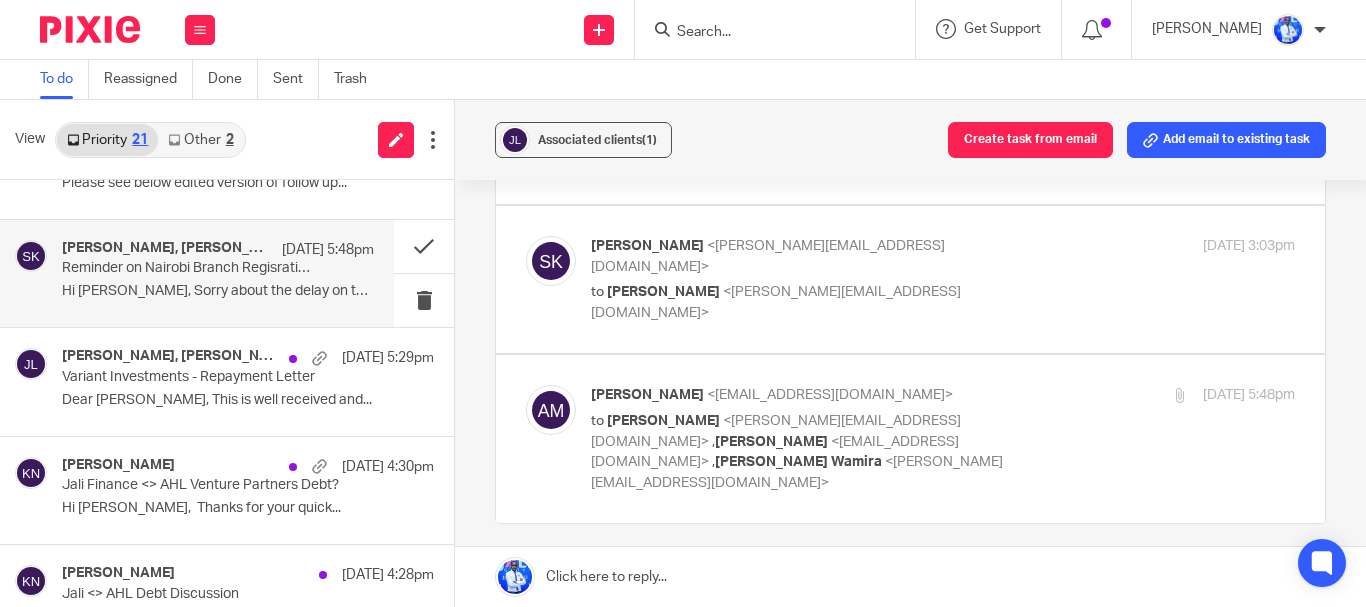 click at bounding box center [910, 439] 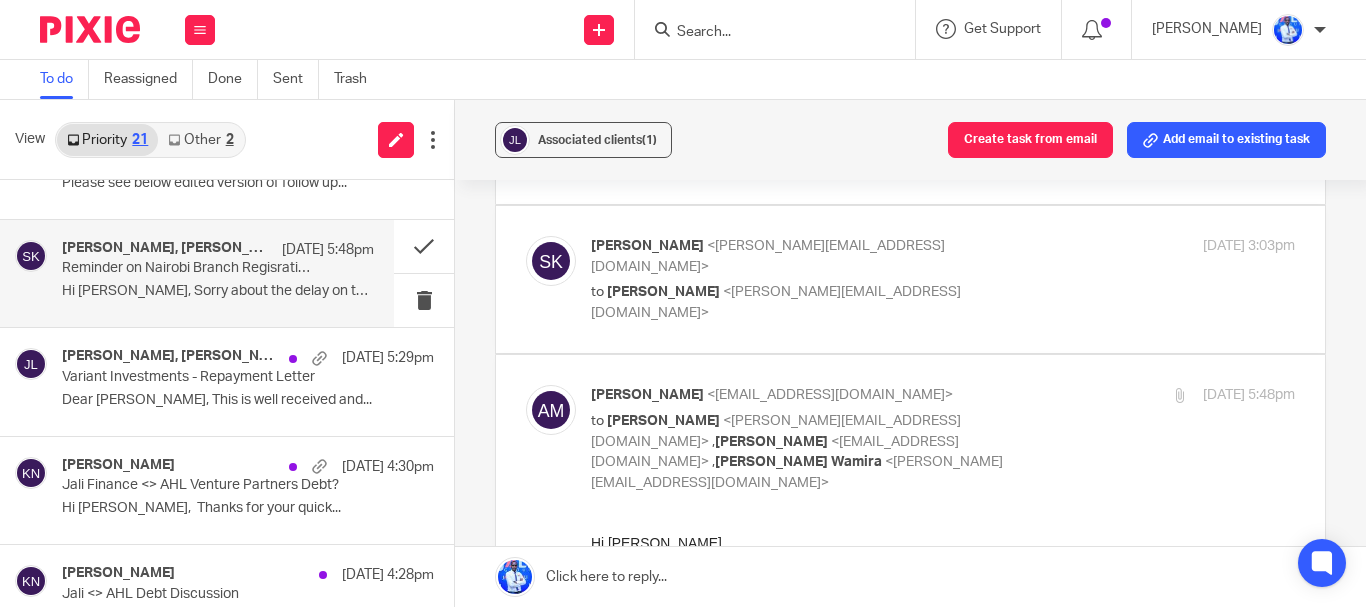 scroll, scrollTop: 0, scrollLeft: 0, axis: both 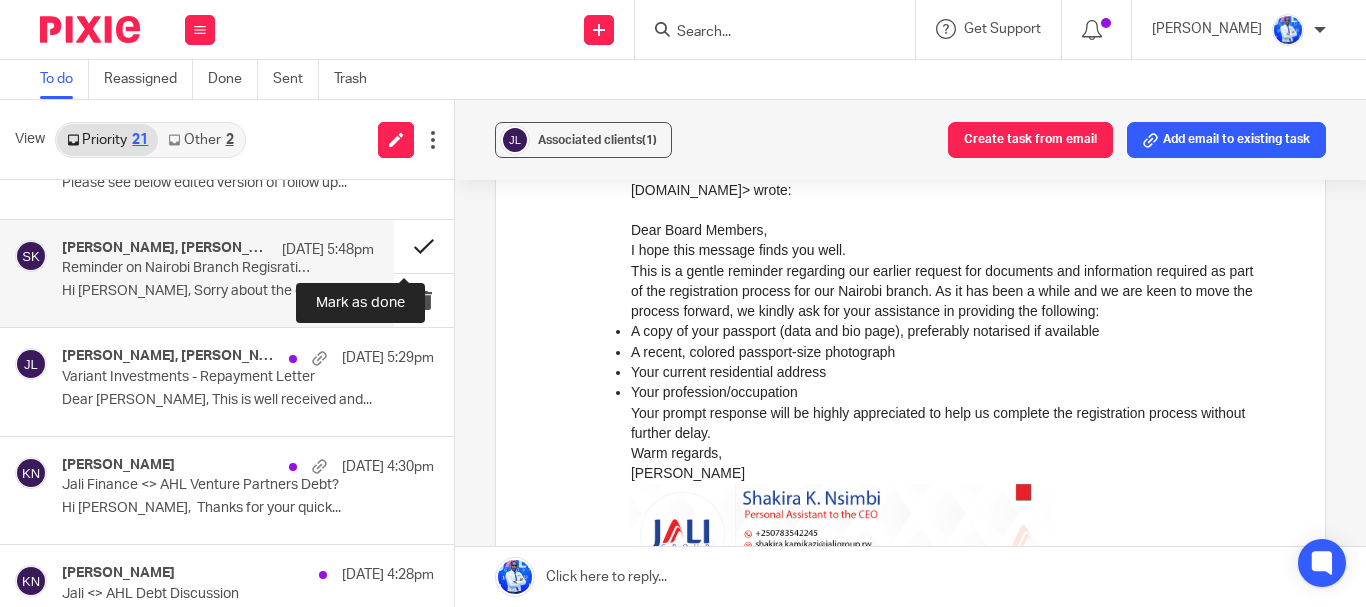 click at bounding box center (424, 246) 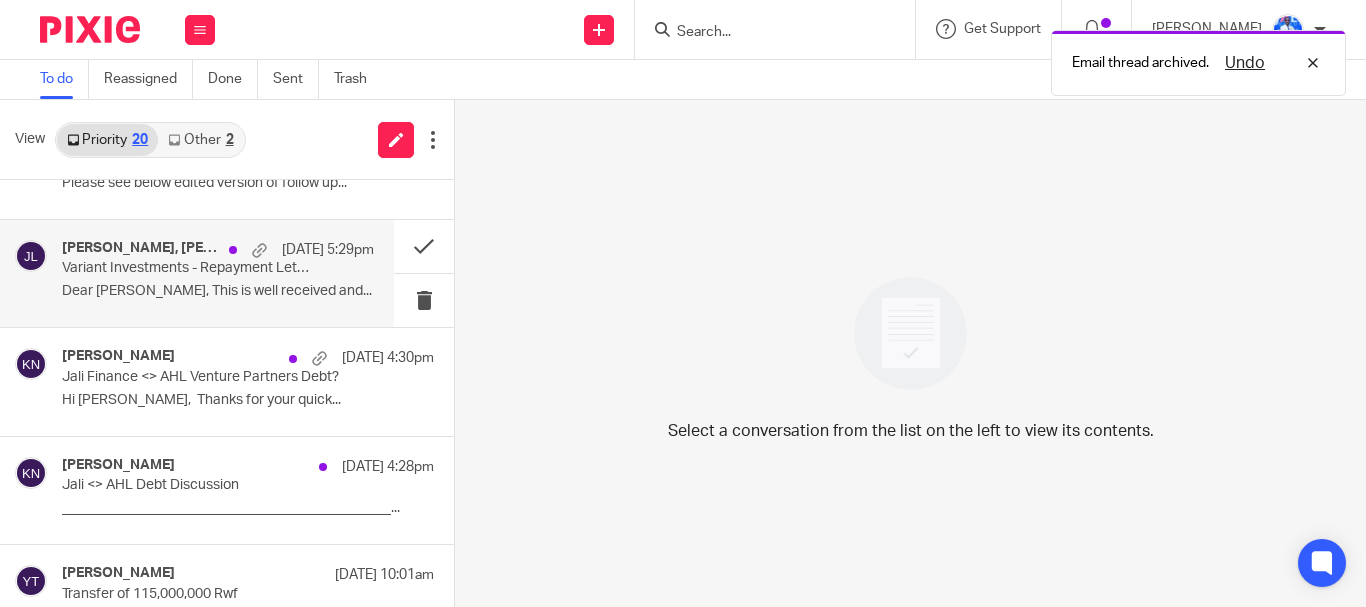 click on "Dear Felix,          This is well received and..." at bounding box center (218, 291) 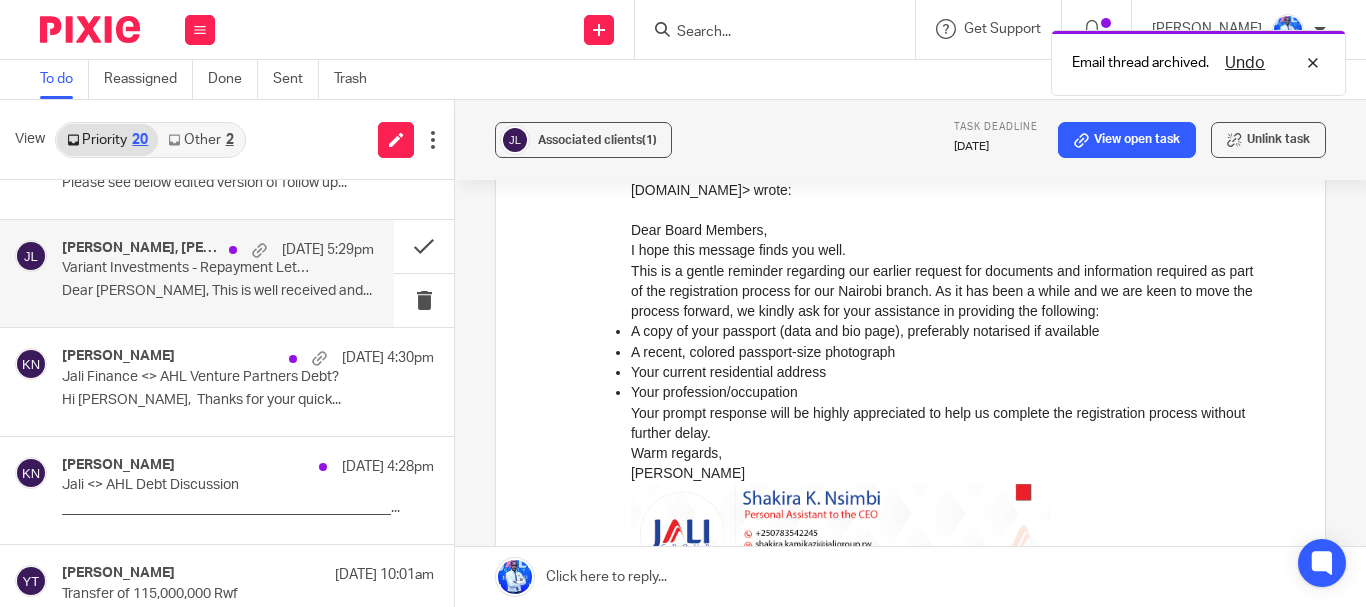 scroll, scrollTop: 1332, scrollLeft: 0, axis: vertical 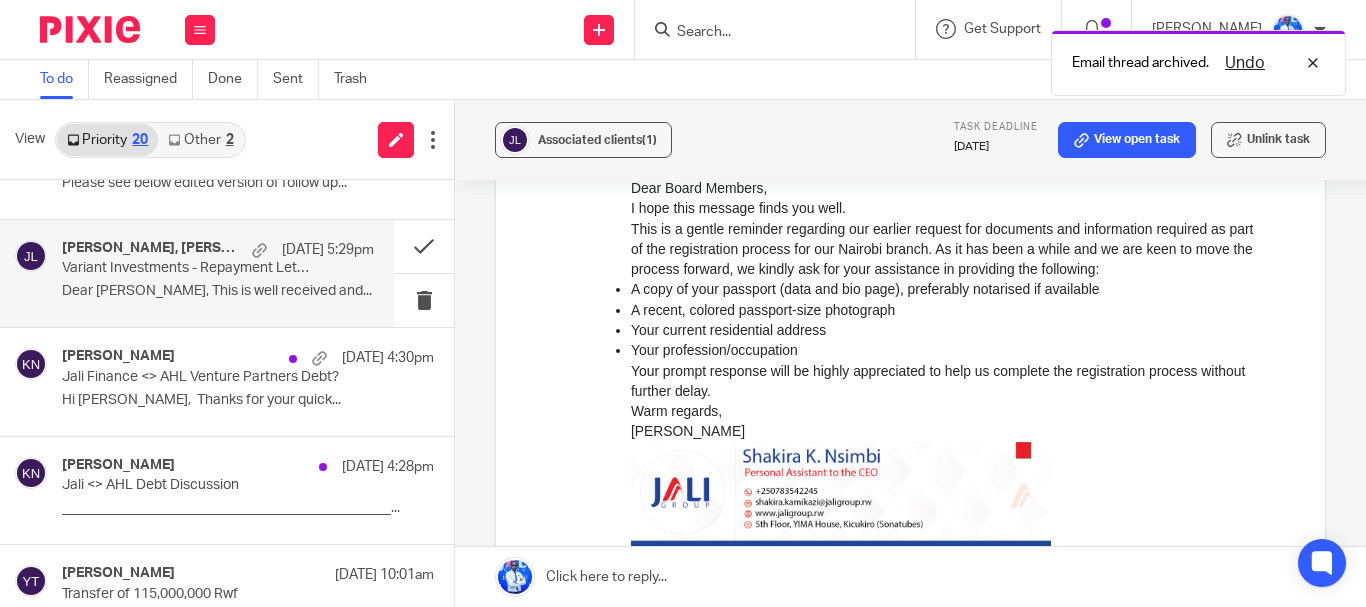 click on "Dear Felix,          This is well received and..." at bounding box center (218, 291) 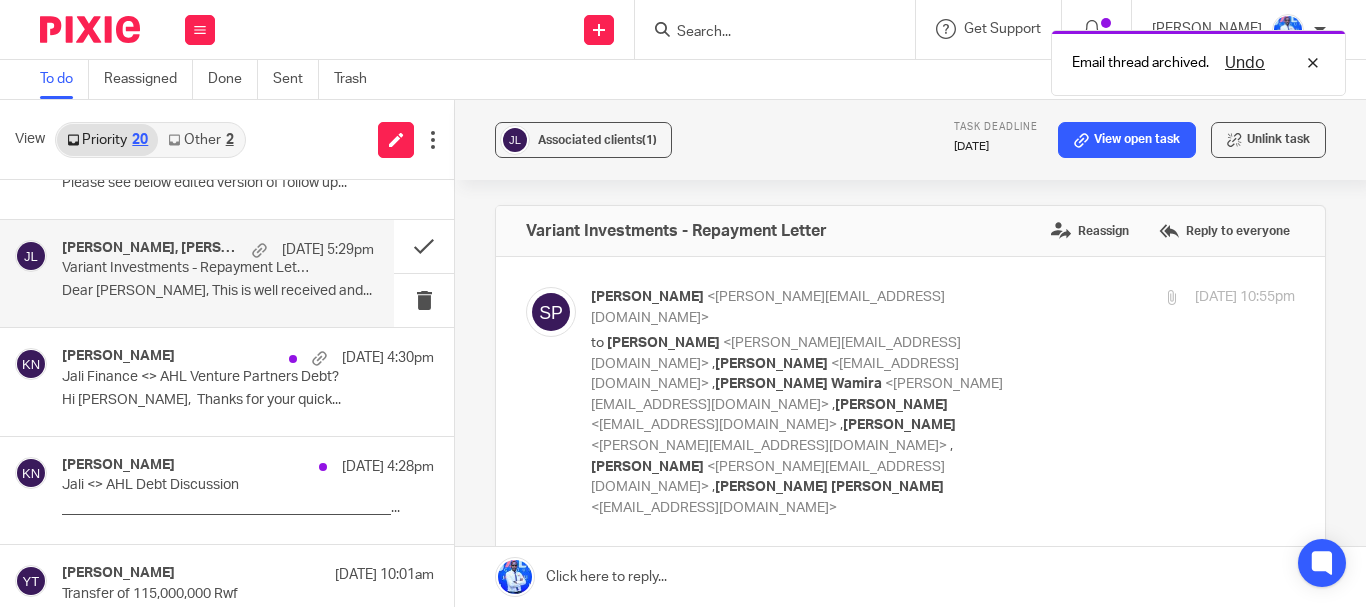 scroll, scrollTop: 0, scrollLeft: 0, axis: both 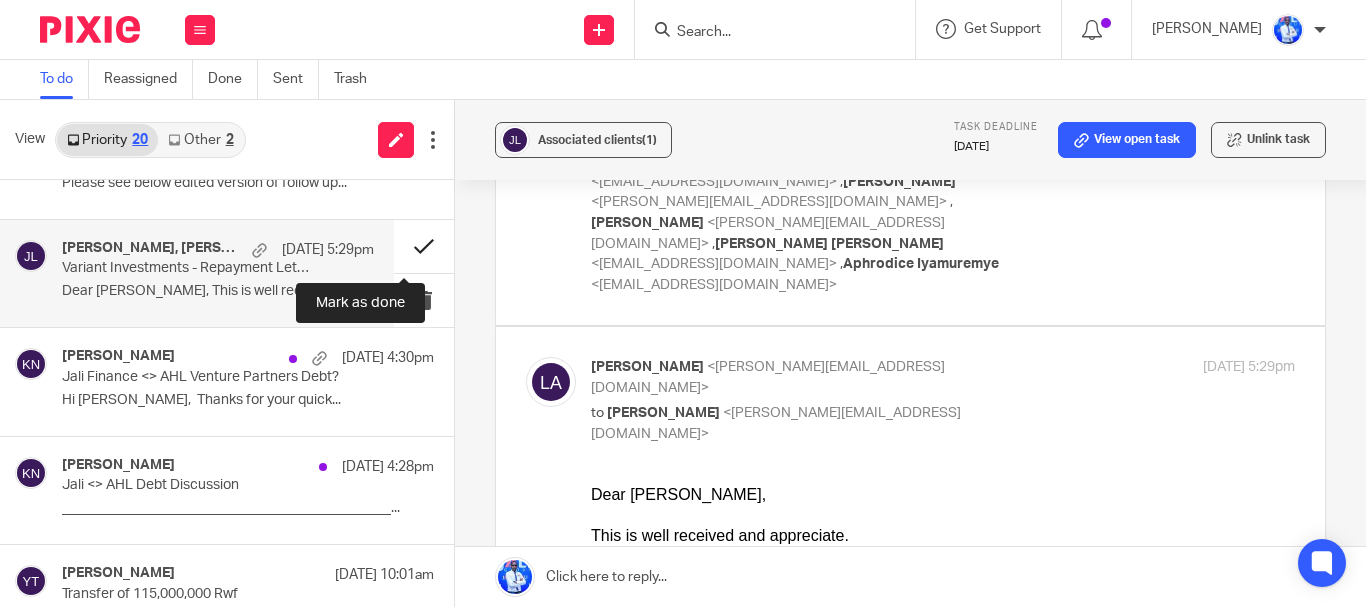 click at bounding box center [424, 246] 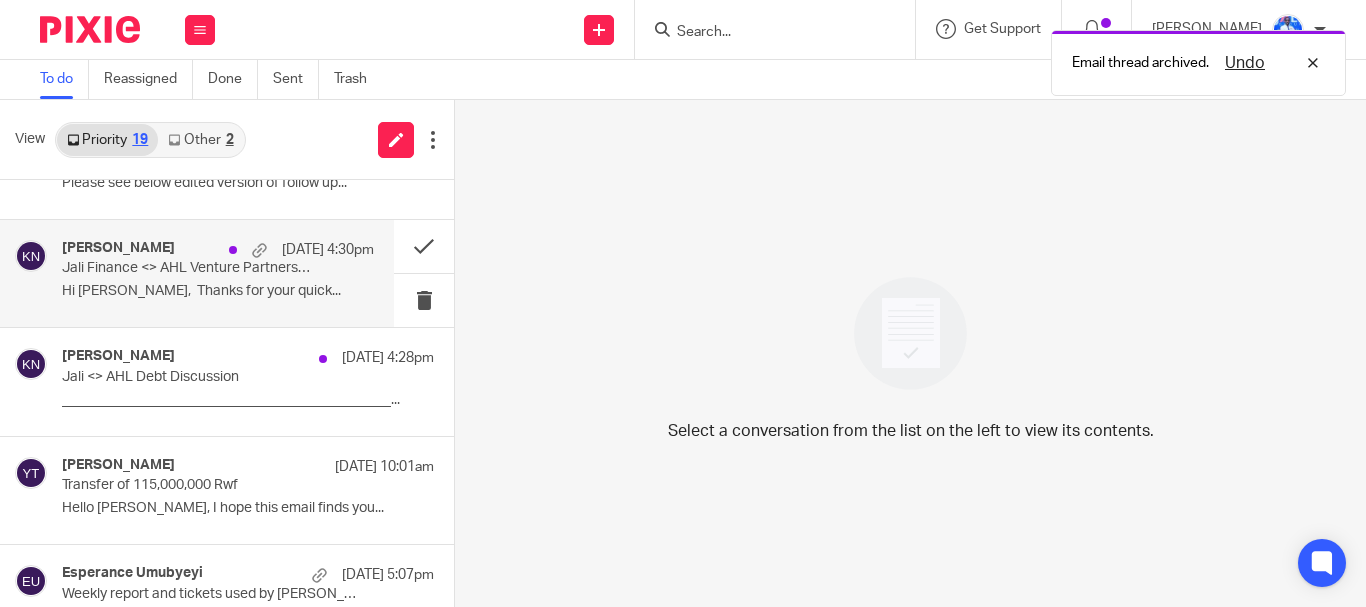 click on "Kerry Nasidai
15 Jul 4:30pm   Jali Finance <> AHL Venture Partners Debt?   Hi Felix,           Thanks for your quick..." at bounding box center (218, 273) 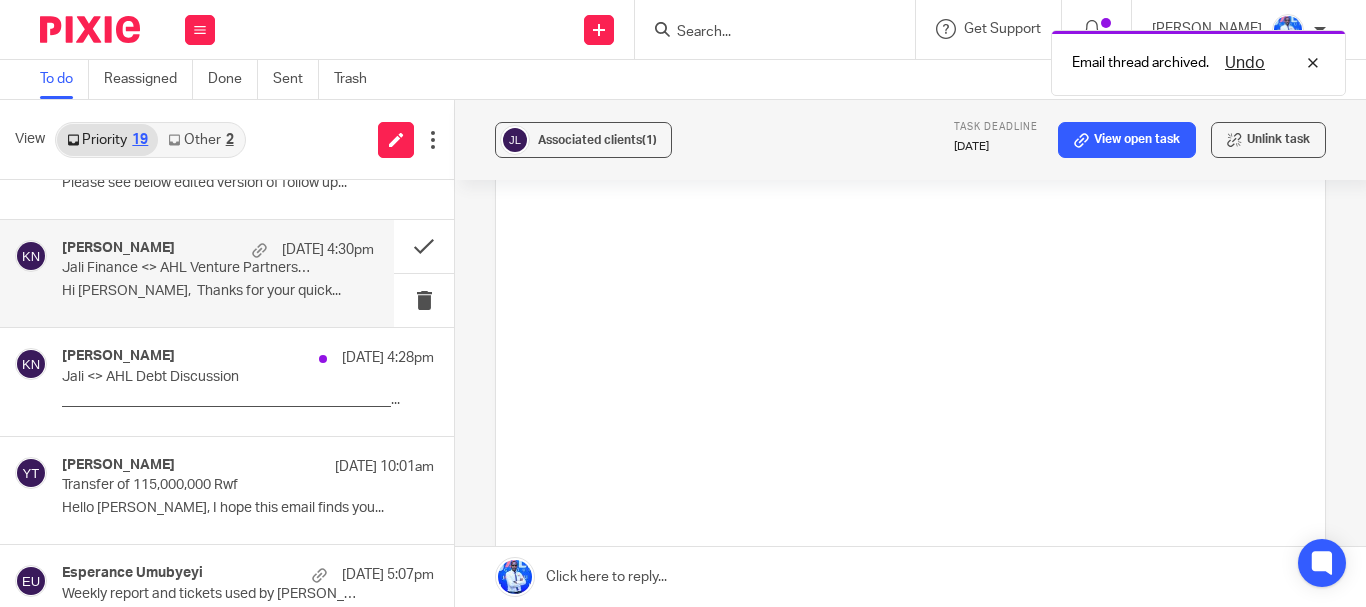 scroll, scrollTop: 0, scrollLeft: 0, axis: both 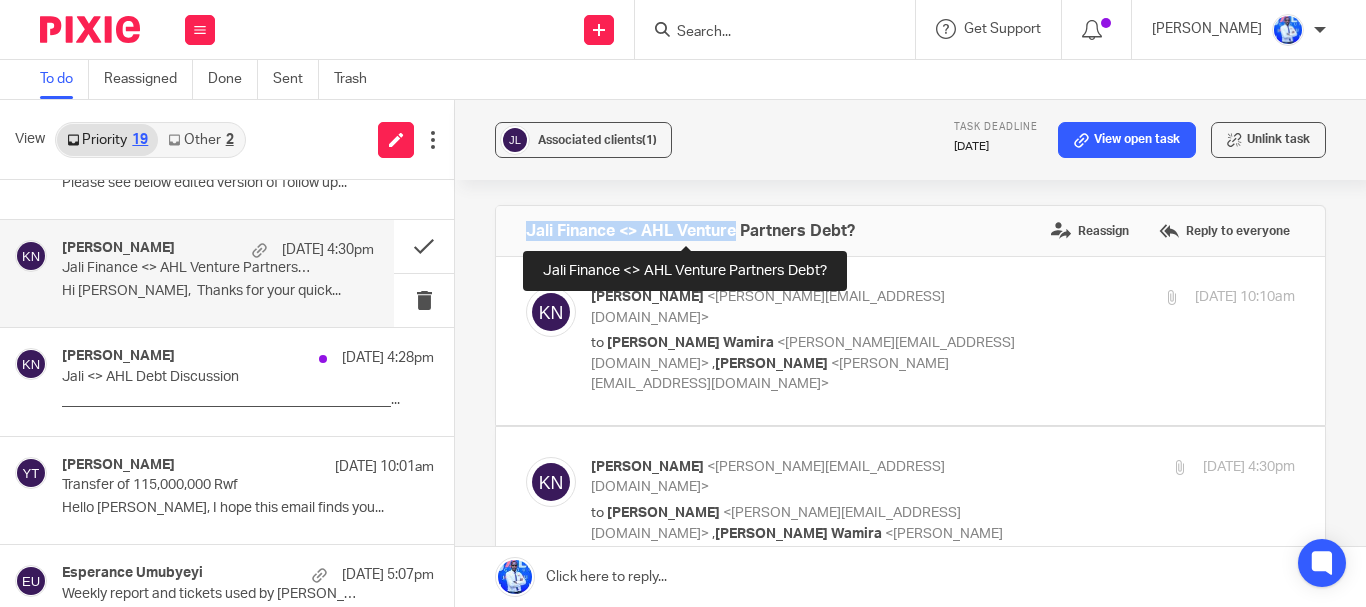drag, startPoint x: 730, startPoint y: 226, endPoint x: 523, endPoint y: 237, distance: 207.29207 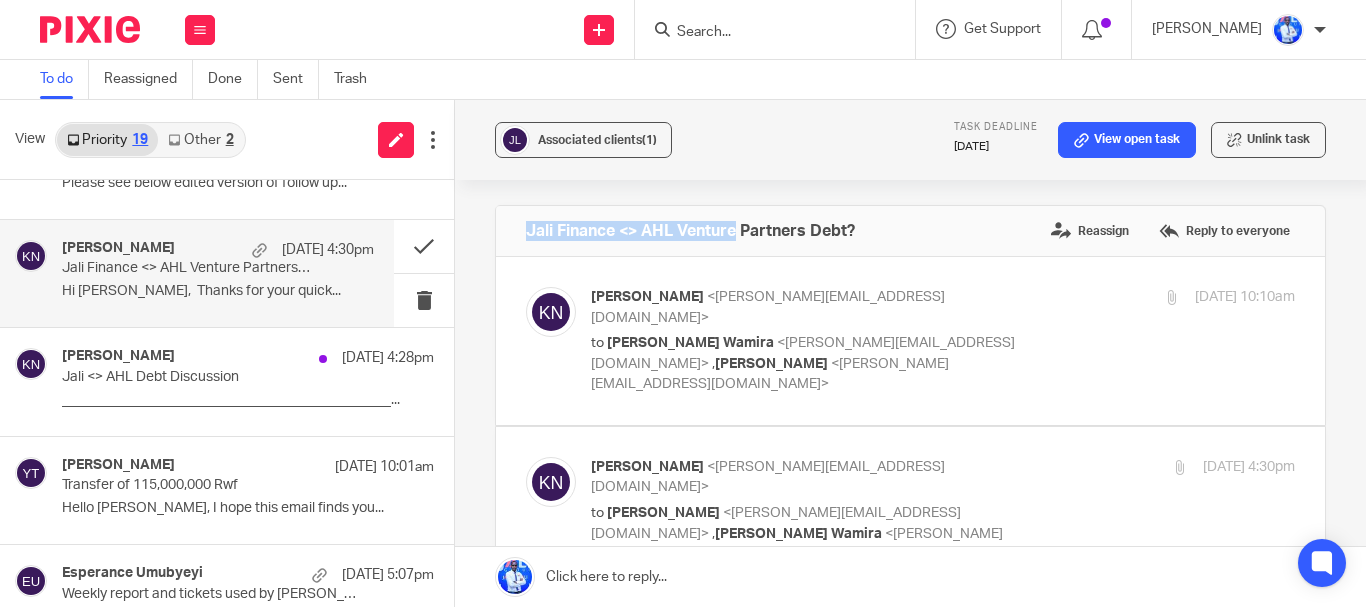 copy on "Jali Finance <> AHL Venture" 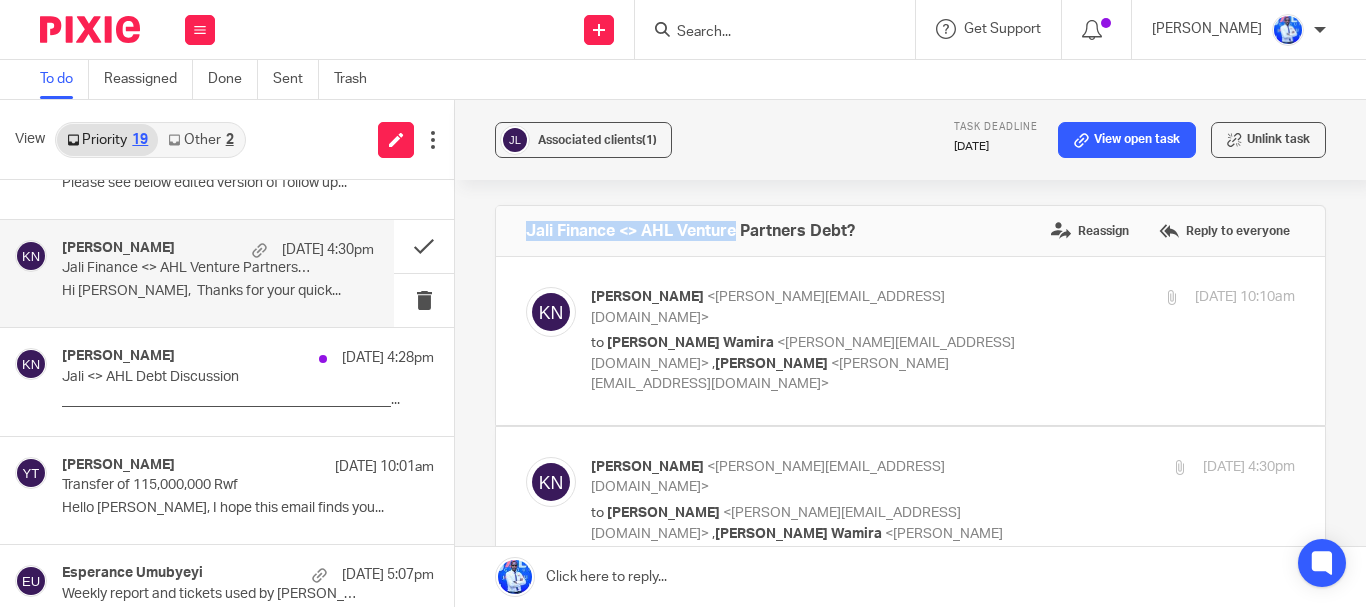click on "Work
Email
Clients
Team
Reports
Settings" at bounding box center [200, 29] 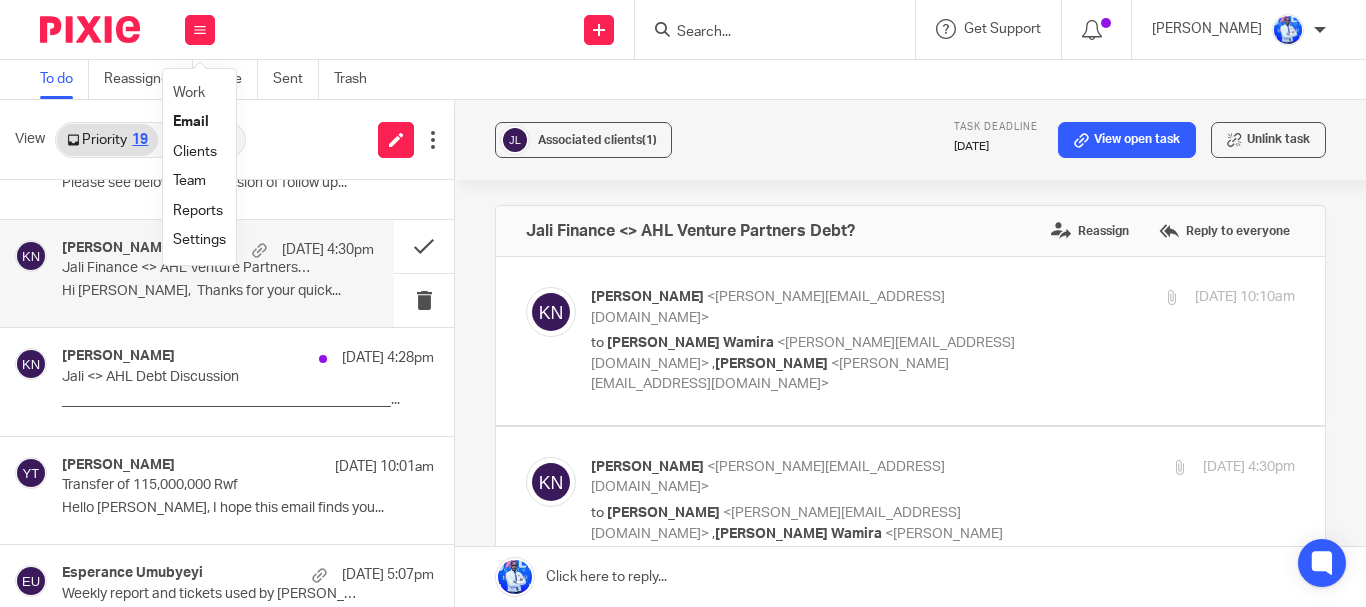 click on "Work" at bounding box center (199, 93) 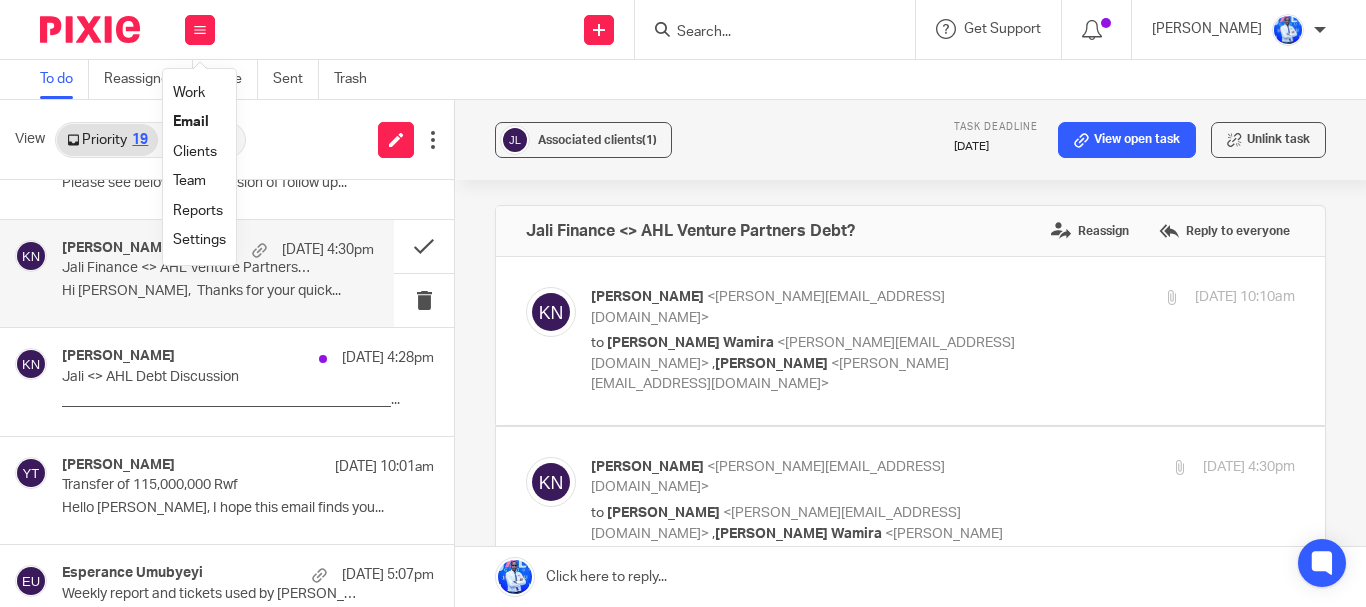 click on "Work" at bounding box center [189, 93] 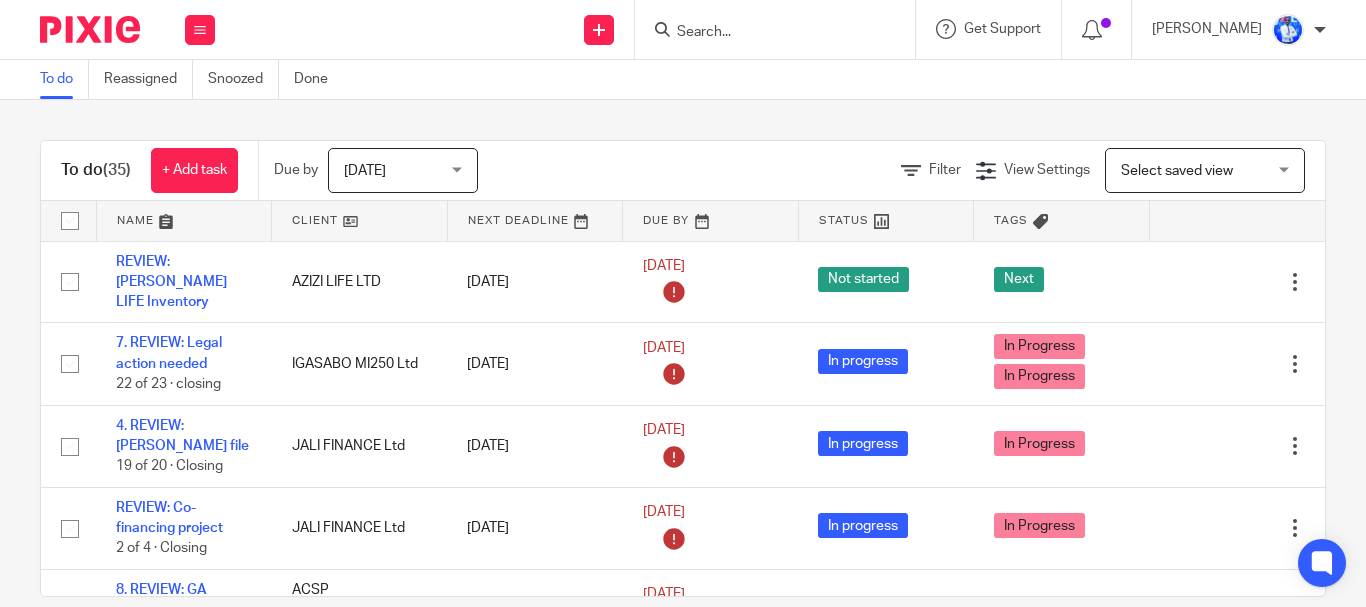 scroll, scrollTop: 0, scrollLeft: 0, axis: both 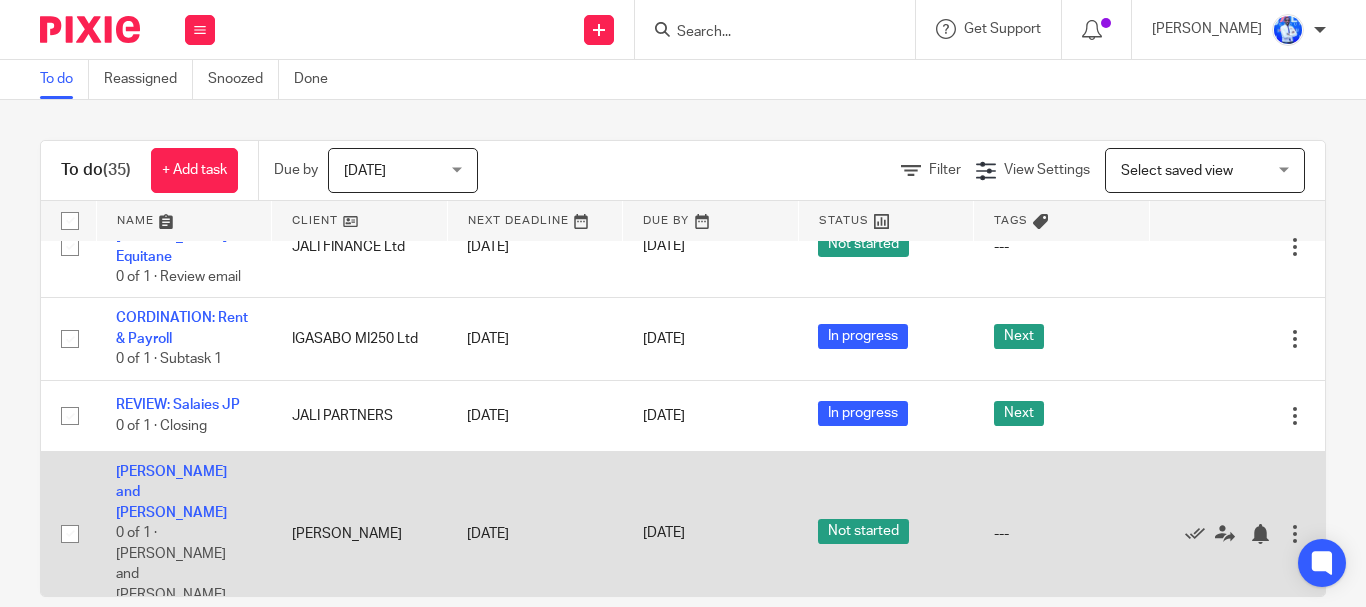 click at bounding box center [70, 534] 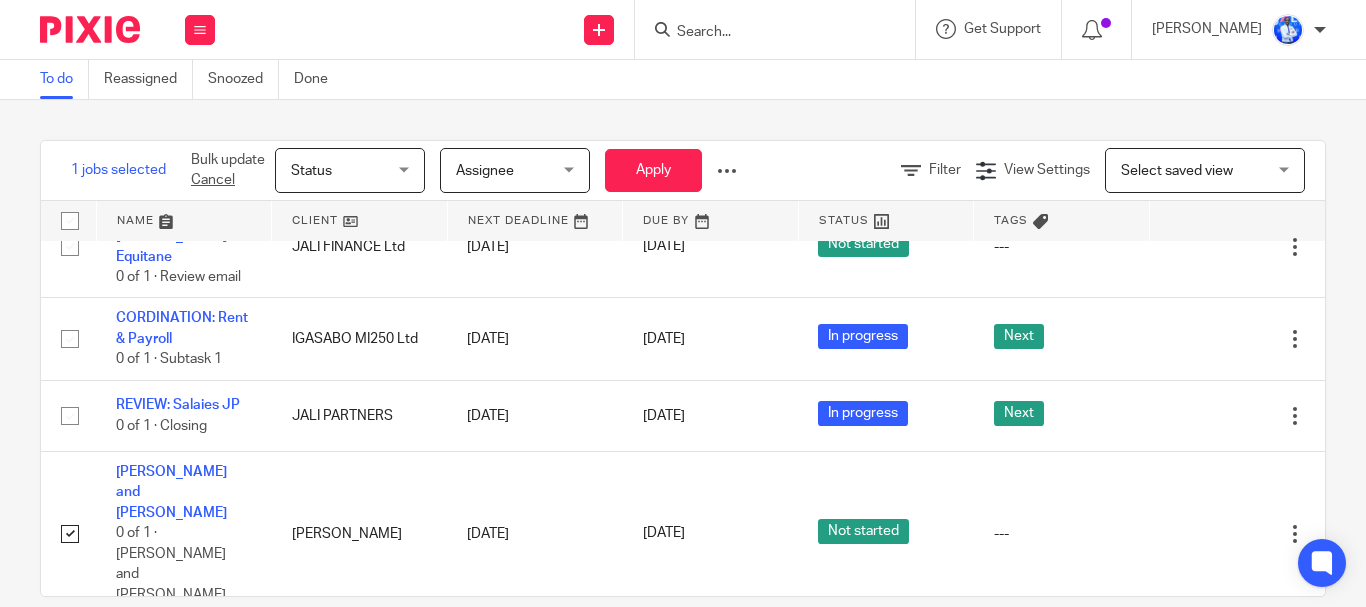 click at bounding box center [727, 171] 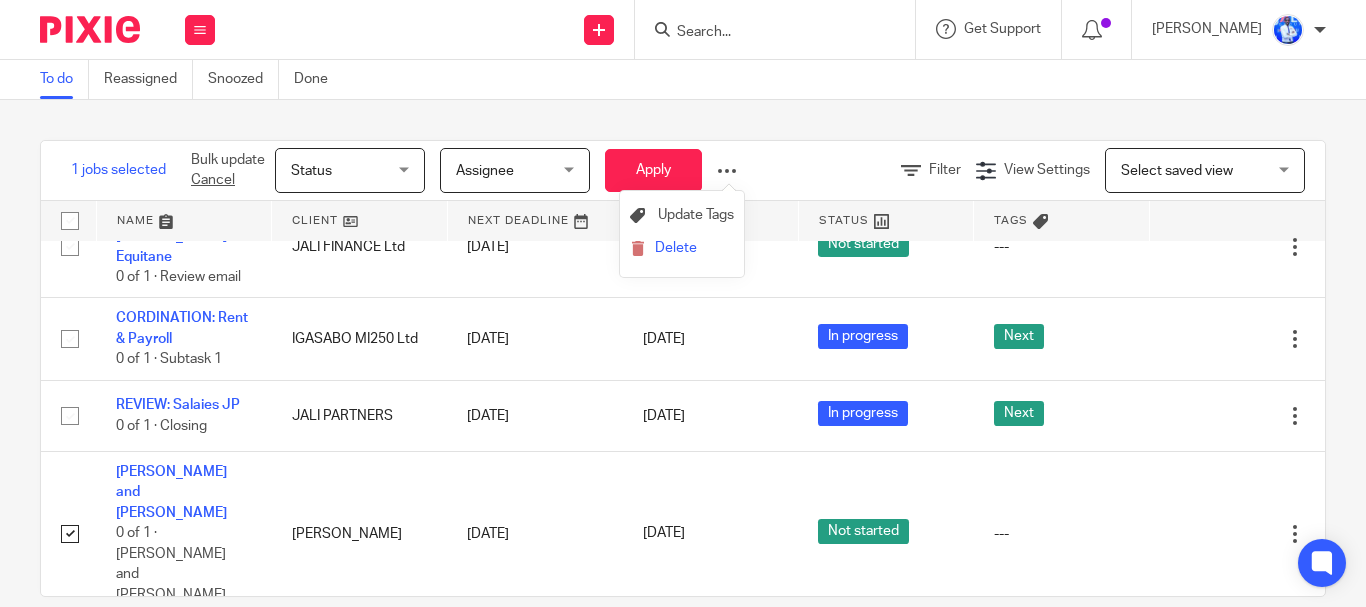 click on "Delete" at bounding box center (682, 249) 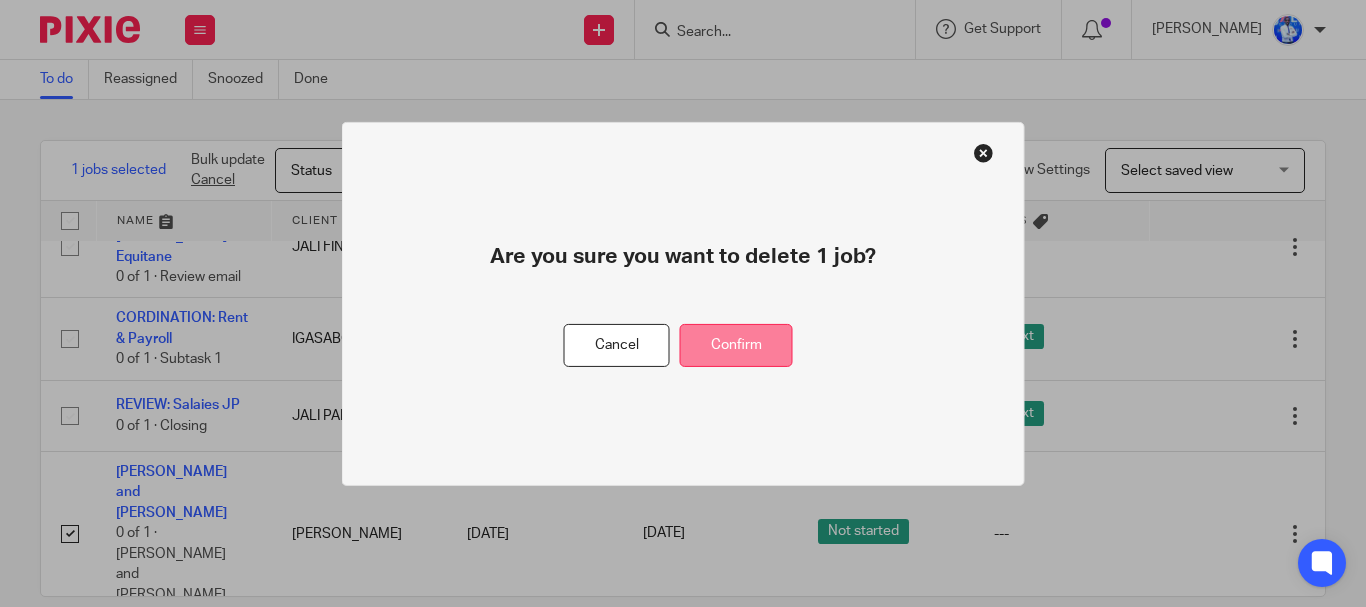 click on "Confirm" at bounding box center (736, 345) 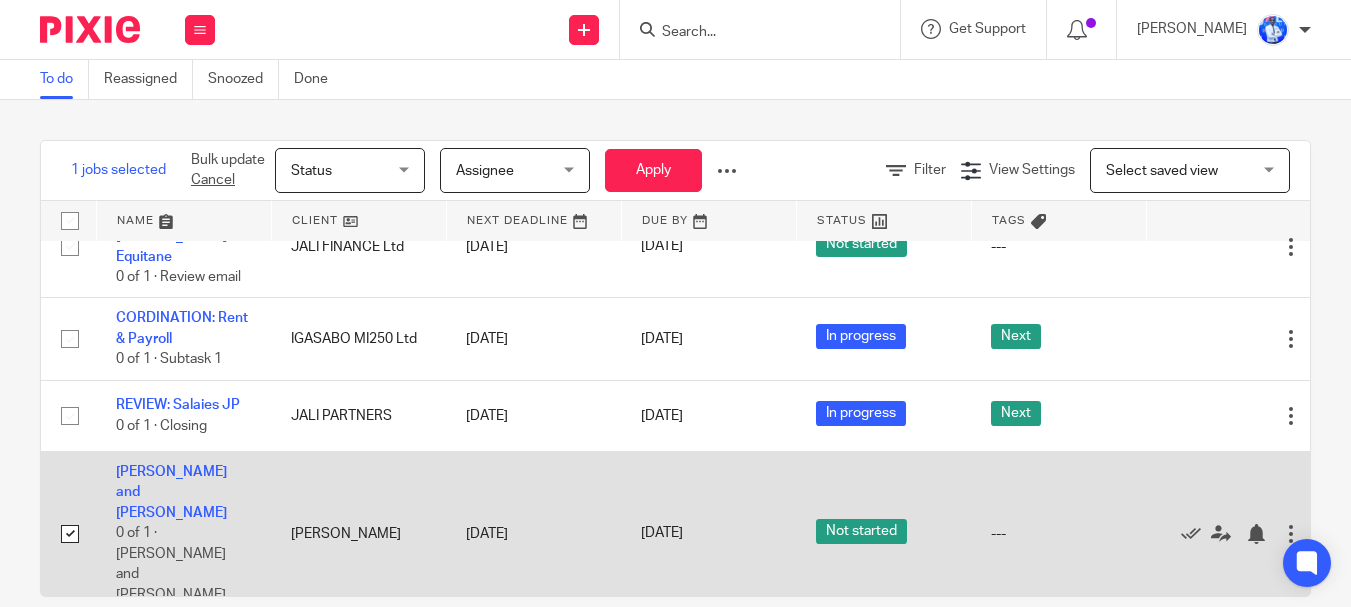 scroll, scrollTop: 2658, scrollLeft: 0, axis: vertical 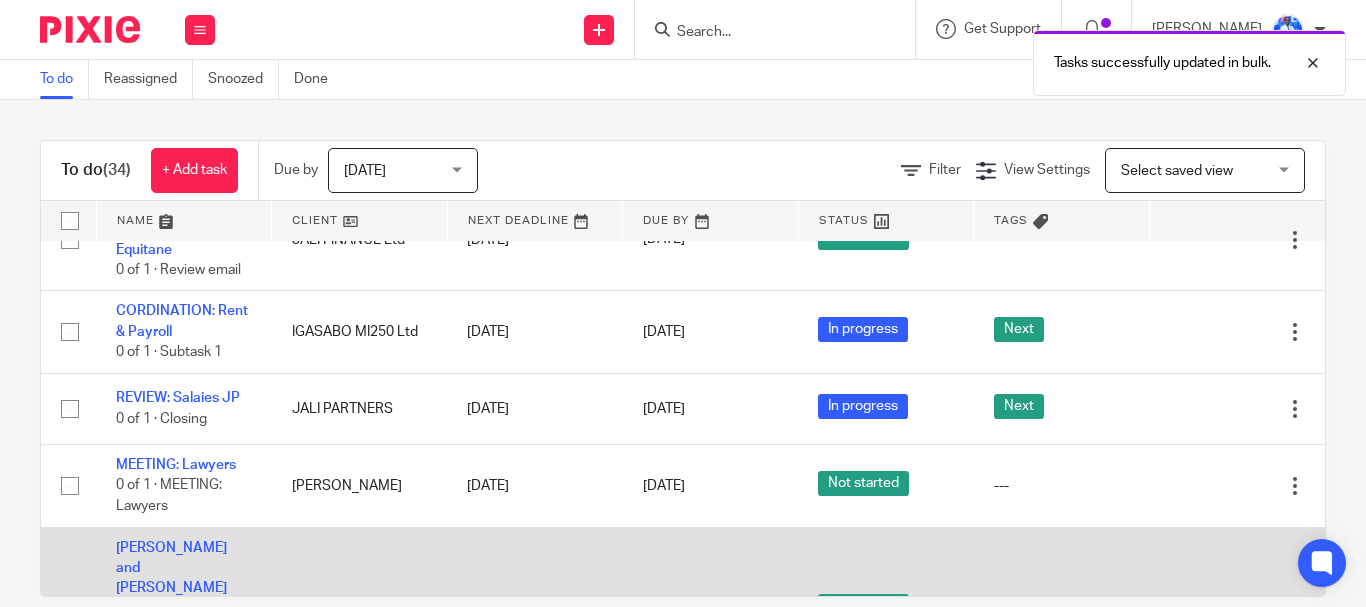 click at bounding box center [70, 609] 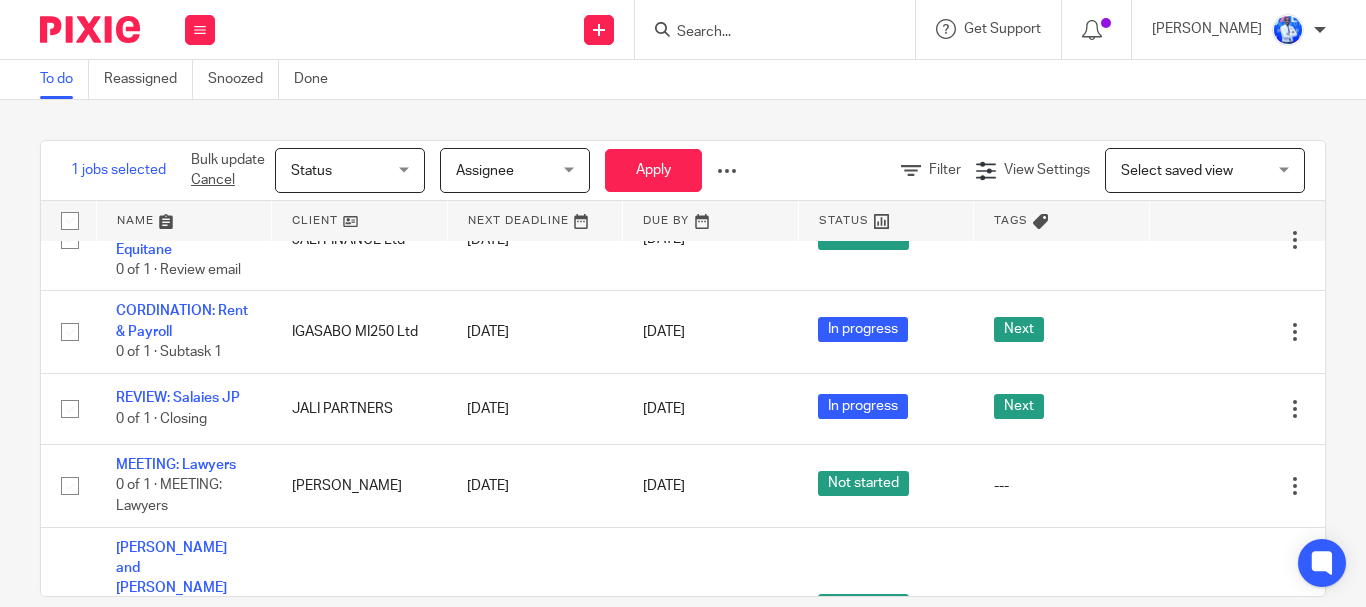 click at bounding box center [727, 171] 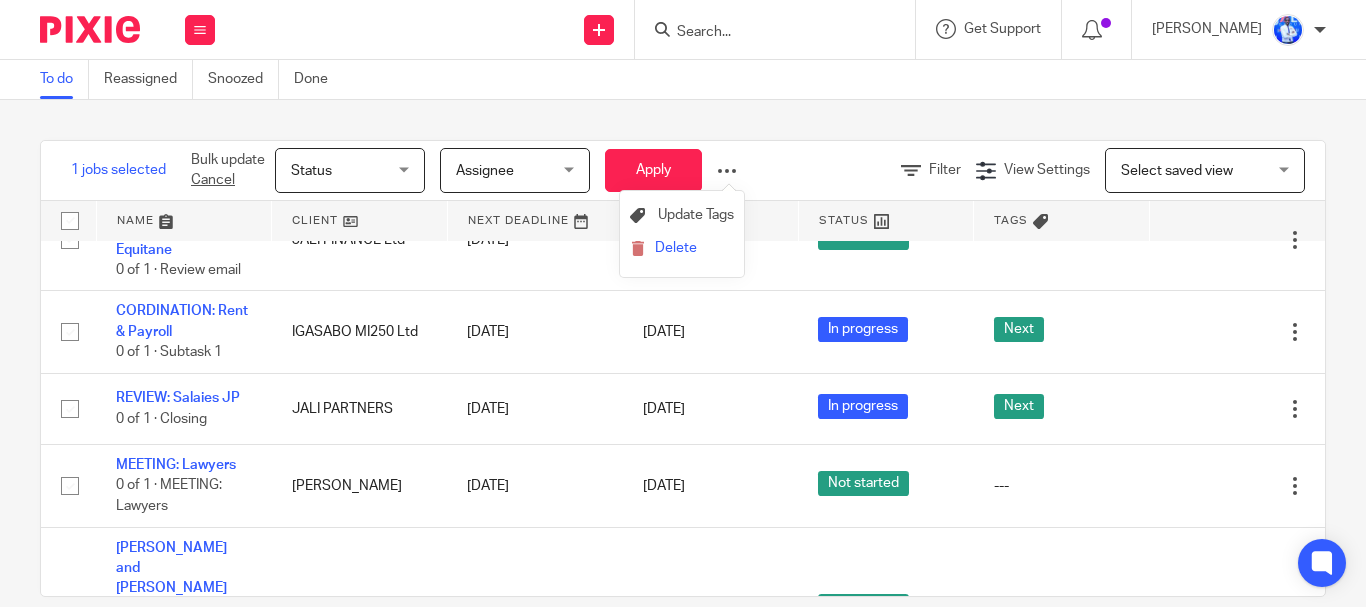 click on "Delete" at bounding box center (682, 249) 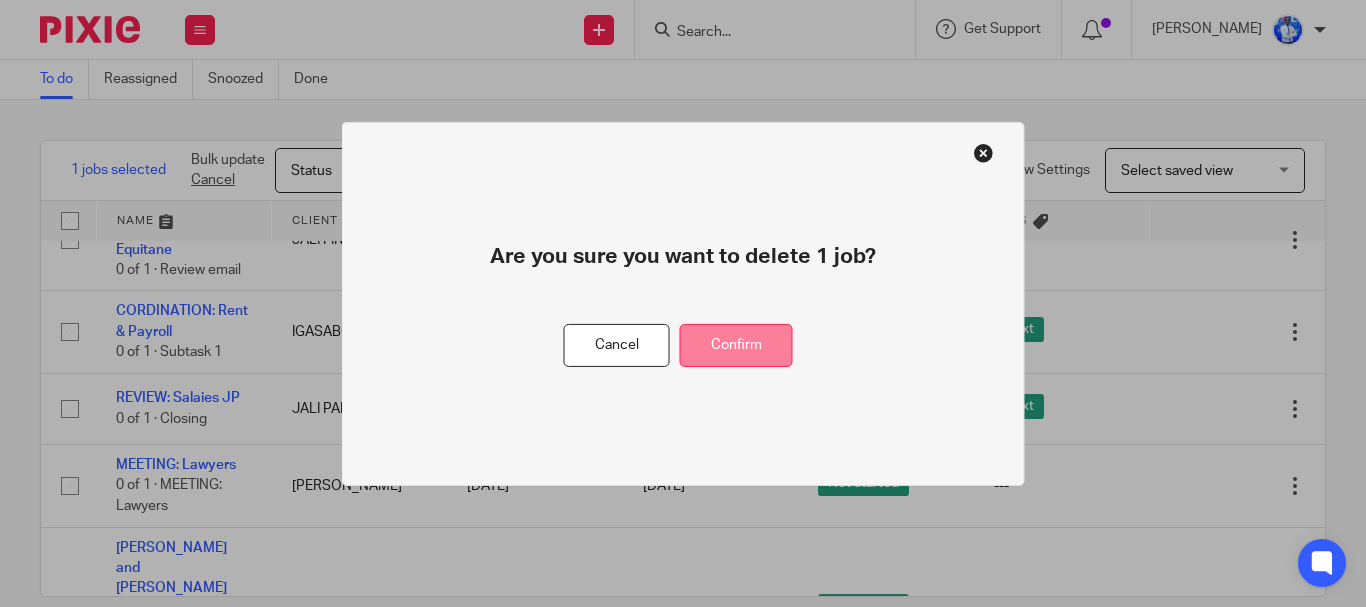 click on "Confirm" at bounding box center (736, 345) 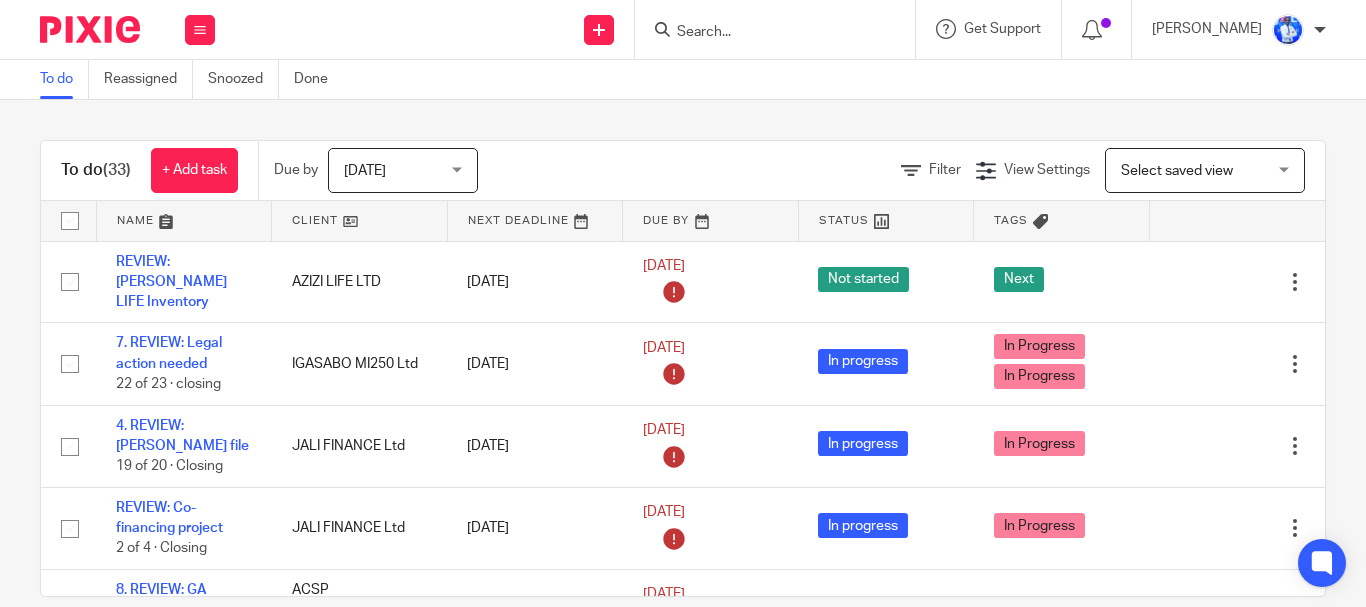 scroll, scrollTop: 0, scrollLeft: 0, axis: both 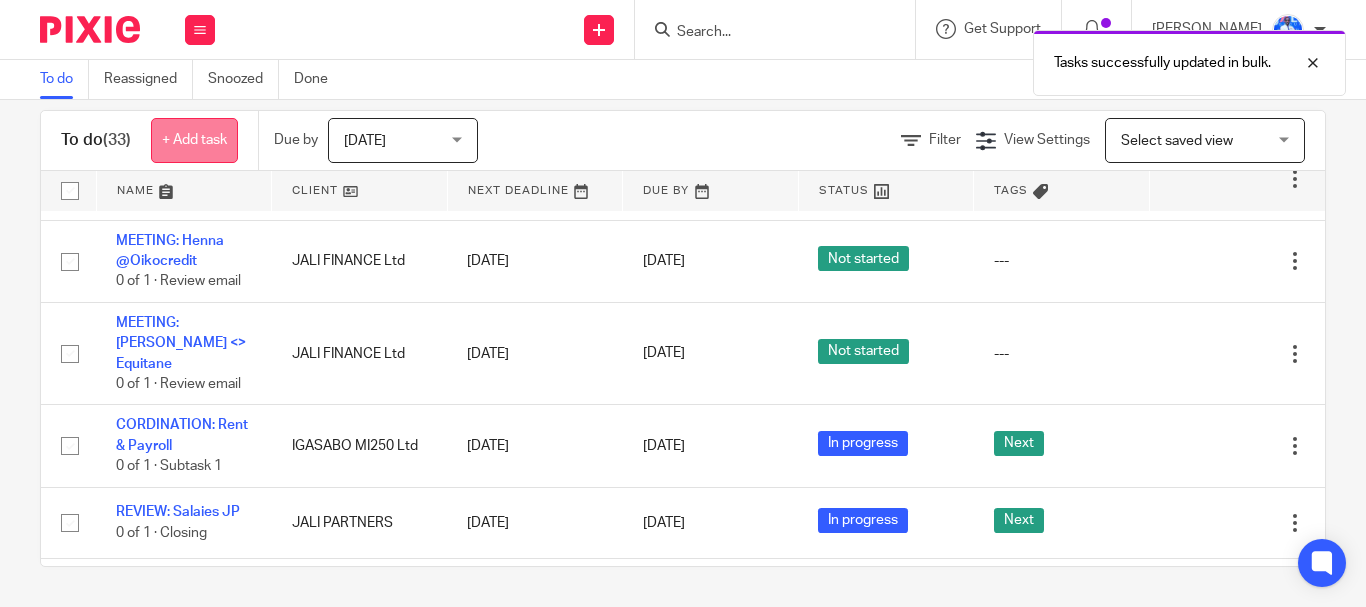 click on "+ Add task" at bounding box center (194, 140) 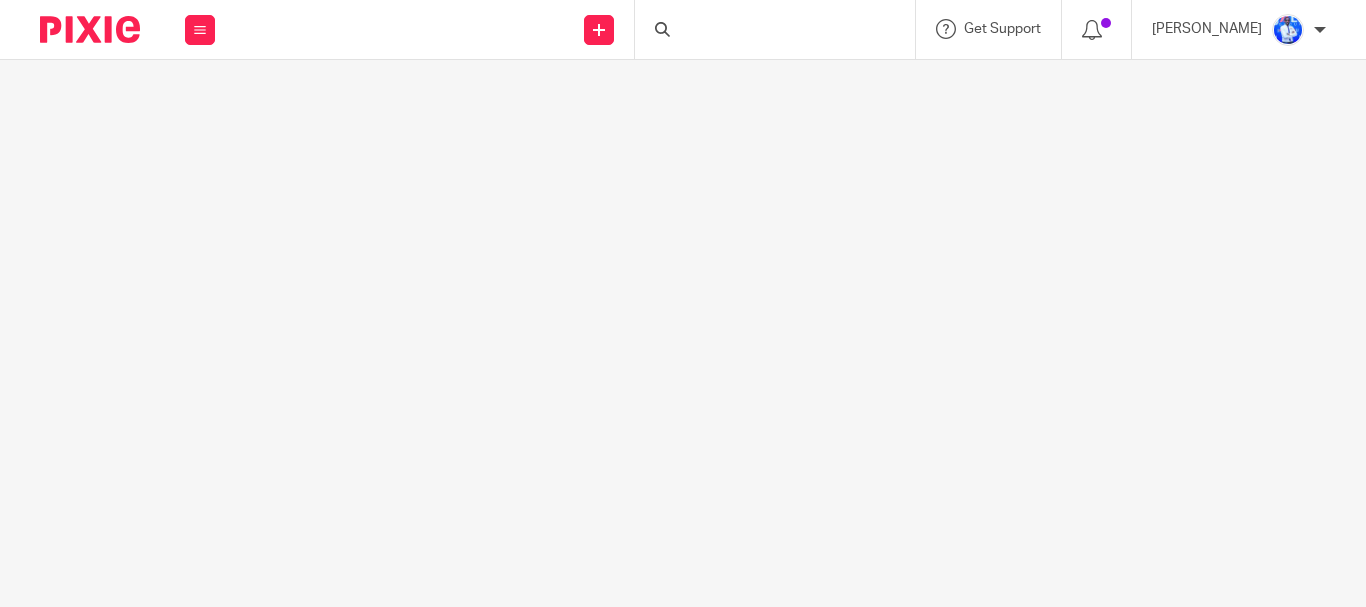 scroll, scrollTop: 0, scrollLeft: 0, axis: both 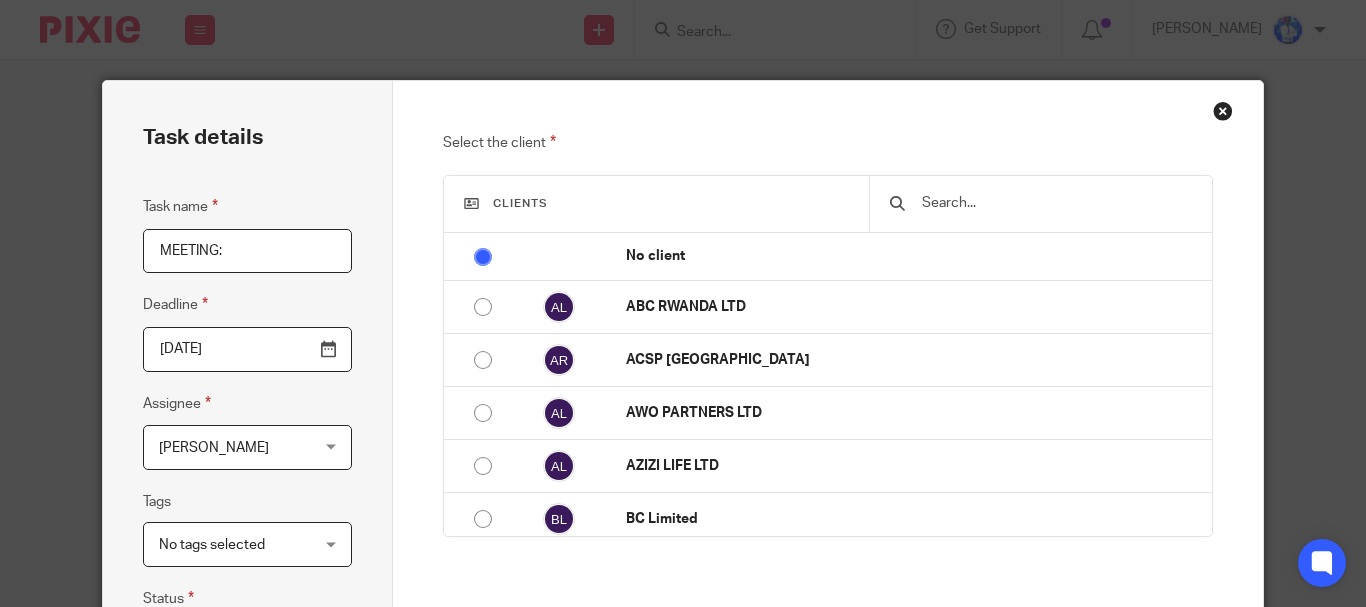 paste on "Jali Finance <> AHL Venture" 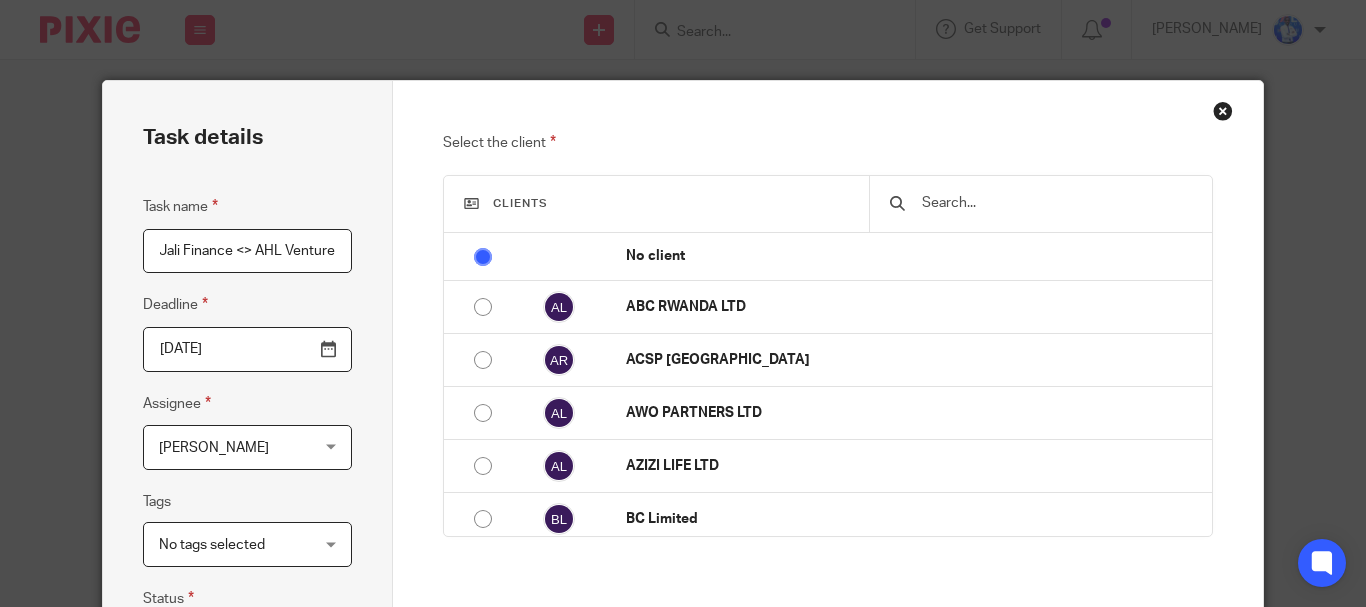 scroll, scrollTop: 0, scrollLeft: 0, axis: both 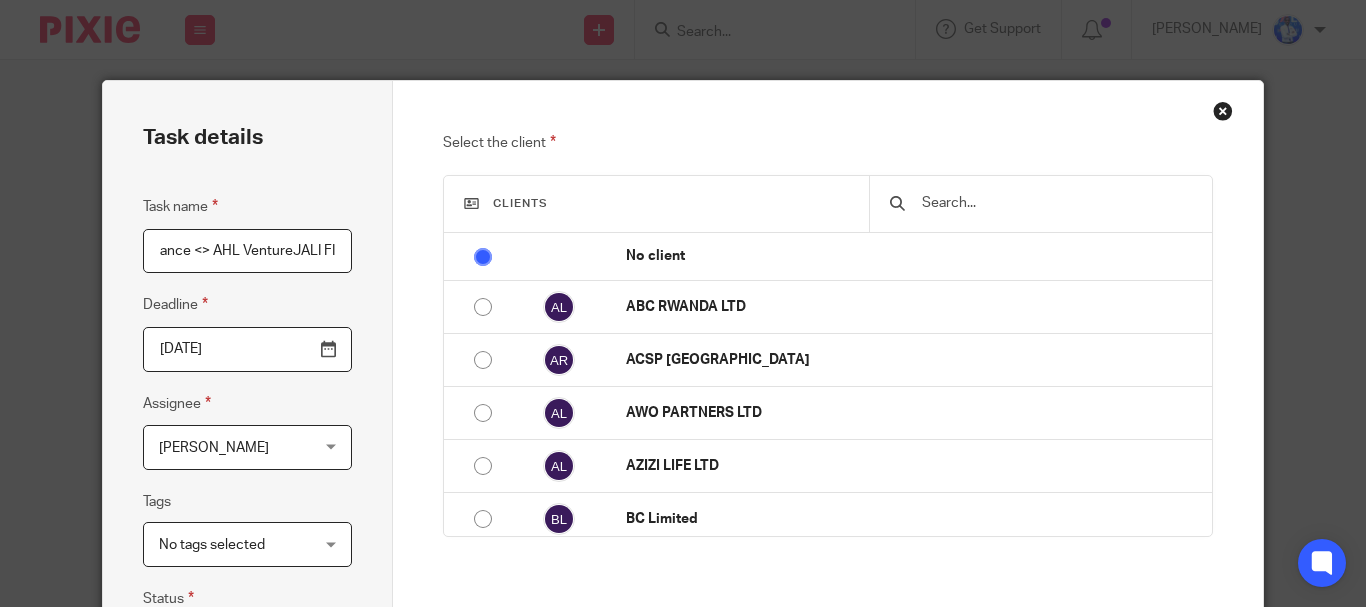 type on "MEETING: Jali Finance <> AHL VentureJALI FI" 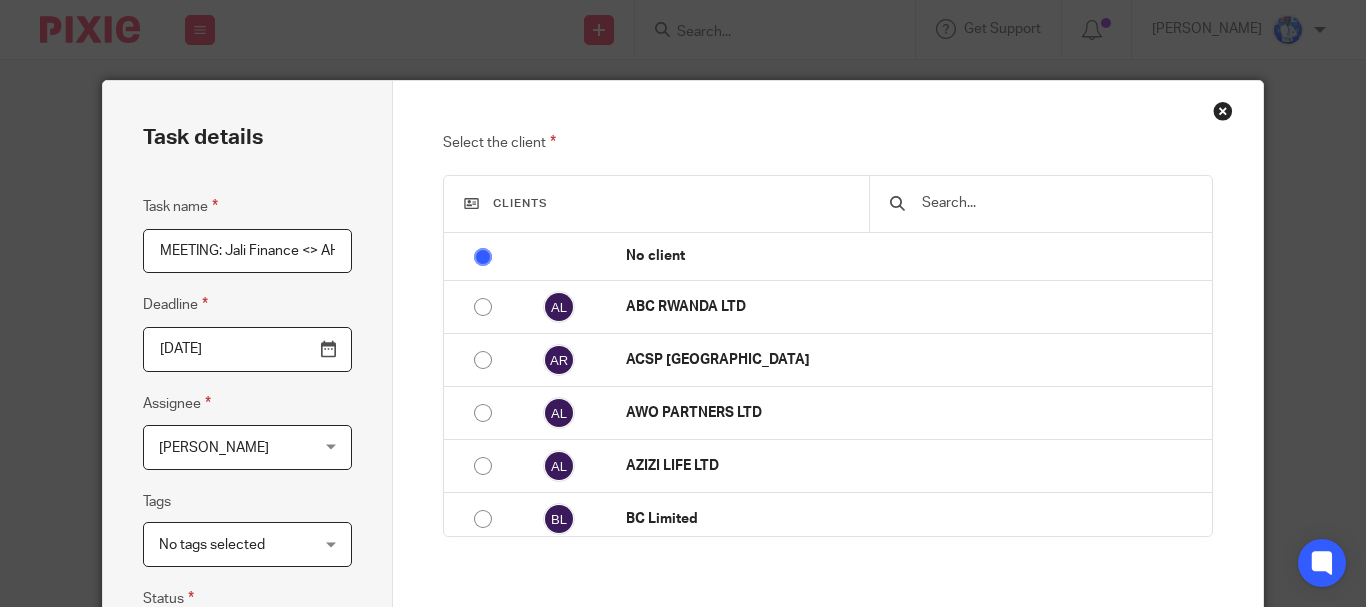 click at bounding box center [1055, 203] 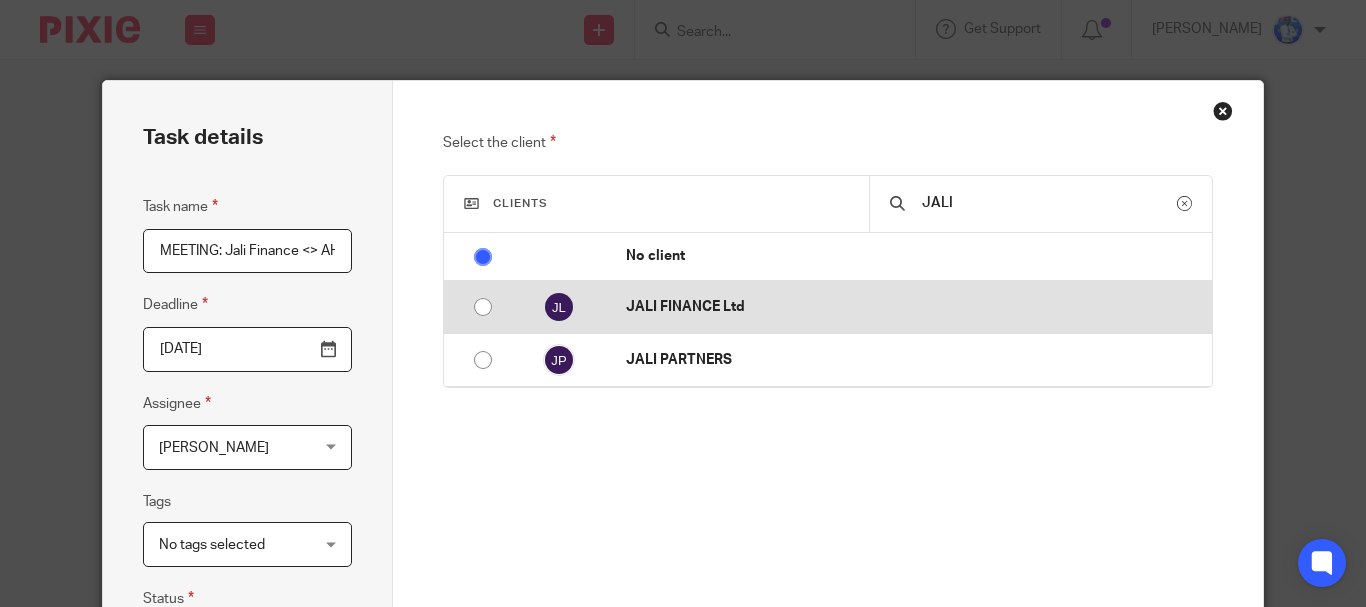 type on "JALI" 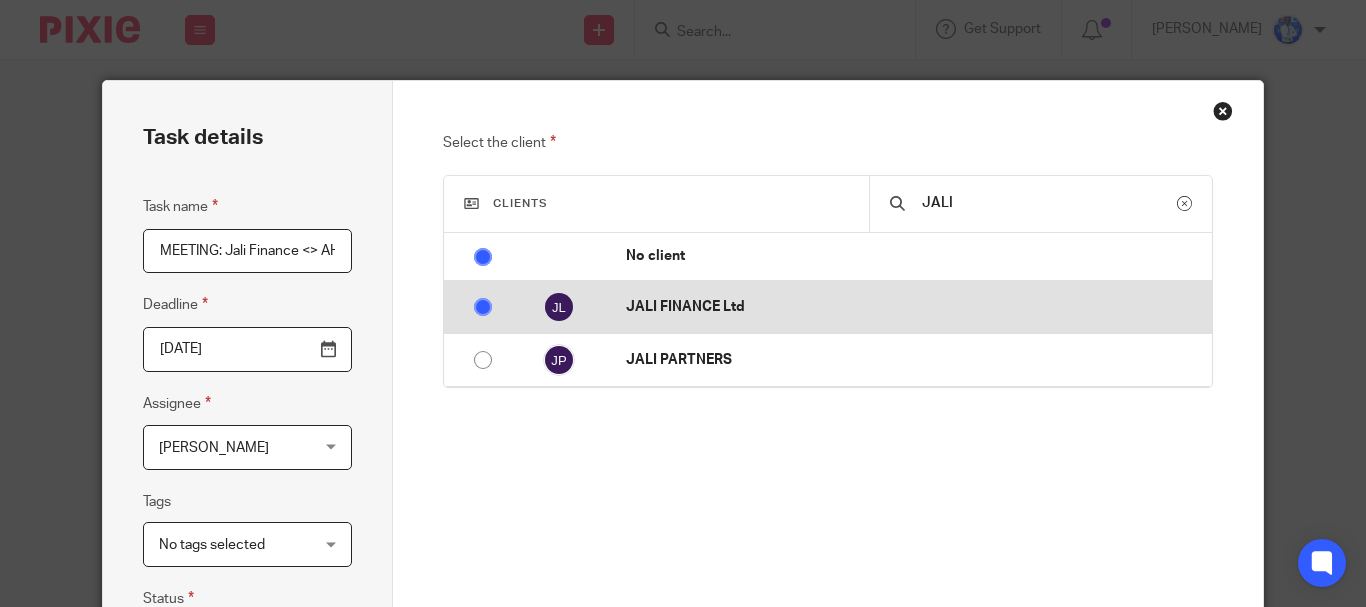 radio on "false" 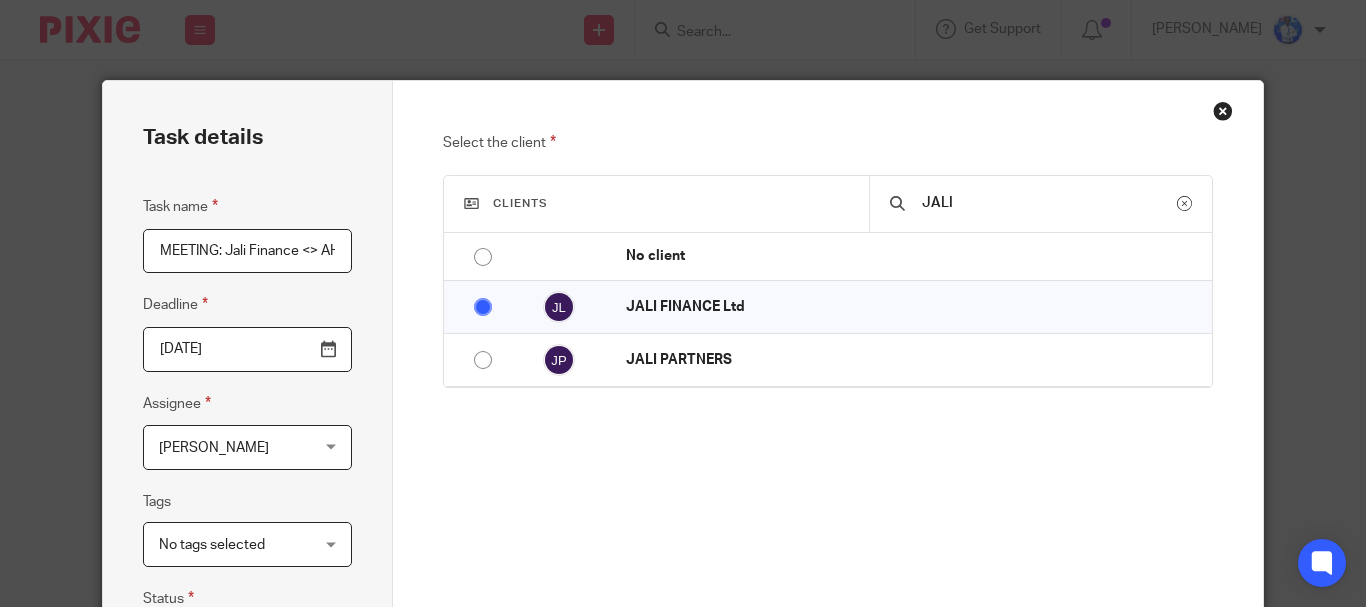 scroll, scrollTop: 508, scrollLeft: 0, axis: vertical 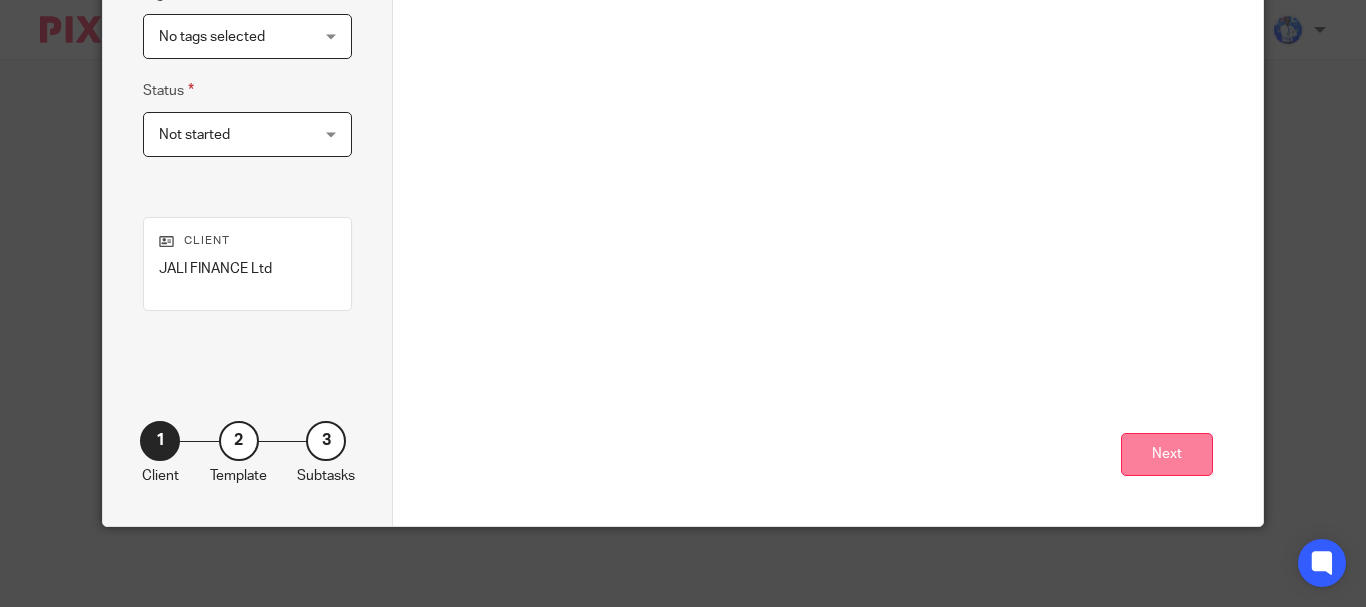 click on "Next" at bounding box center [1167, 454] 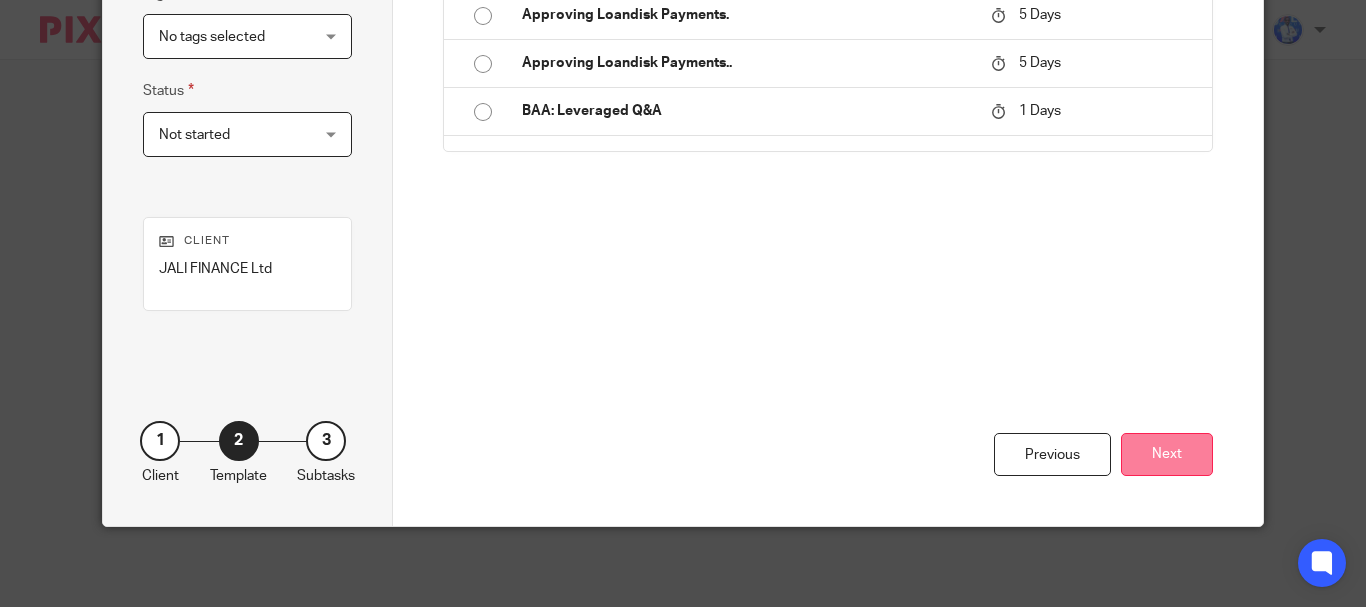 click on "Next" at bounding box center (1167, 454) 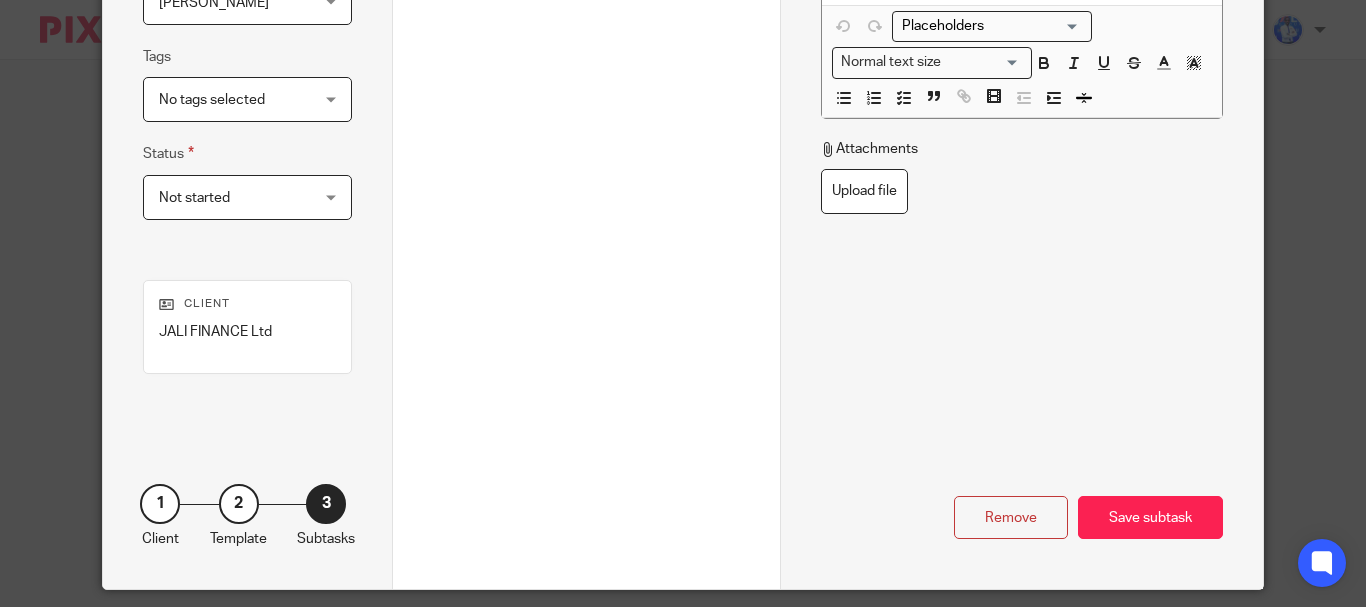 scroll, scrollTop: 508, scrollLeft: 0, axis: vertical 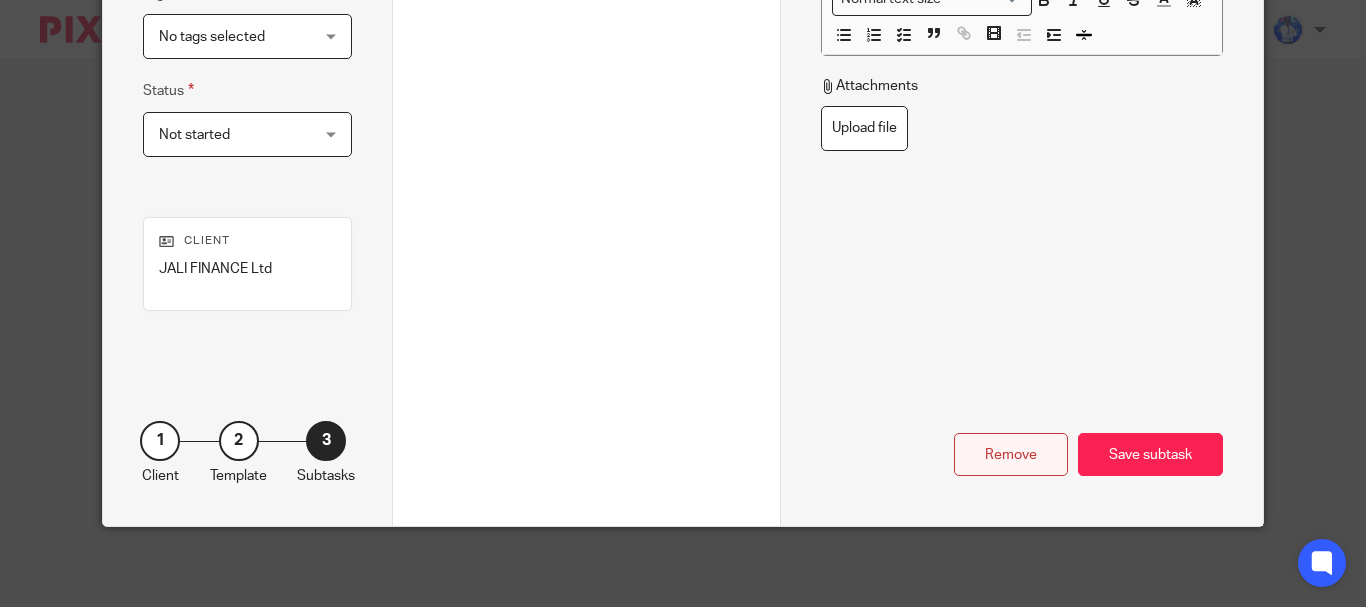 click on "Remove" at bounding box center [1011, 454] 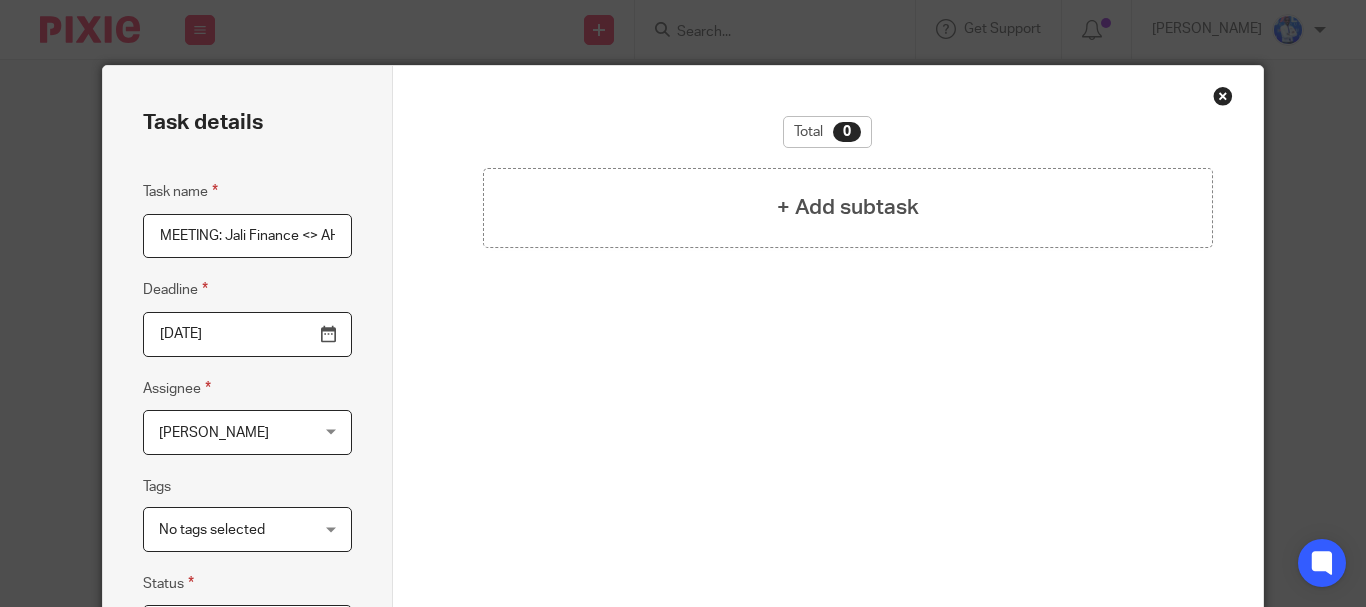 scroll, scrollTop: 0, scrollLeft: 0, axis: both 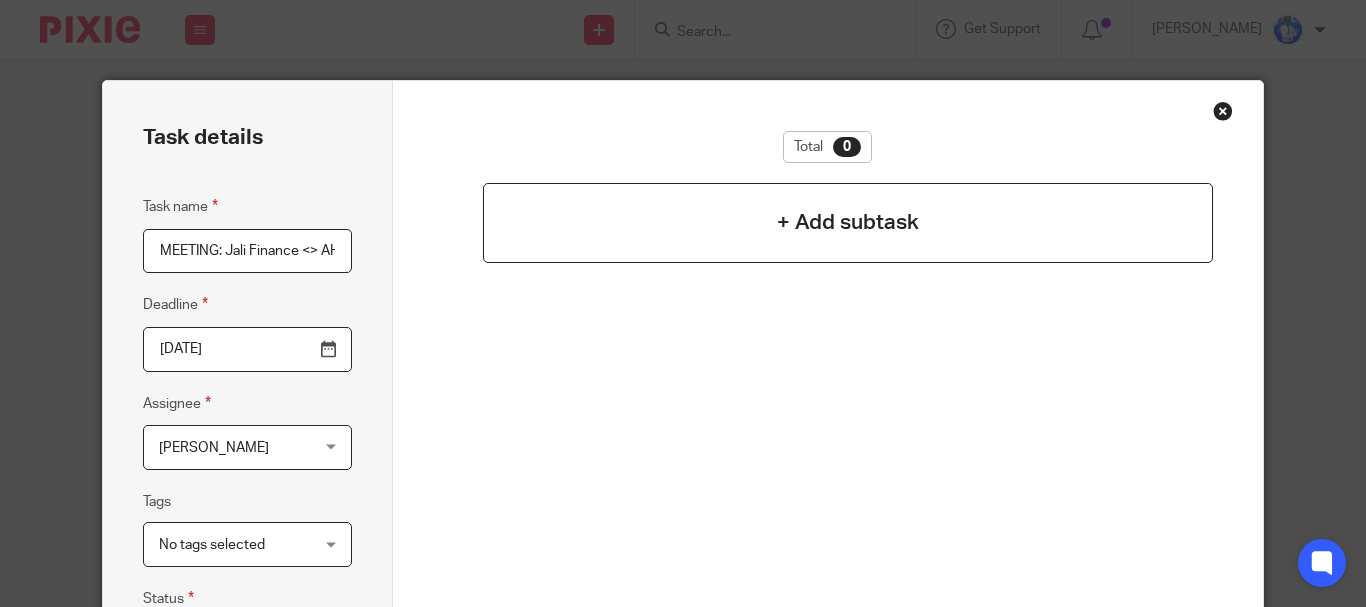 click on "+ Add subtask" at bounding box center (848, 222) 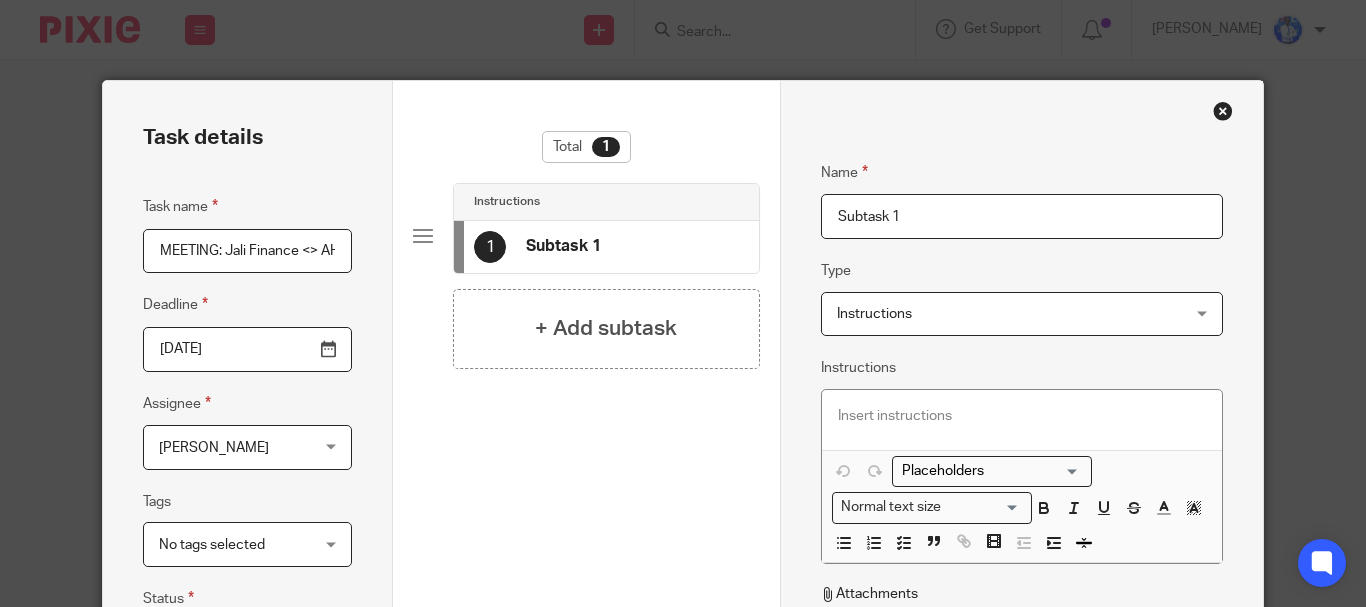 scroll, scrollTop: 508, scrollLeft: 0, axis: vertical 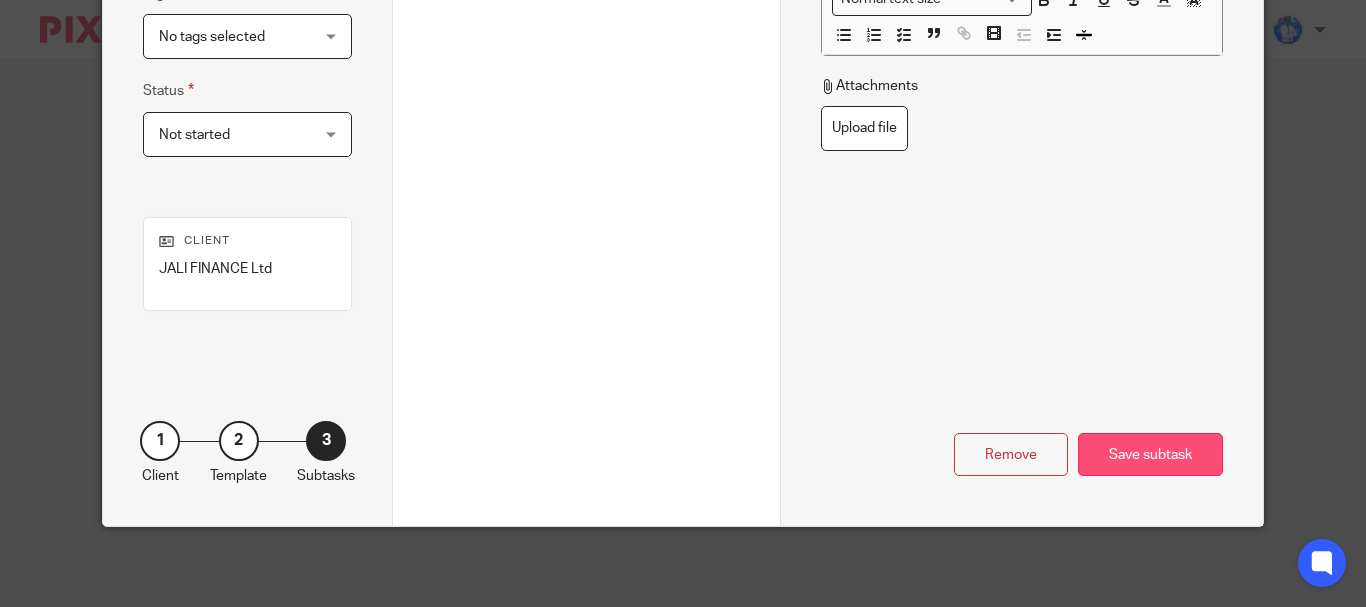 click on "Save subtask" at bounding box center (1150, 454) 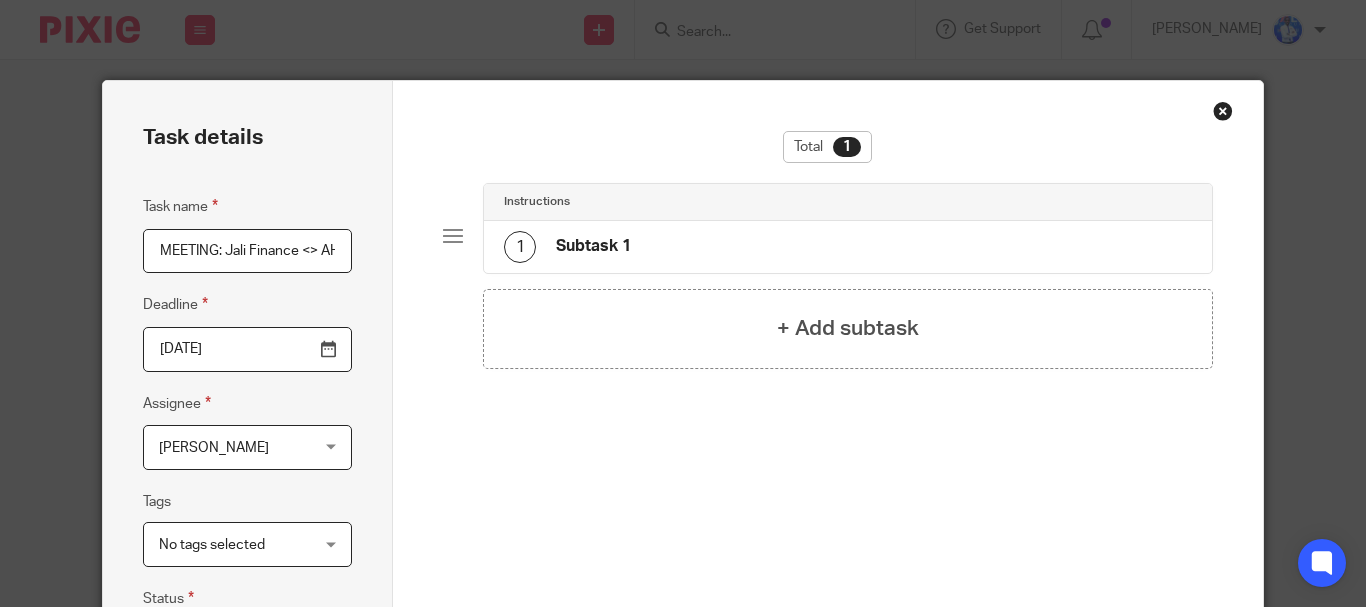 scroll, scrollTop: 508, scrollLeft: 0, axis: vertical 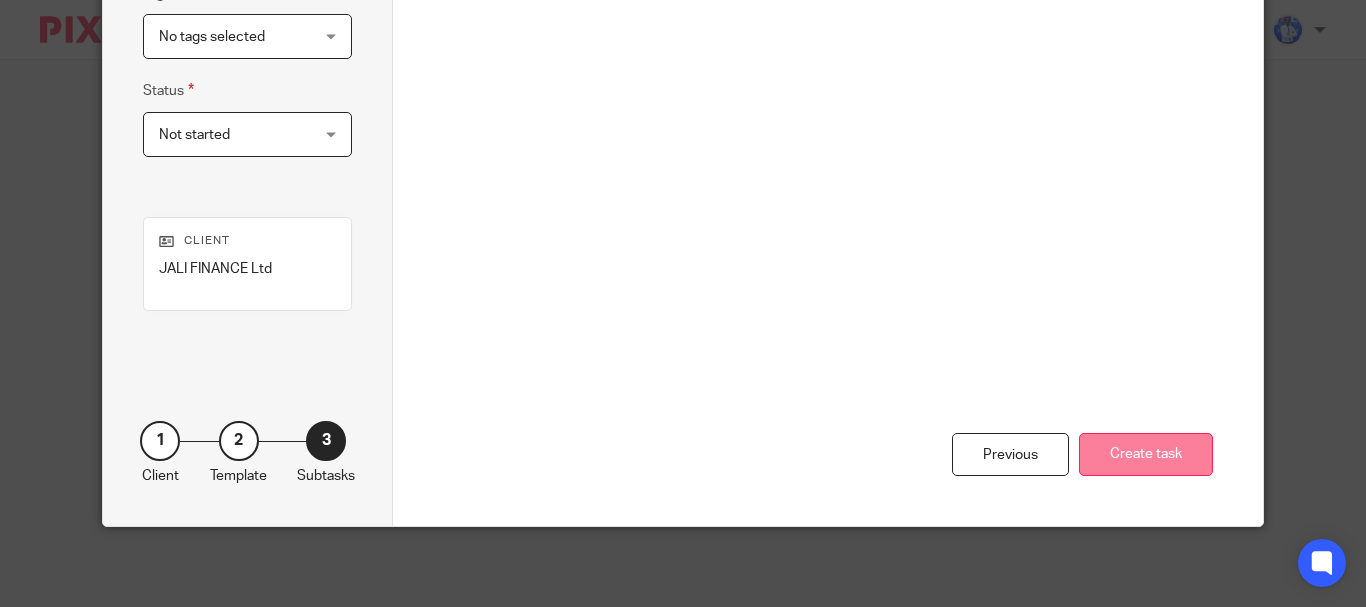 click on "Create task" at bounding box center (1146, 454) 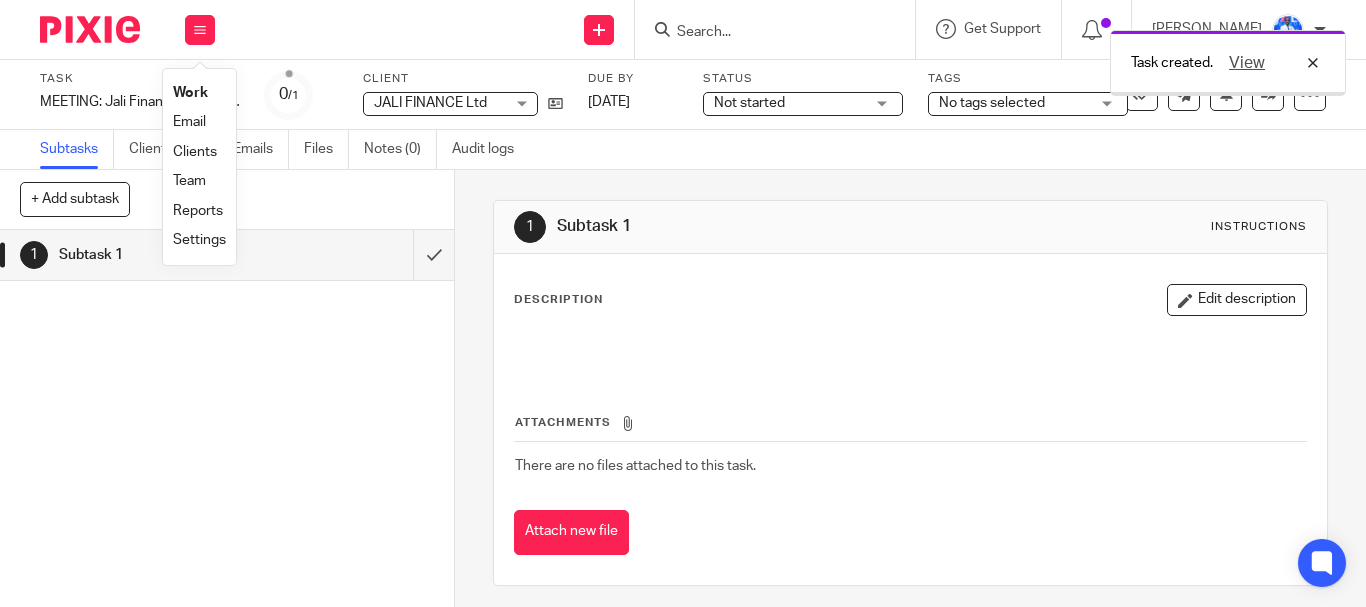 scroll, scrollTop: 0, scrollLeft: 0, axis: both 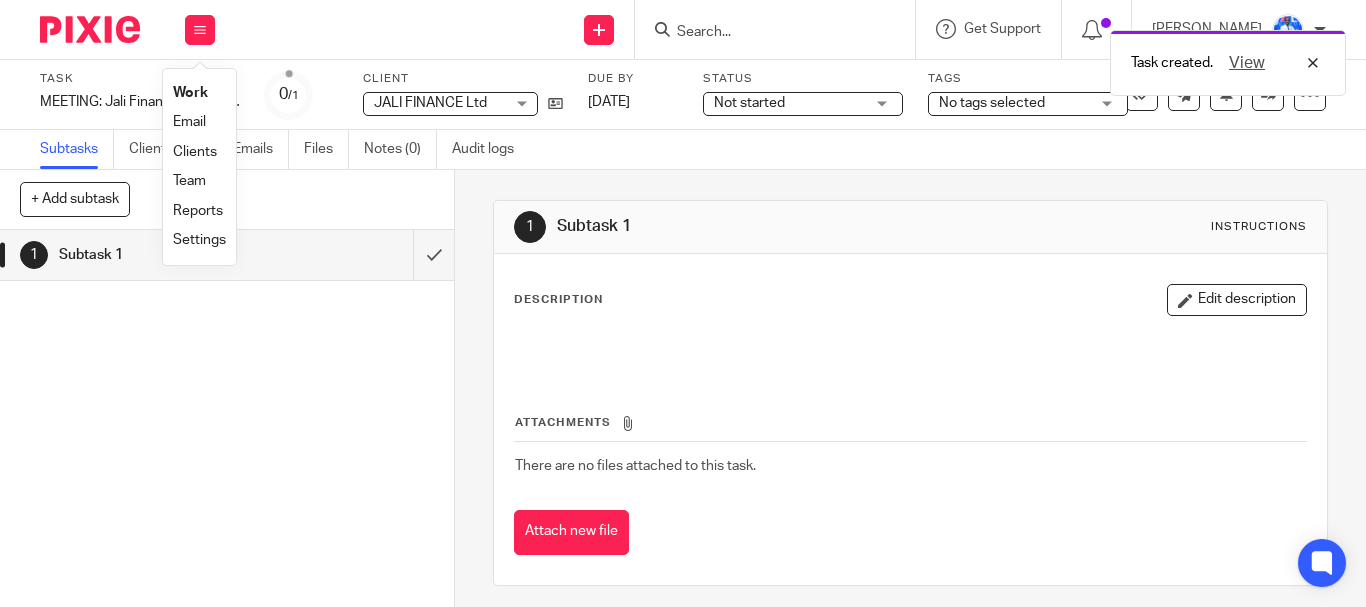 click on "Work" at bounding box center (190, 93) 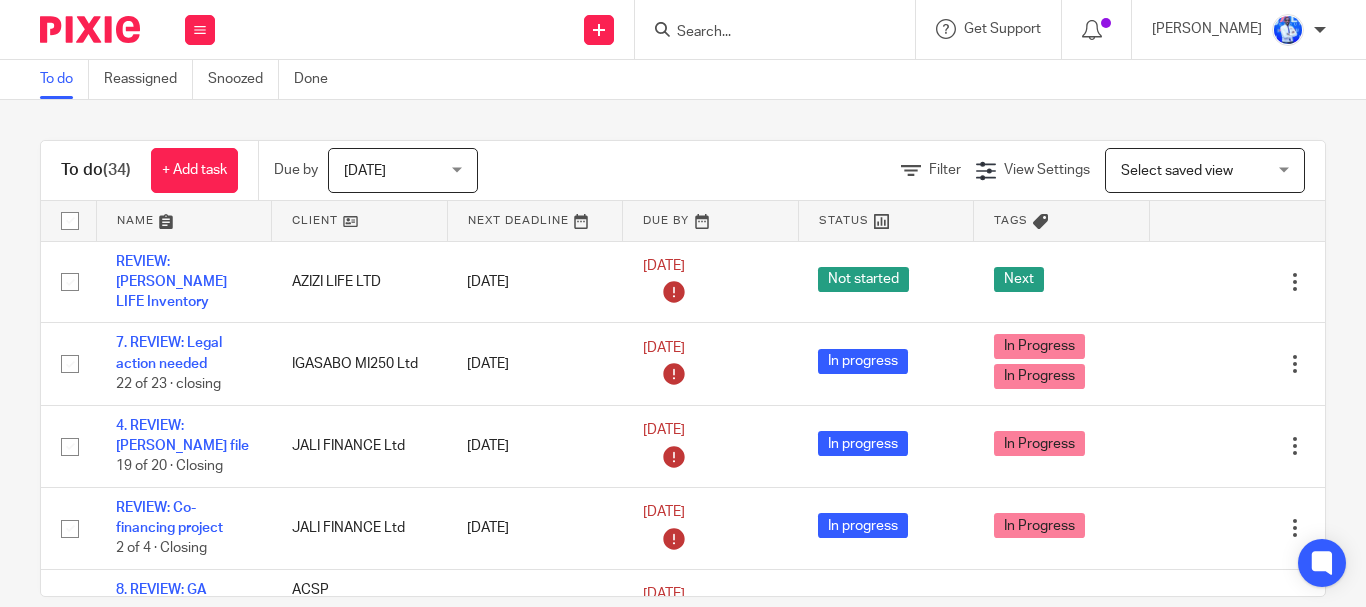 scroll, scrollTop: 0, scrollLeft: 0, axis: both 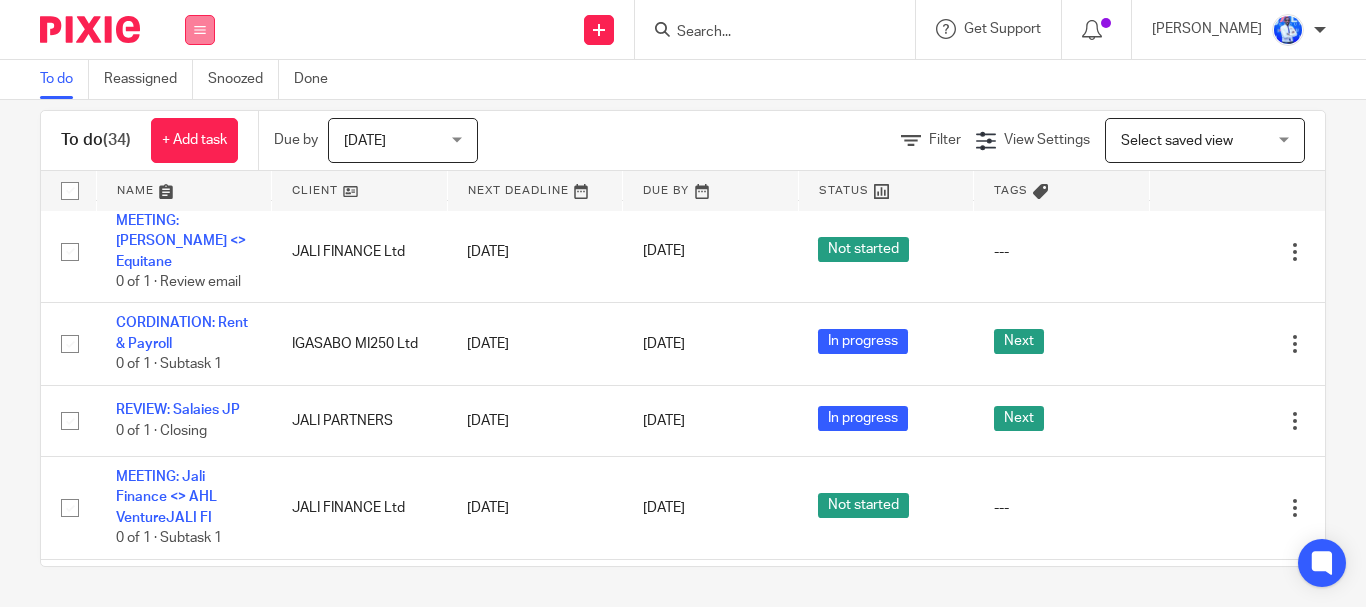 click at bounding box center [200, 30] 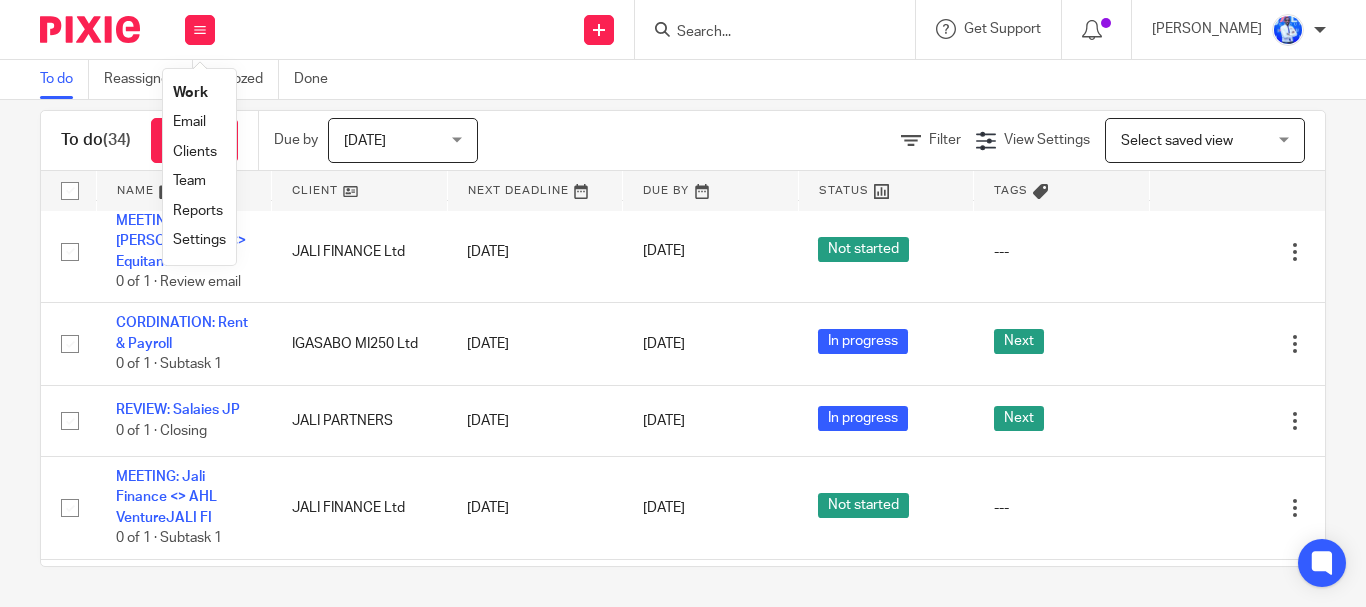 click on "Email" at bounding box center (189, 122) 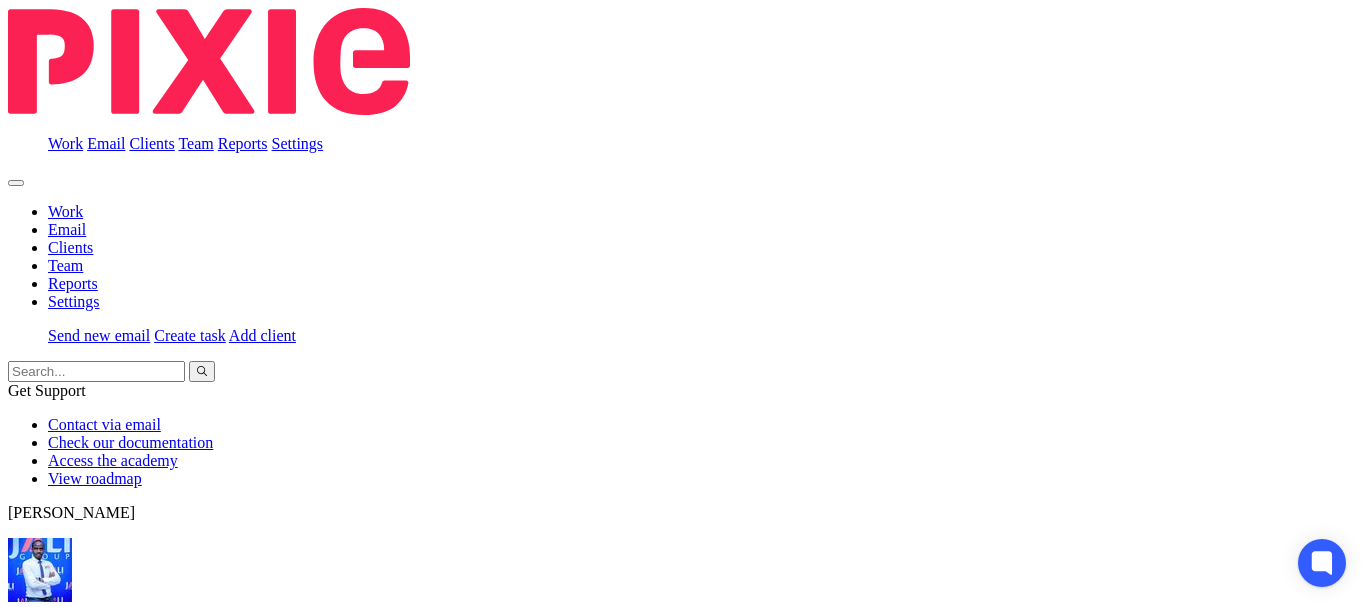 scroll, scrollTop: 0, scrollLeft: 0, axis: both 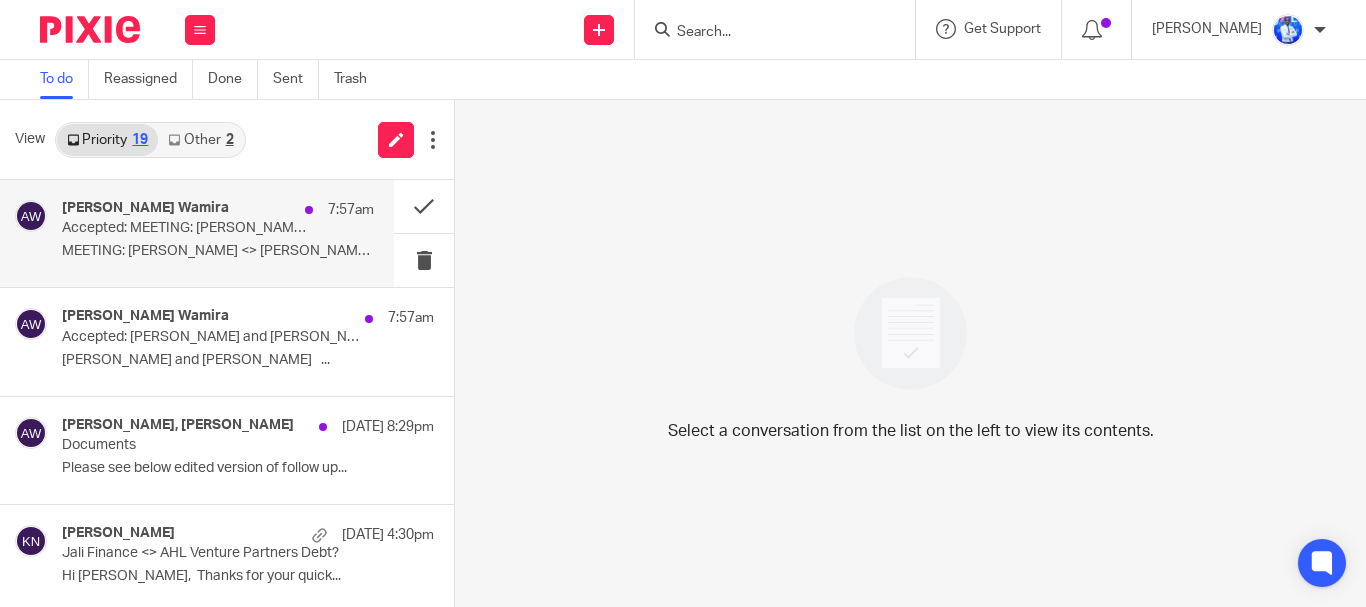 click on "Accepted: MEETING: [PERSON_NAME] <> Equitane @ [DATE] 2pm - 3pm (CAT) ([PERSON_NAME])" at bounding box center [187, 228] 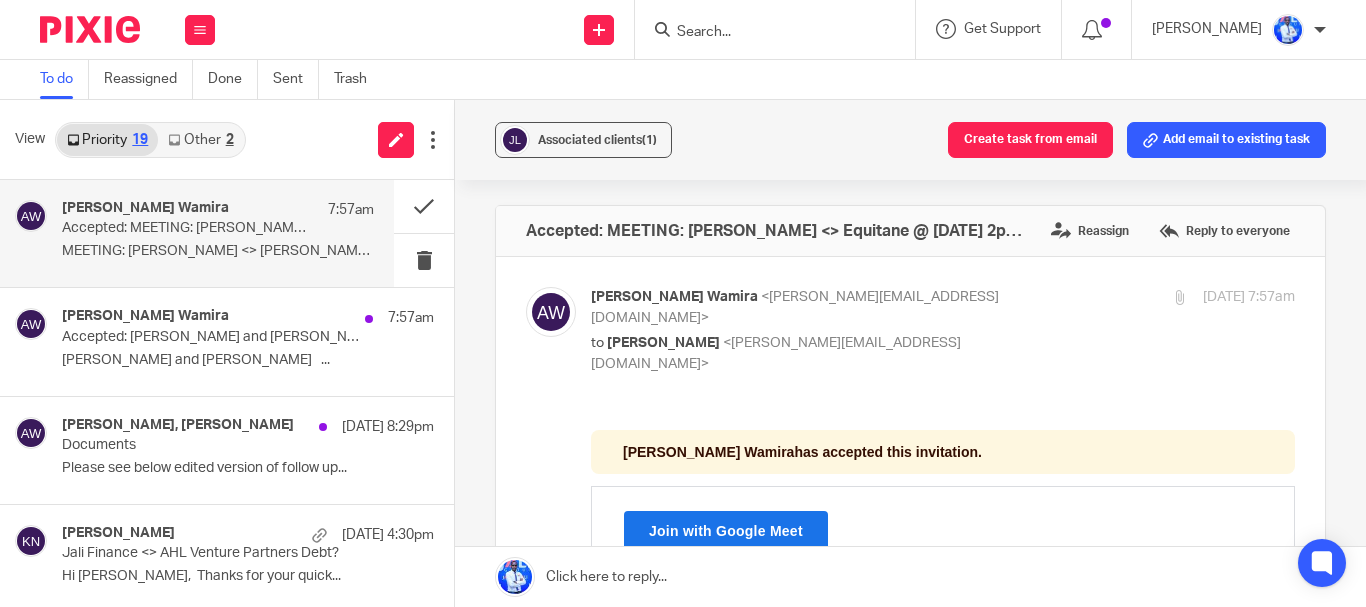 scroll, scrollTop: 0, scrollLeft: 0, axis: both 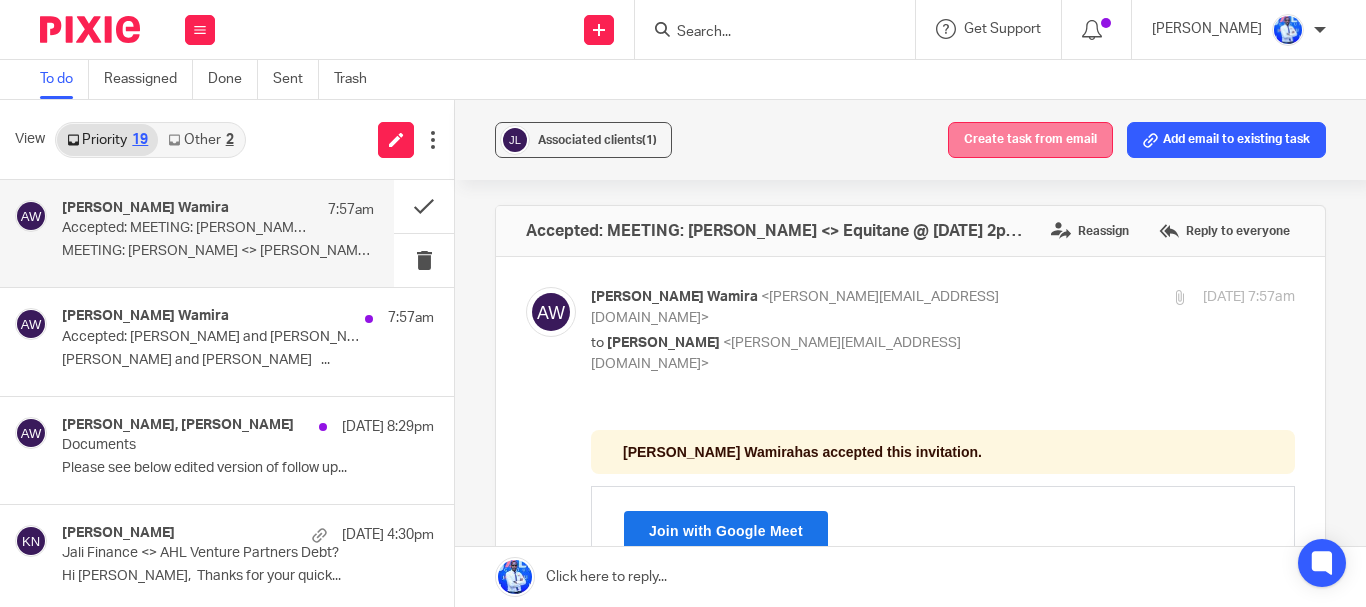 click on "Create task from email" at bounding box center [1030, 140] 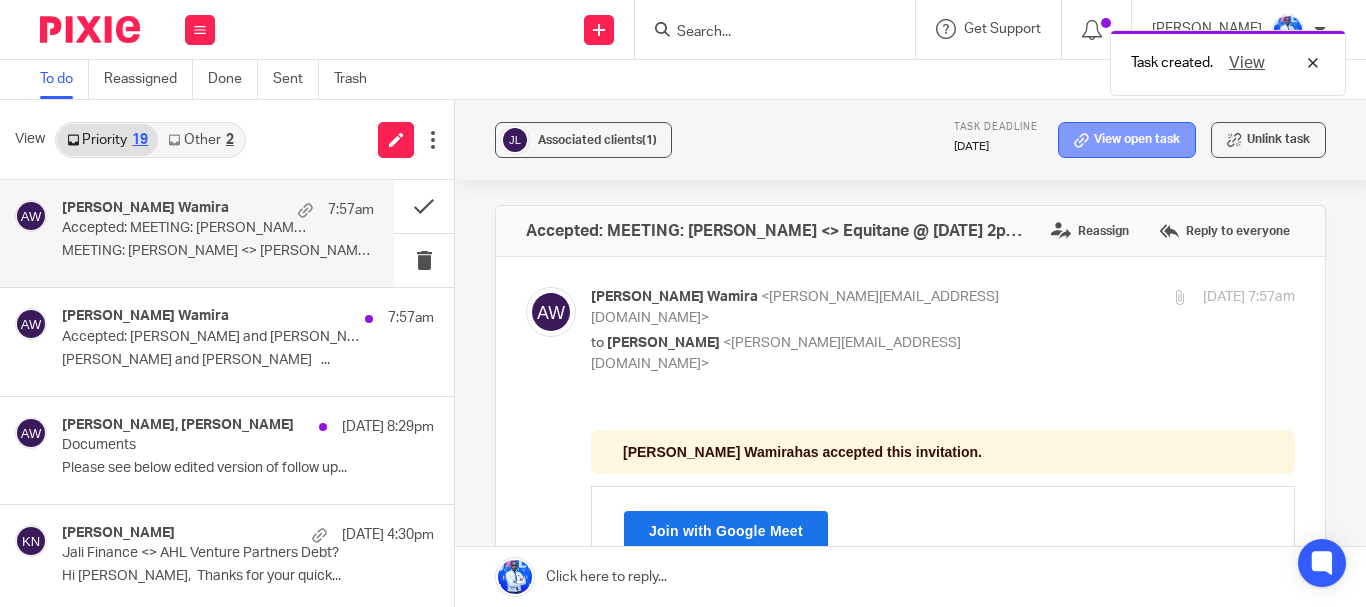 click on "View open task" at bounding box center (1127, 140) 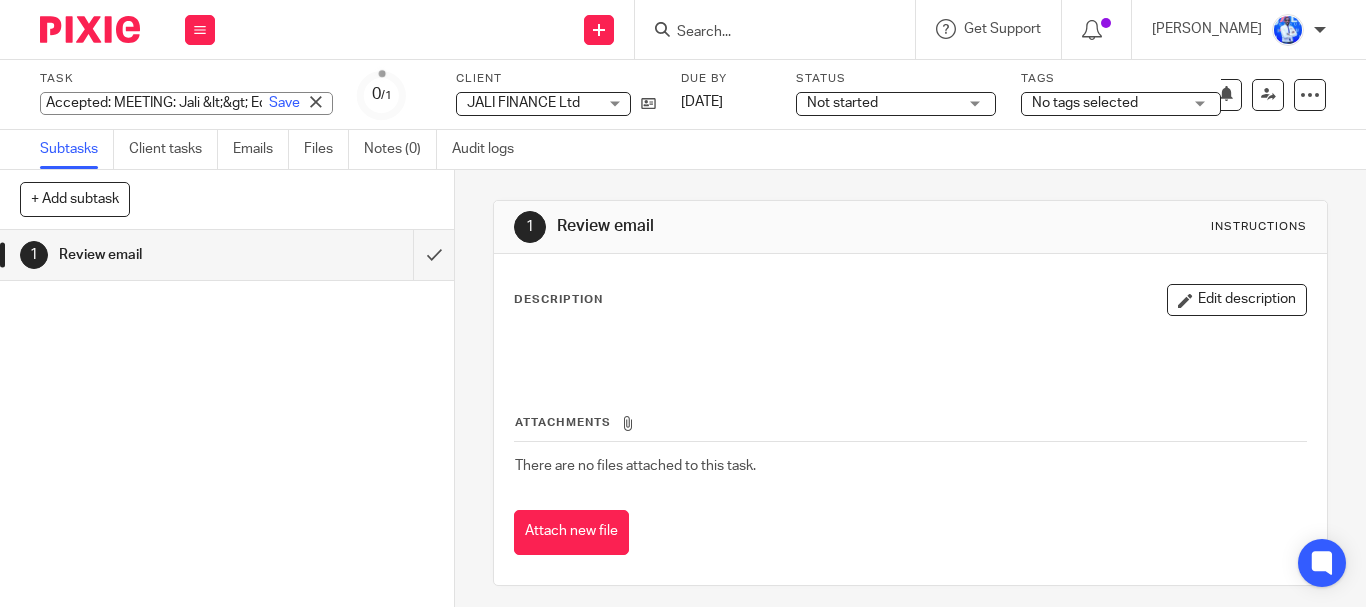 scroll, scrollTop: 0, scrollLeft: 0, axis: both 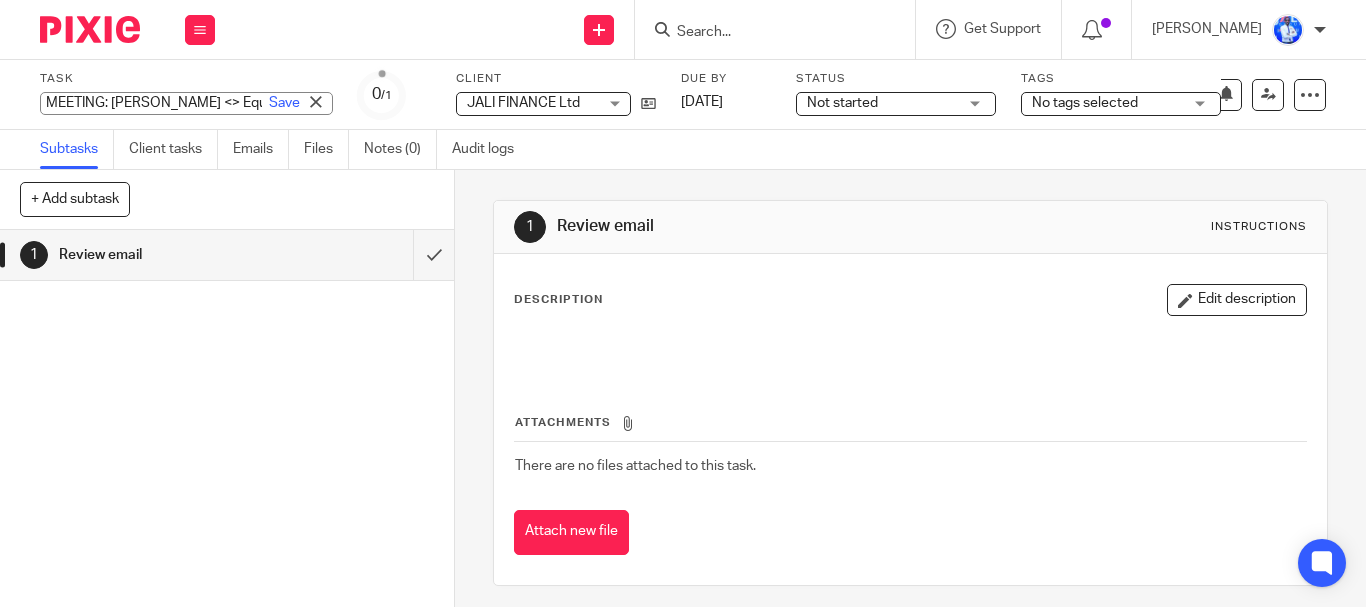 type on "MEETING: [PERSON_NAME] <> Equitane" 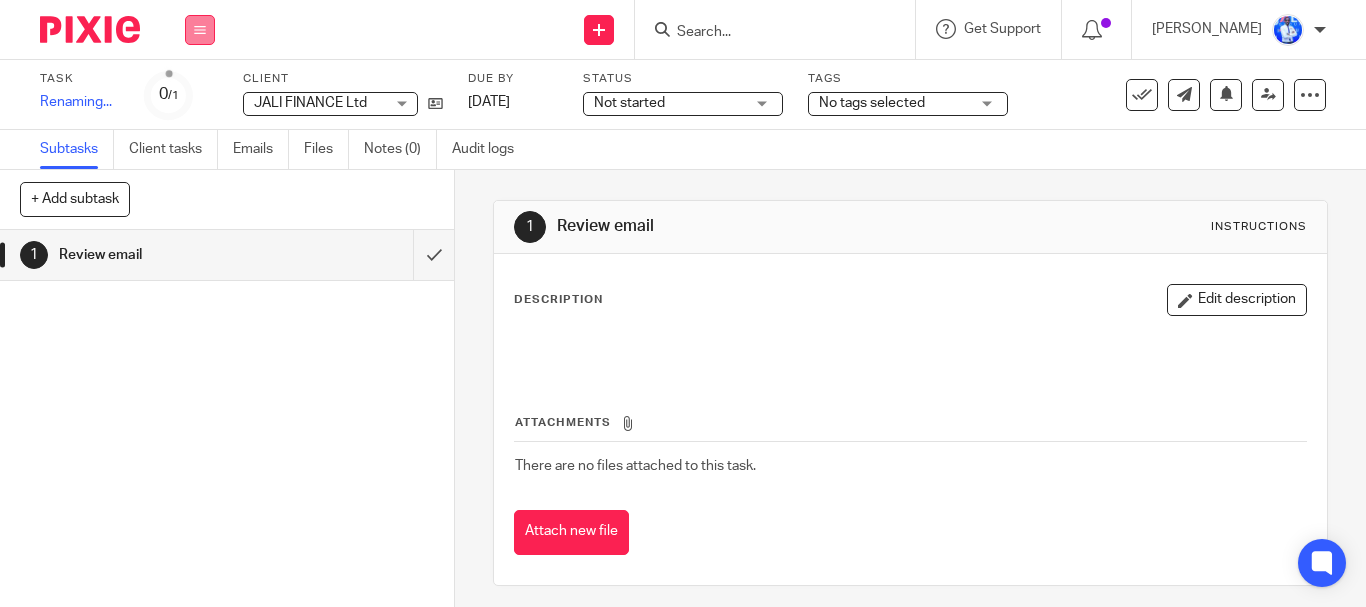 click at bounding box center [200, 30] 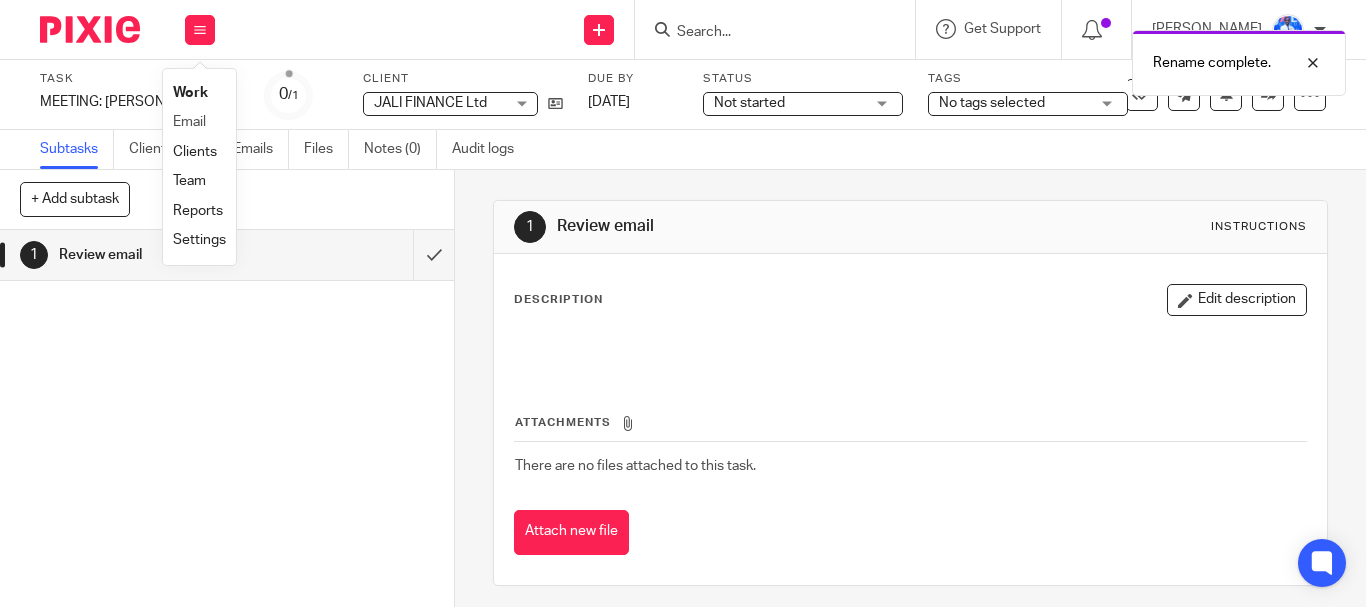 click on "Email" at bounding box center (199, 122) 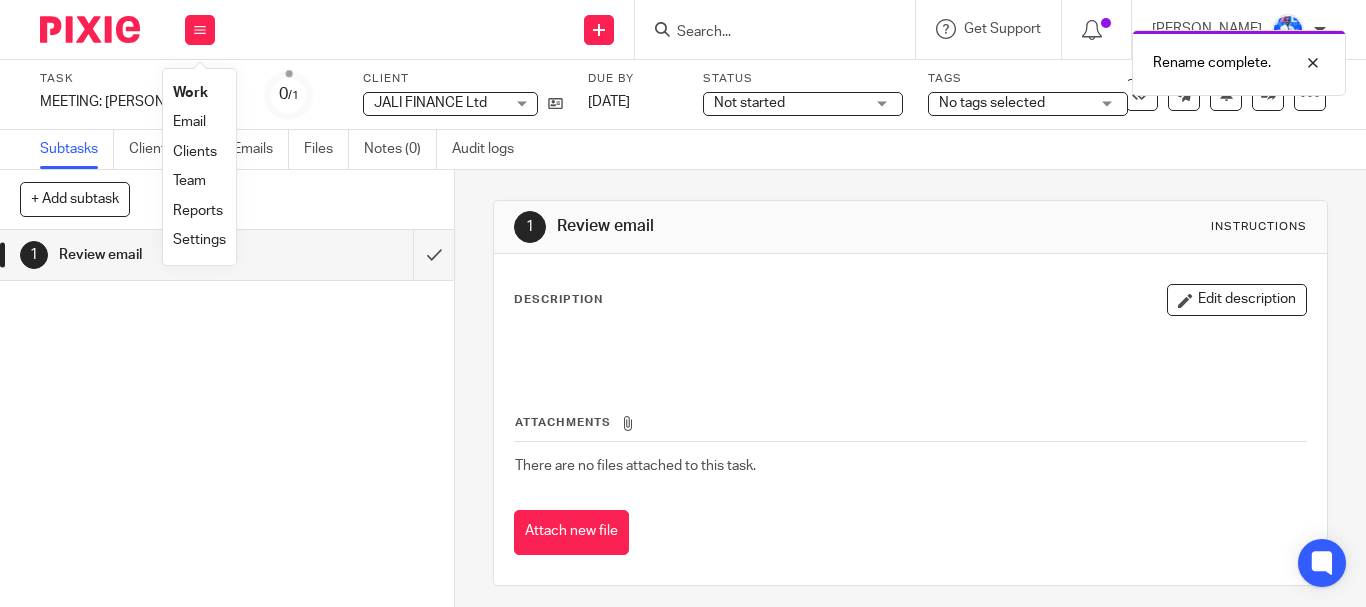 click on "Email" at bounding box center [189, 122] 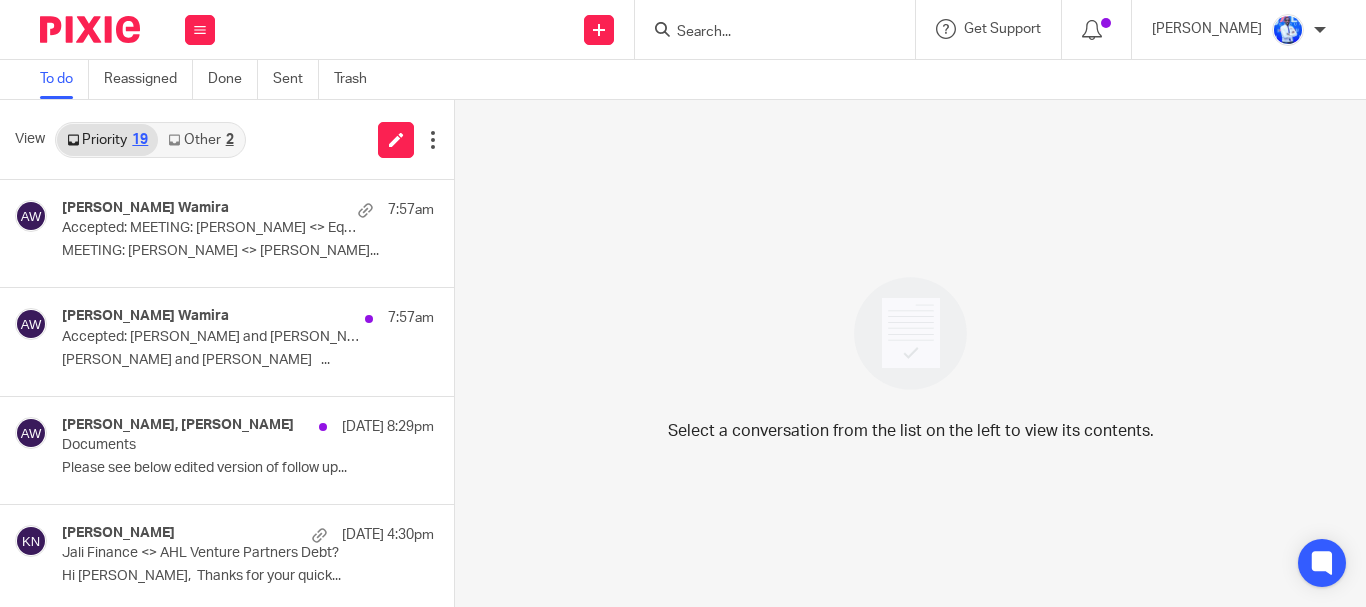 scroll, scrollTop: 0, scrollLeft: 0, axis: both 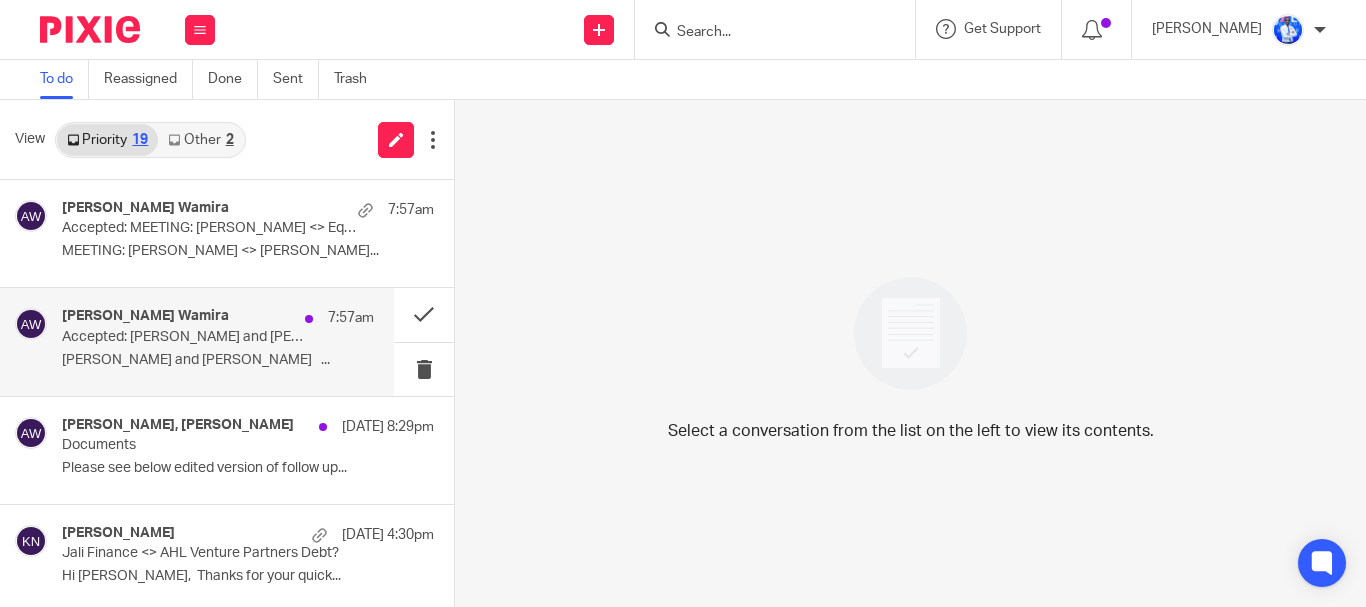 click on "[PERSON_NAME] and [PERSON_NAME]    ..." at bounding box center [218, 360] 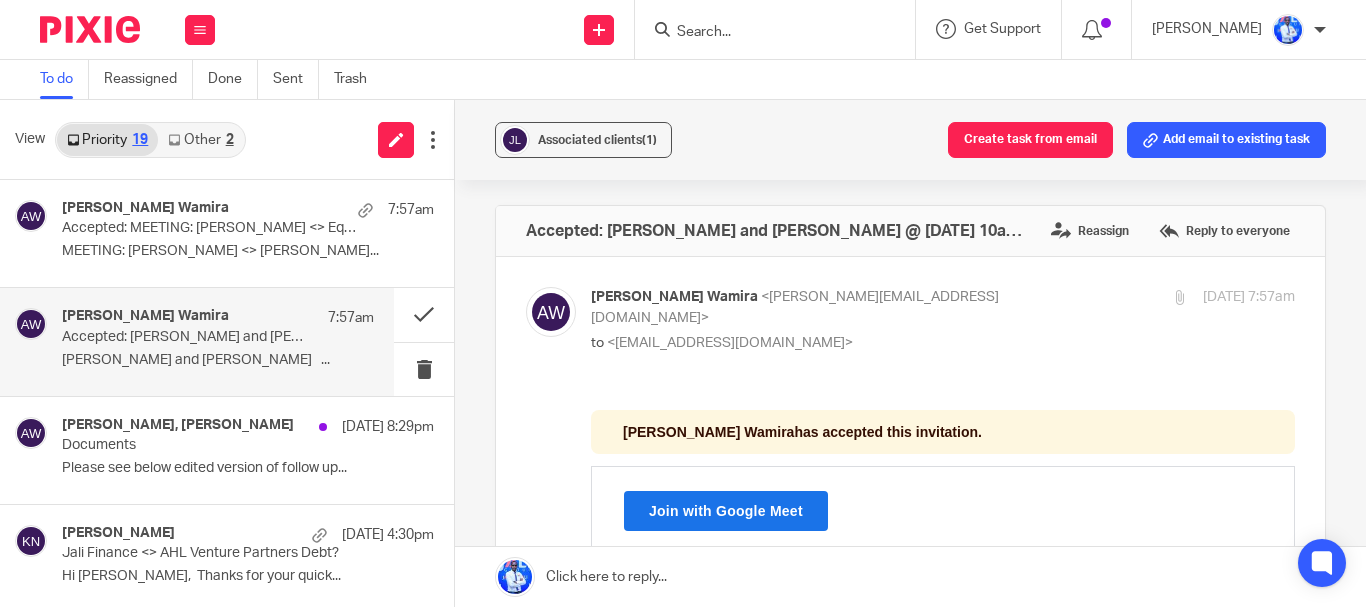 scroll, scrollTop: 0, scrollLeft: 0, axis: both 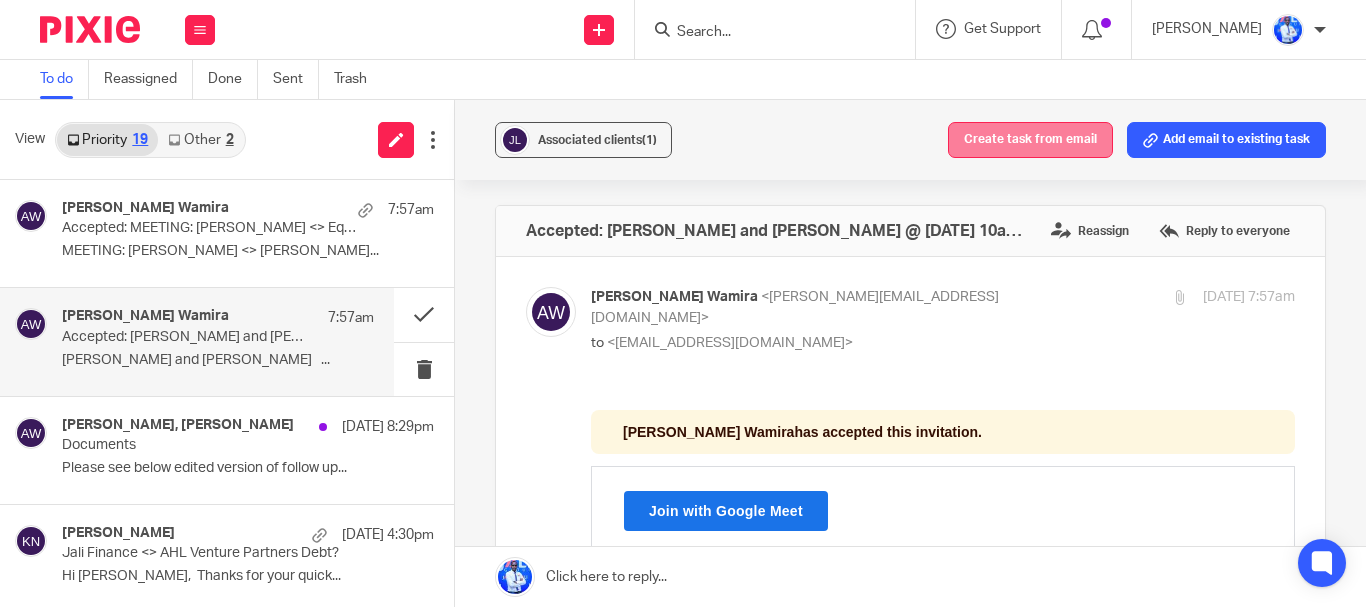click on "Create task from email" at bounding box center (1030, 140) 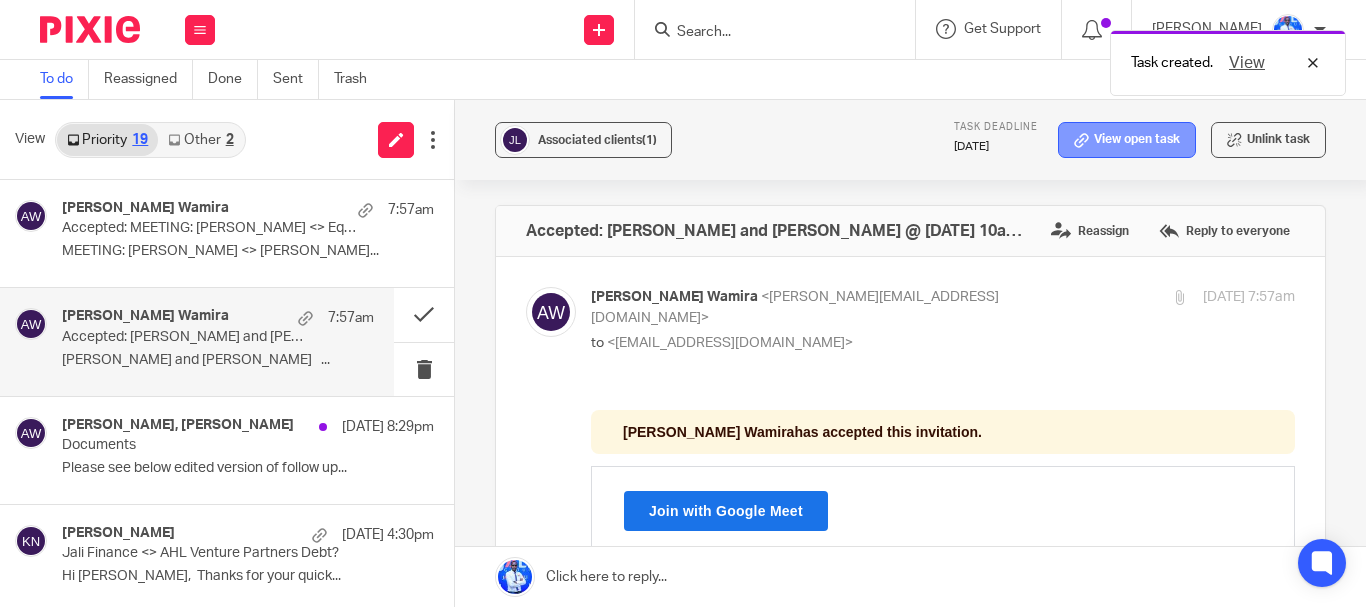 click on "View open task" at bounding box center (1127, 140) 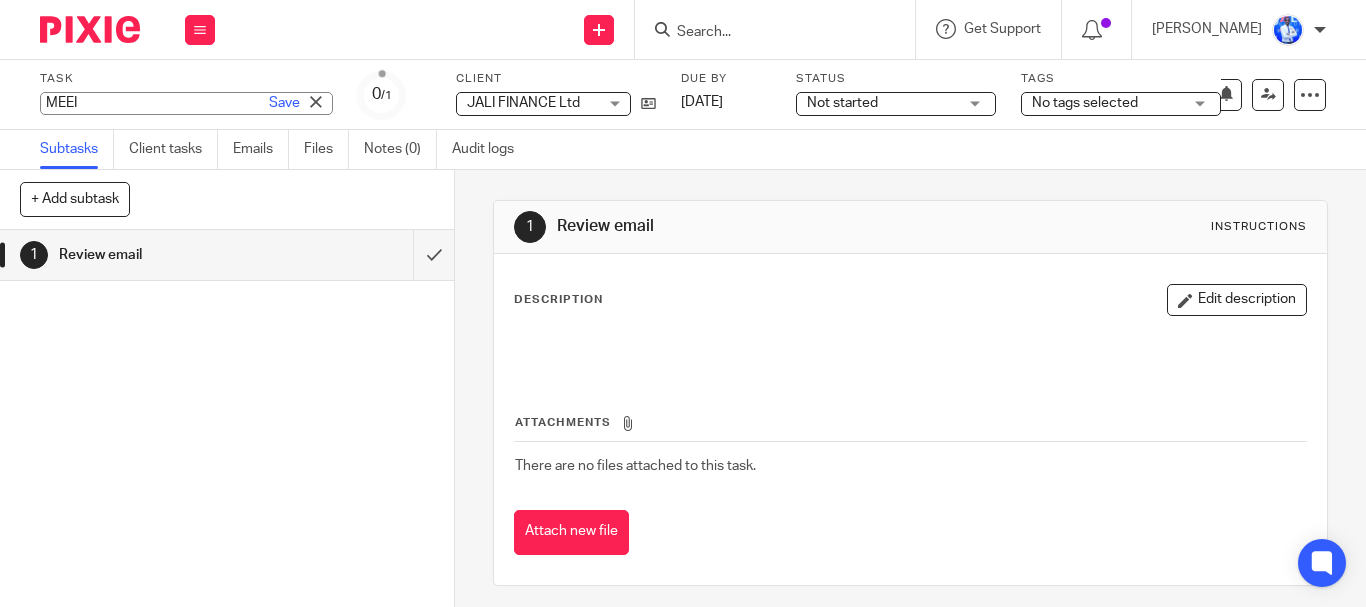 scroll, scrollTop: 0, scrollLeft: 0, axis: both 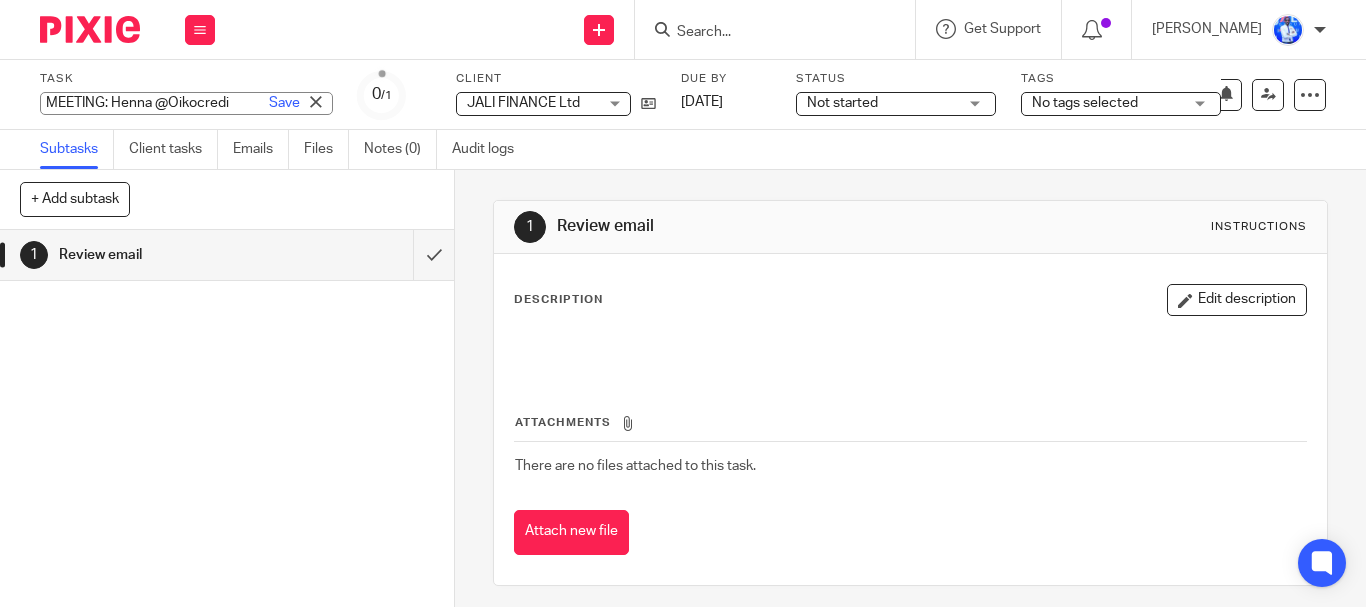type on "MEETING: Henna @Oikocredit" 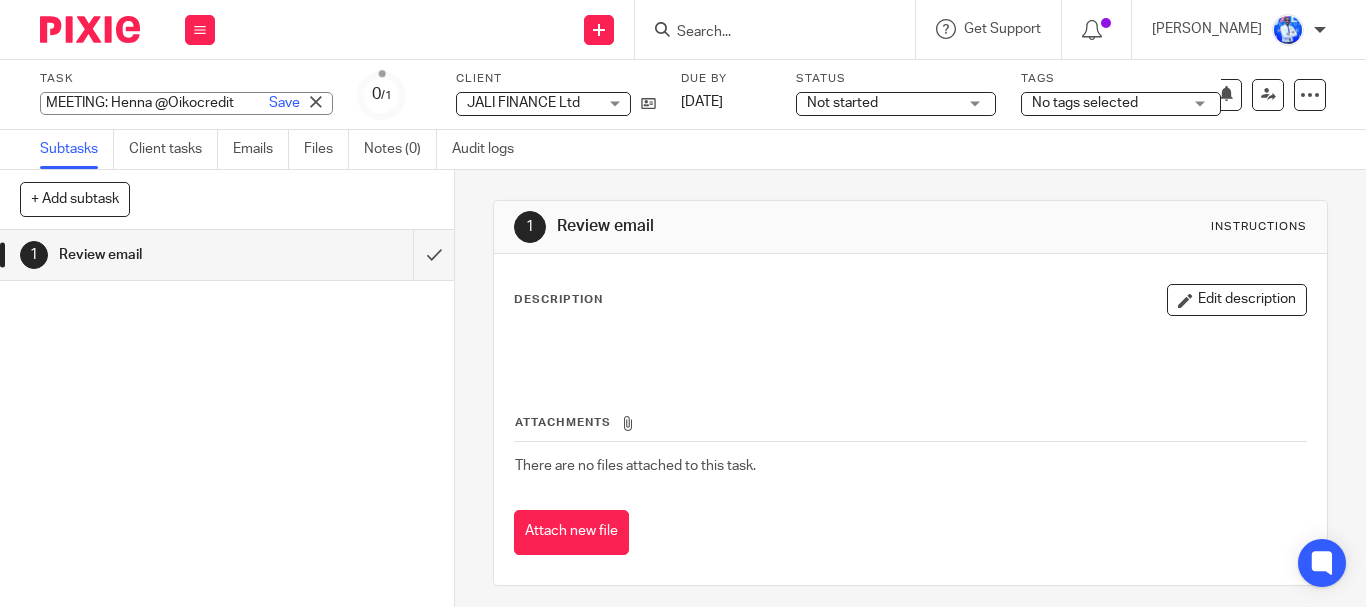 scroll, scrollTop: 0, scrollLeft: 17, axis: horizontal 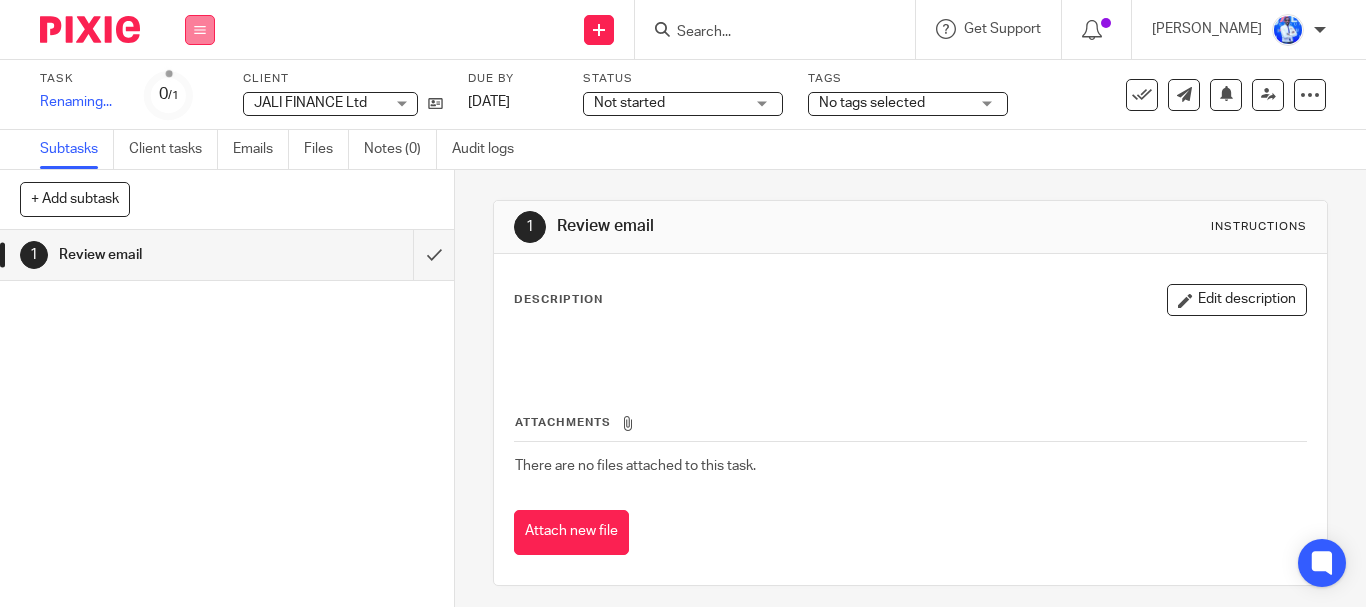 click at bounding box center (200, 30) 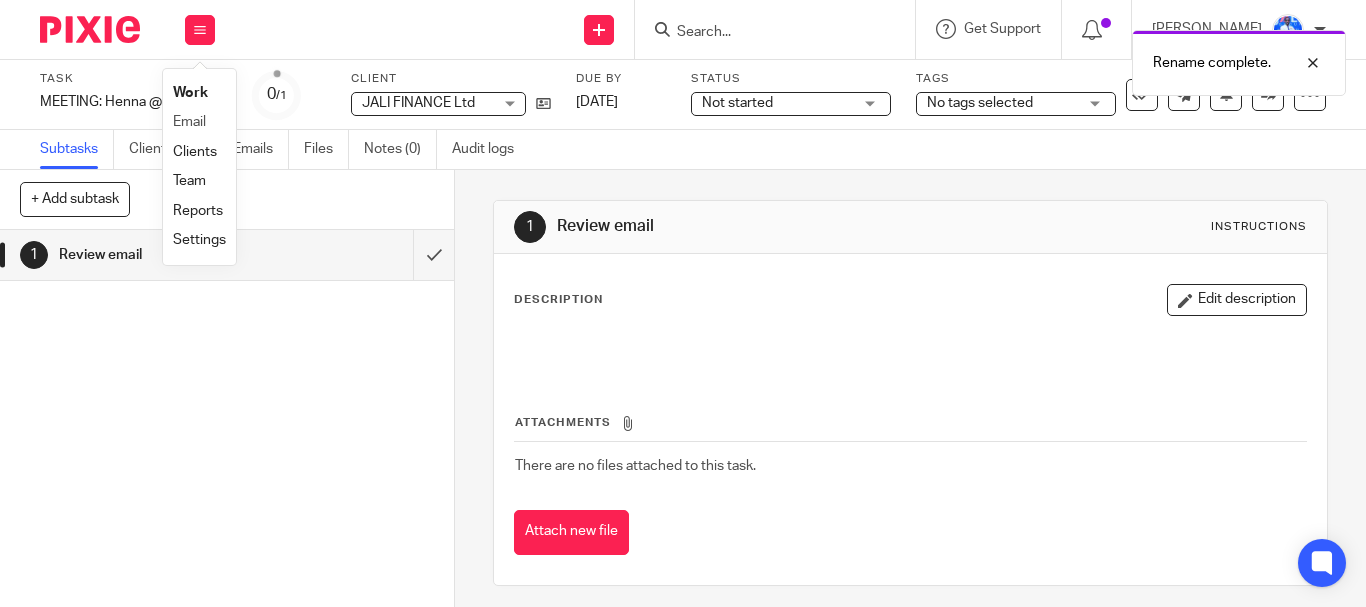 click on "Email" at bounding box center [199, 122] 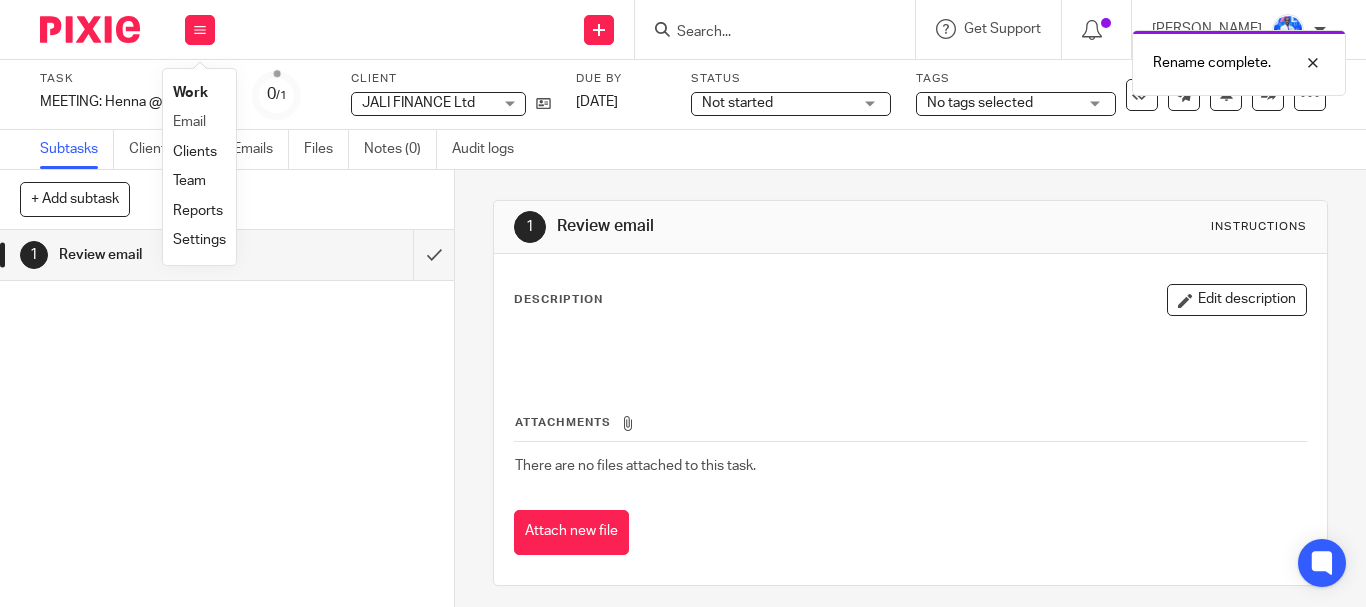 click on "Email" at bounding box center [199, 122] 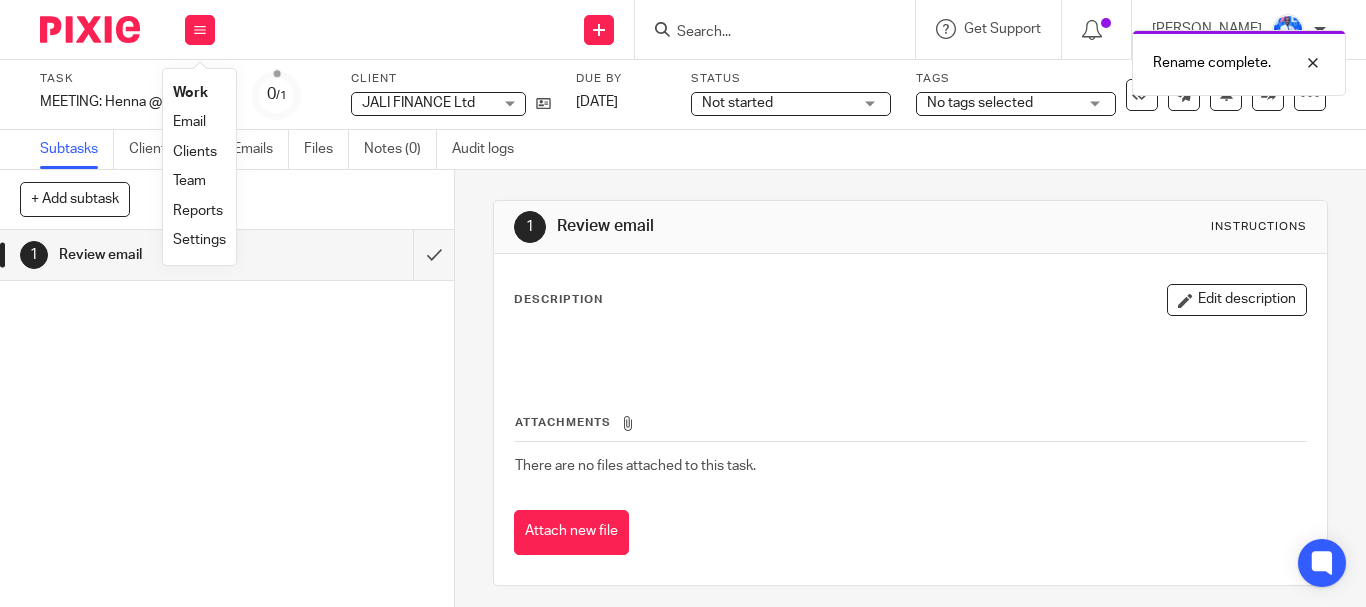 click on "Email" at bounding box center (189, 122) 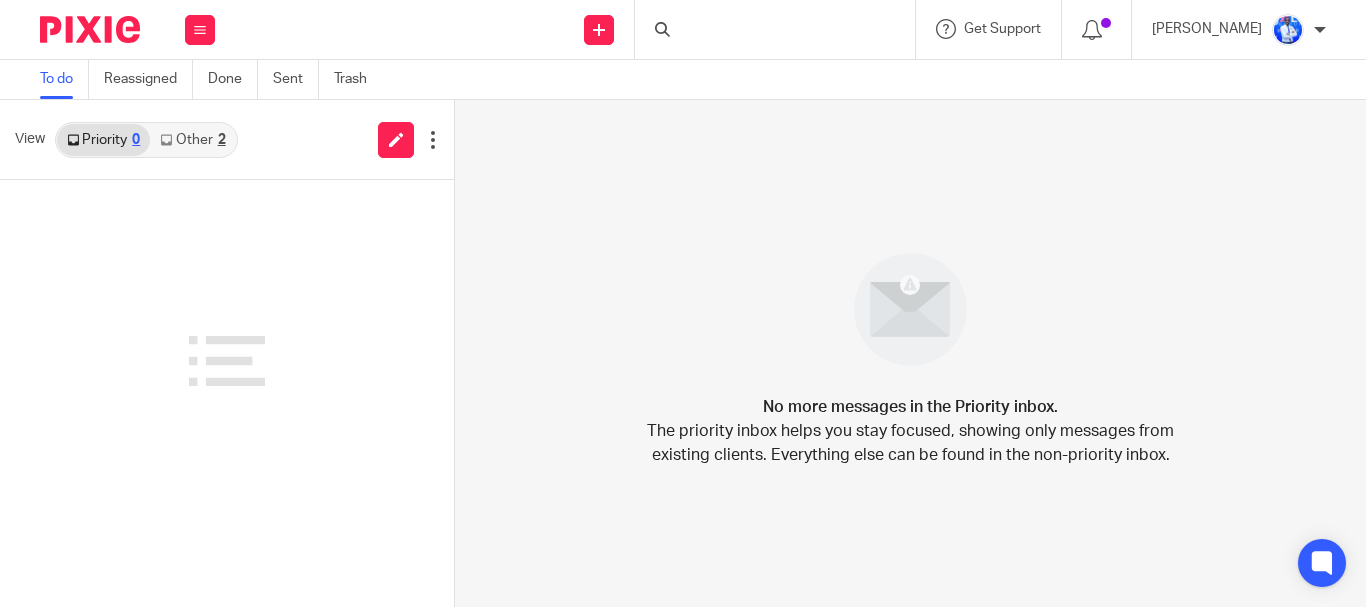 scroll, scrollTop: 0, scrollLeft: 0, axis: both 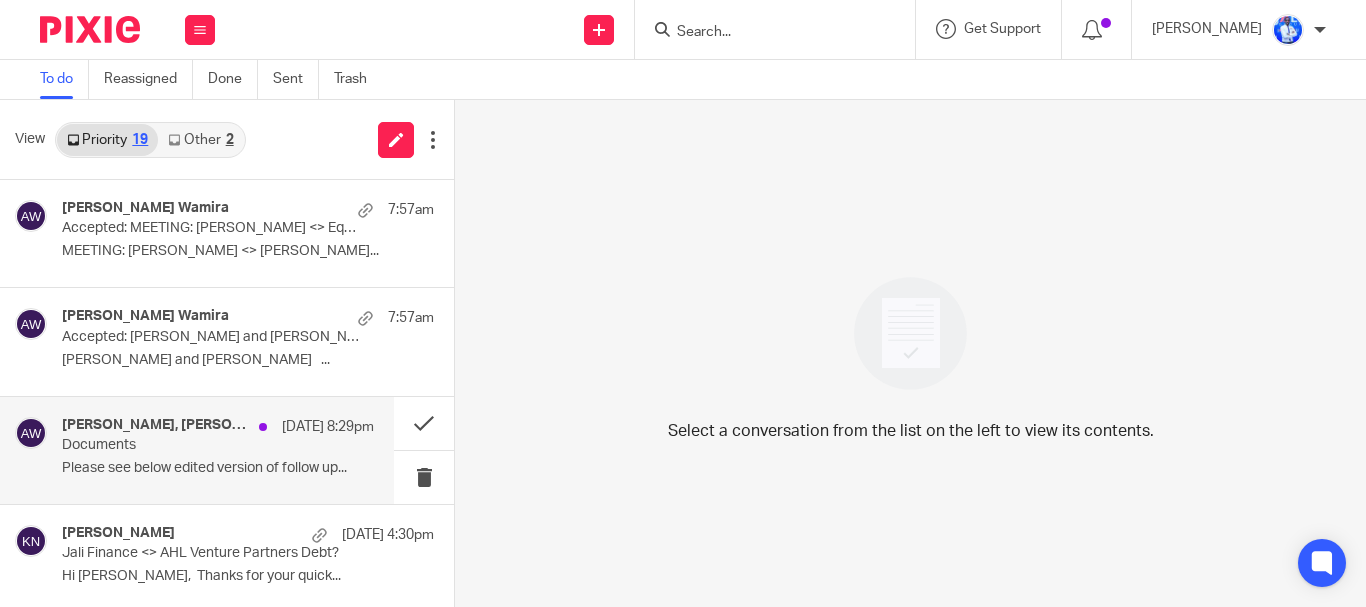click on "[PERSON_NAME], [PERSON_NAME] Wamira
[DATE] 8:29pm   Documents   Please see below edited version of follow up..." at bounding box center [197, 450] 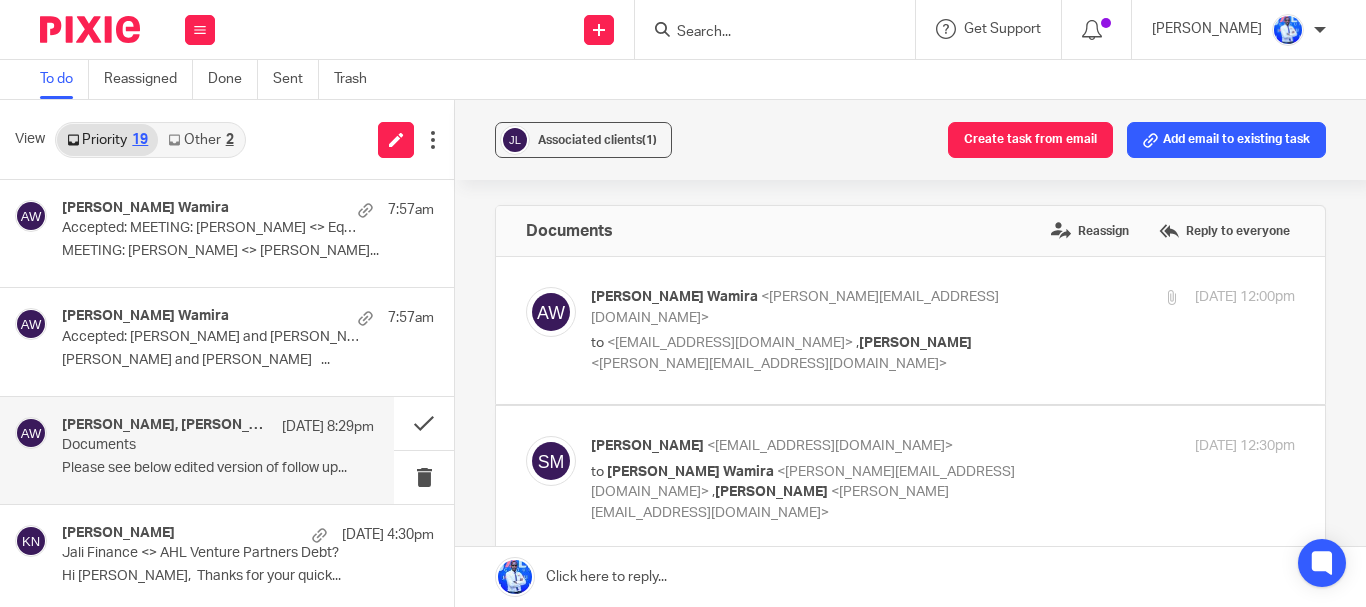 scroll, scrollTop: 0, scrollLeft: 0, axis: both 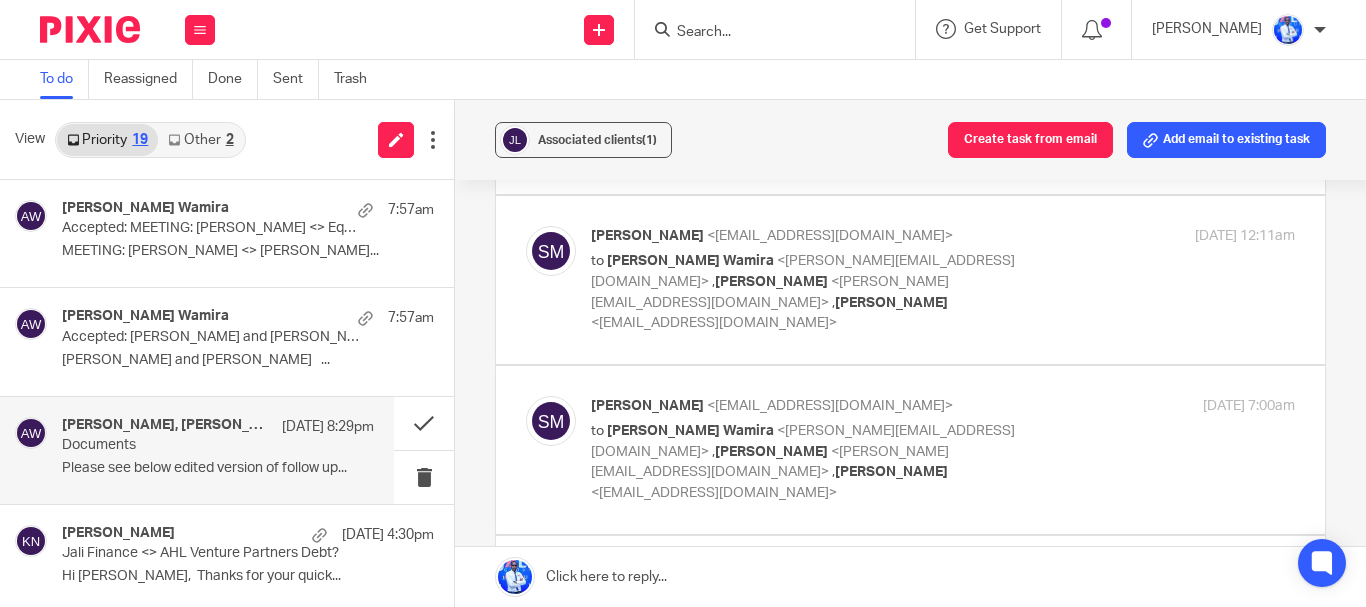click at bounding box center (910, 620) 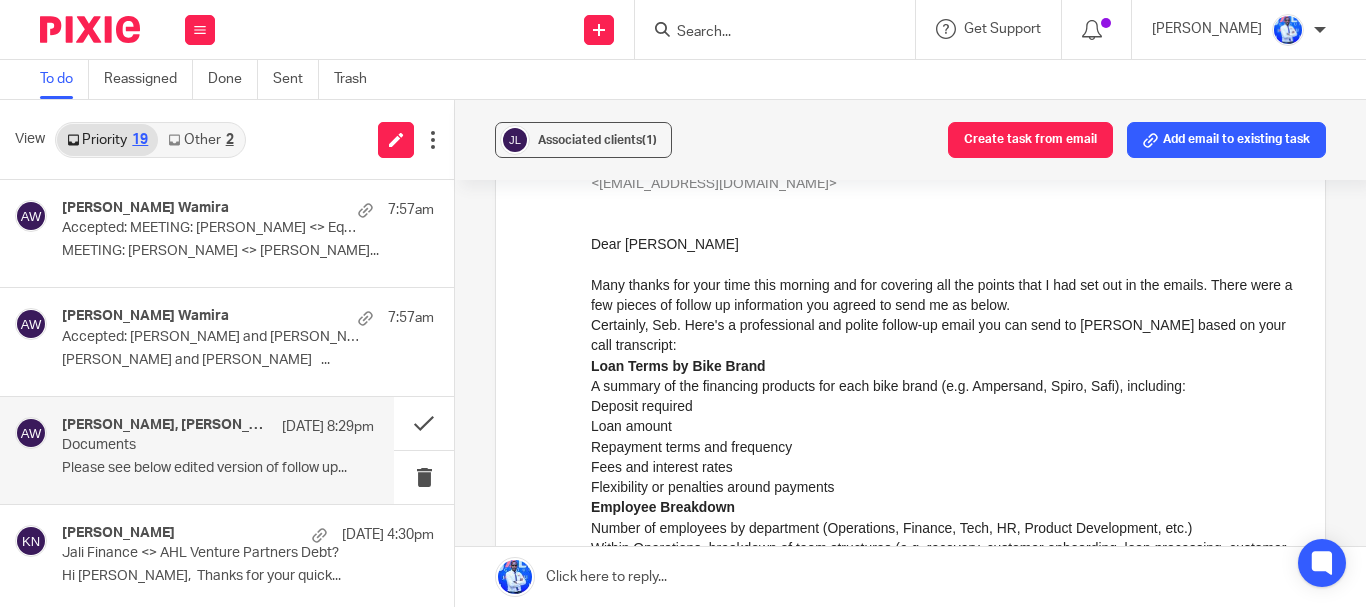 scroll, scrollTop: 2397, scrollLeft: 0, axis: vertical 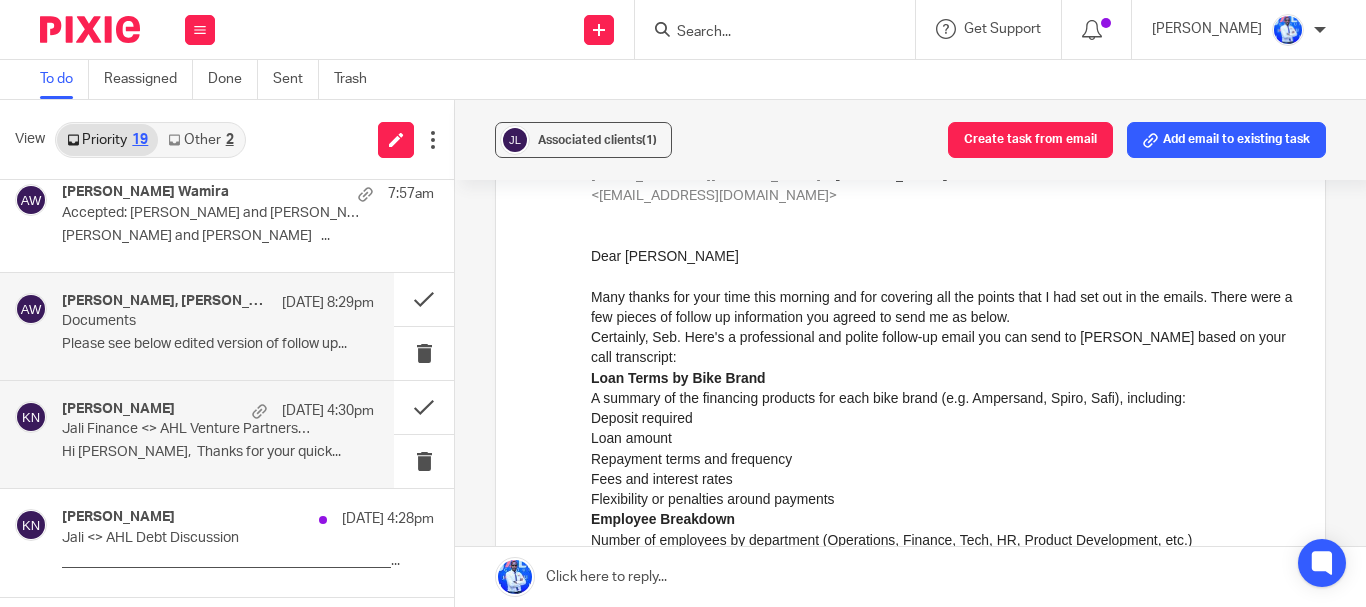 click on "Hi Felix,           Thanks for your quick..." at bounding box center (218, 452) 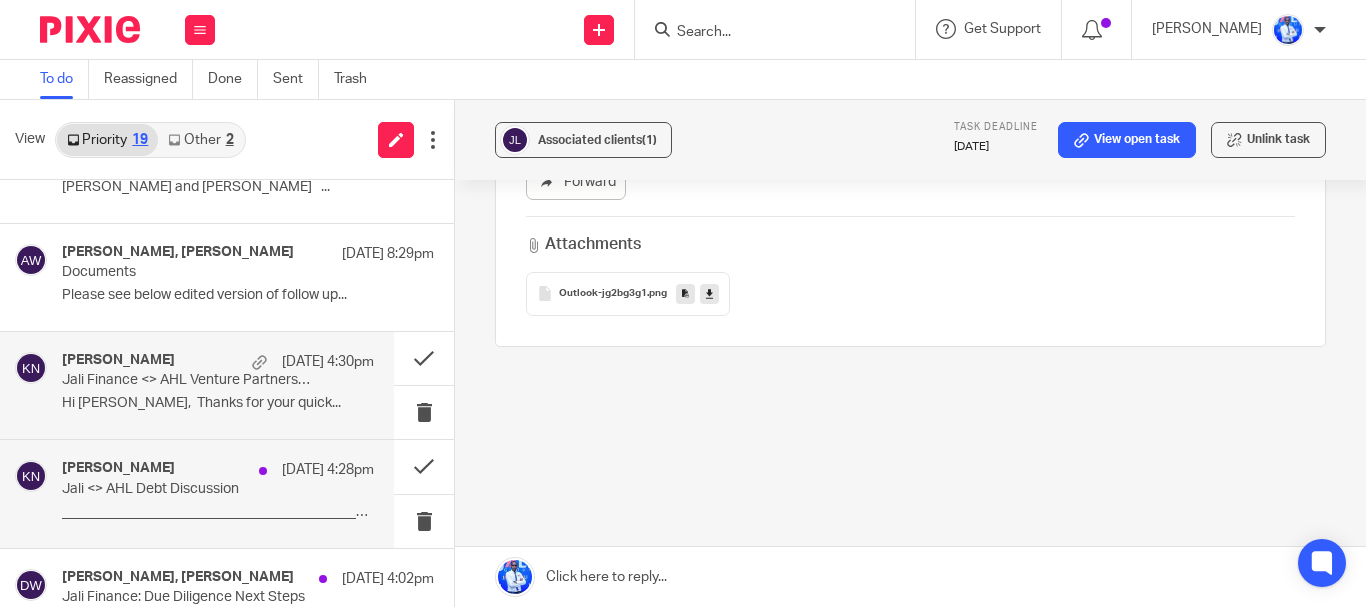 scroll, scrollTop: 177, scrollLeft: 0, axis: vertical 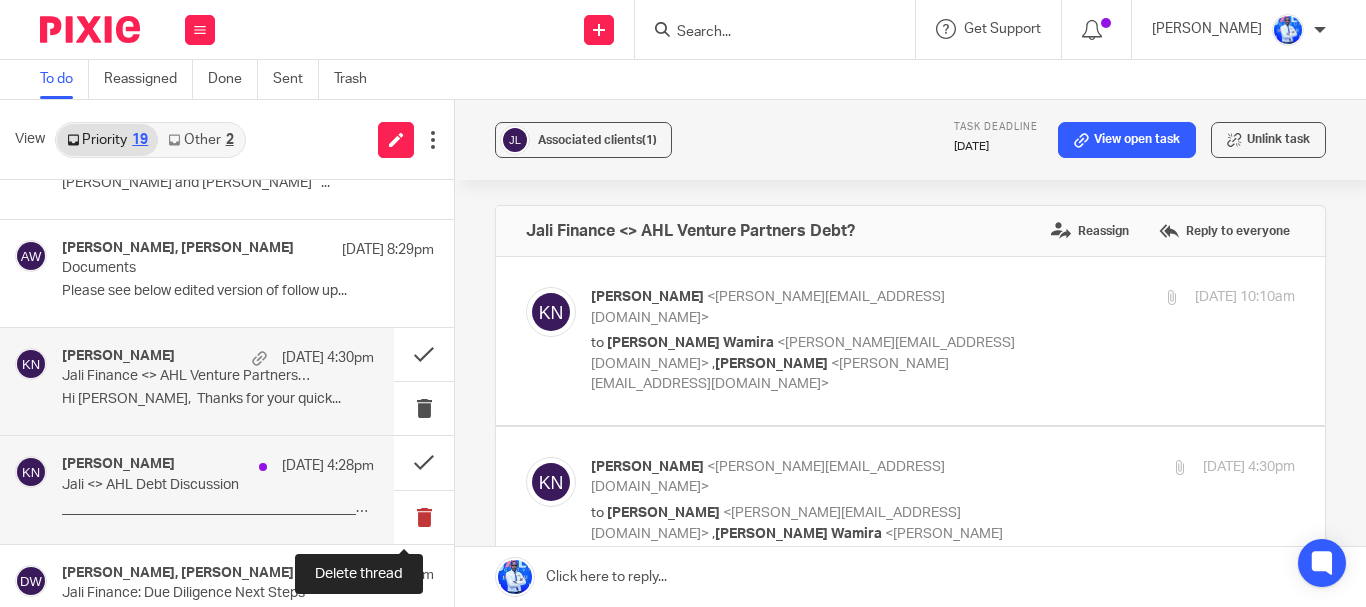 click at bounding box center (424, 517) 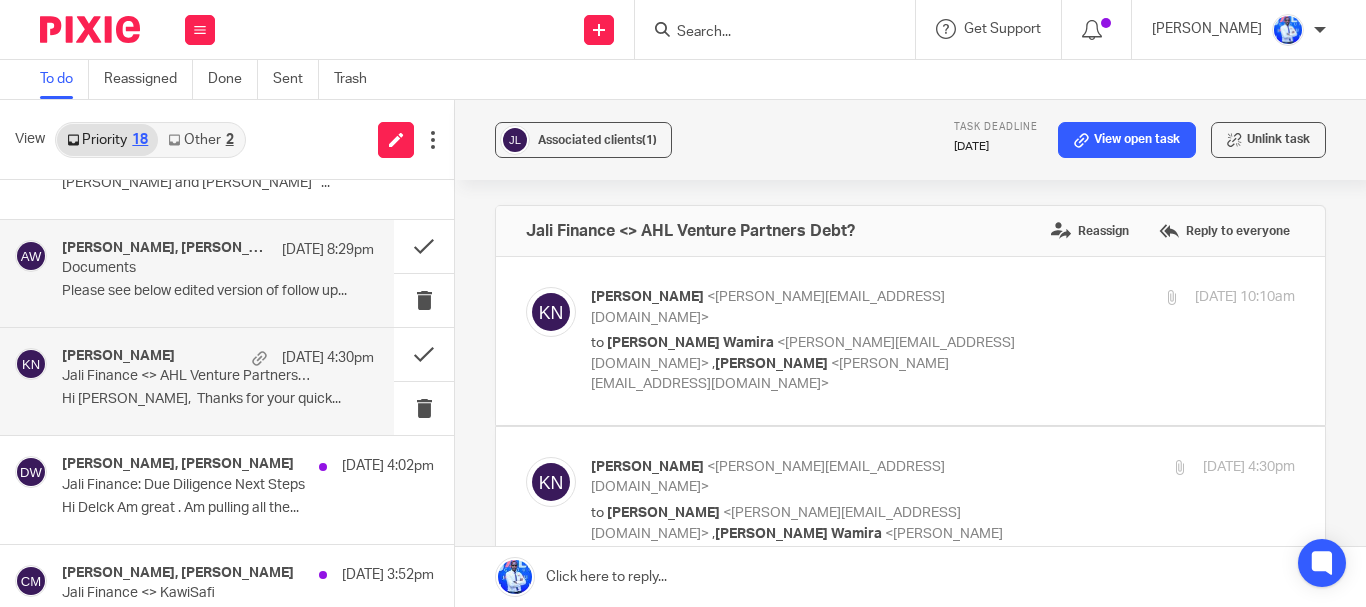 click on "Sebastian McKinlay, Andrew Omondi Wamira
15 Jul 8:29pm   Documents   Please see below edited version of follow up..." at bounding box center [218, 273] 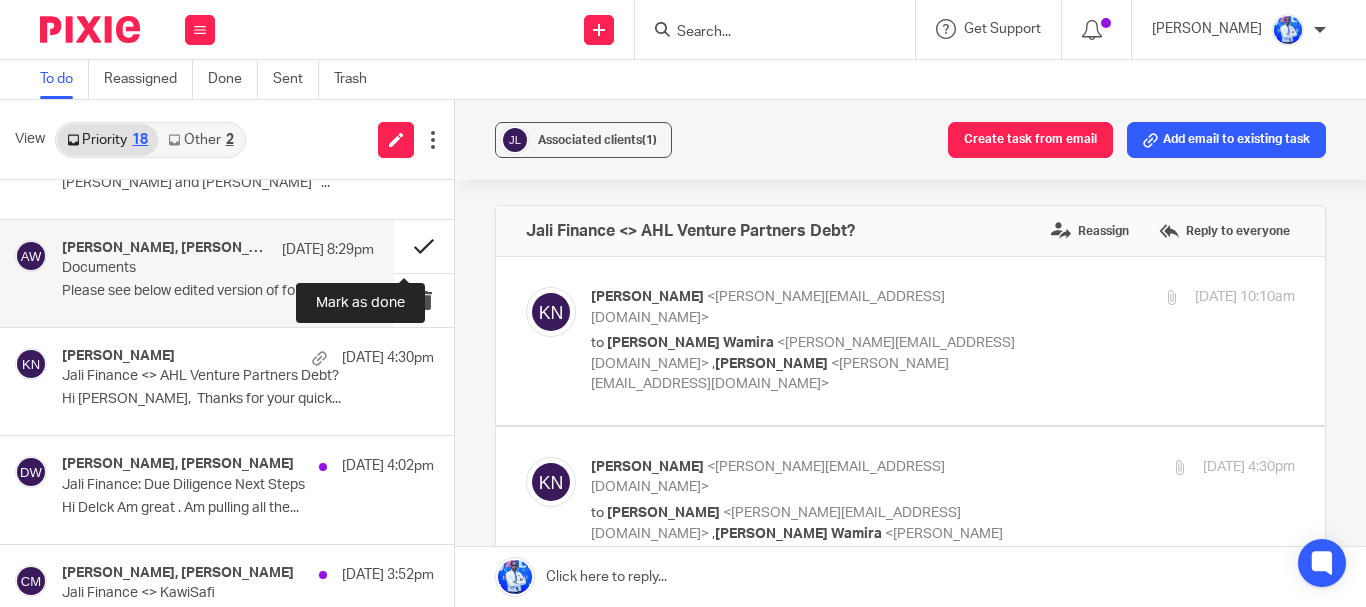 click at bounding box center (424, 246) 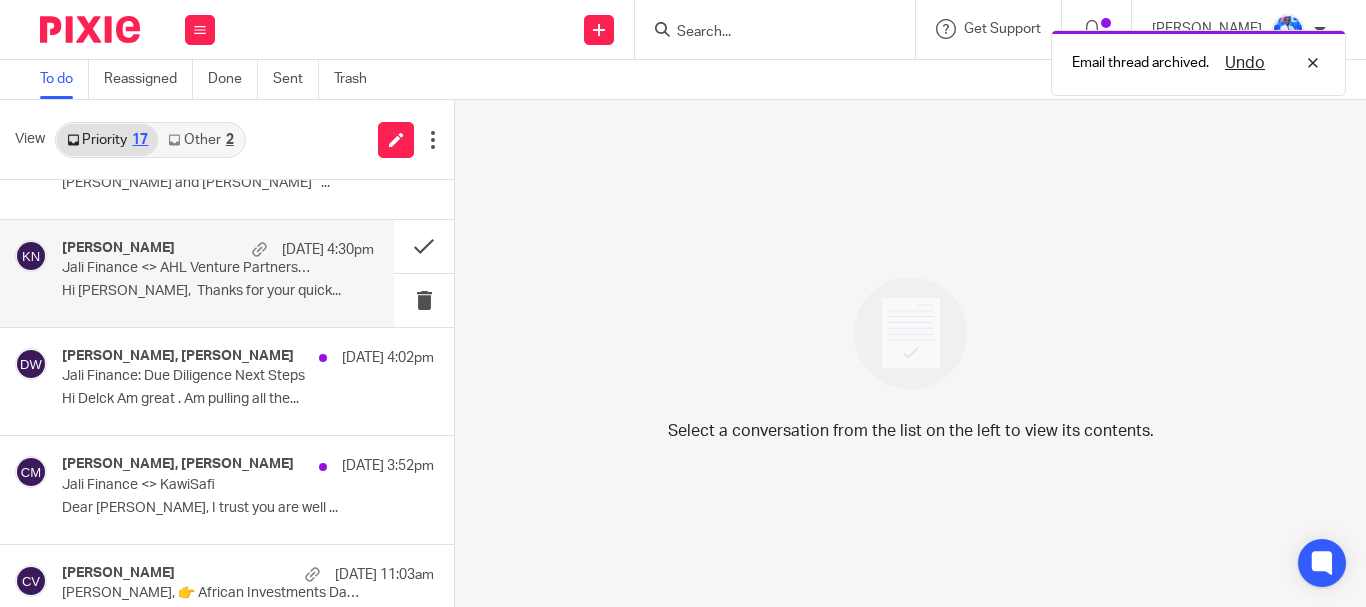 scroll, scrollTop: 0, scrollLeft: 0, axis: both 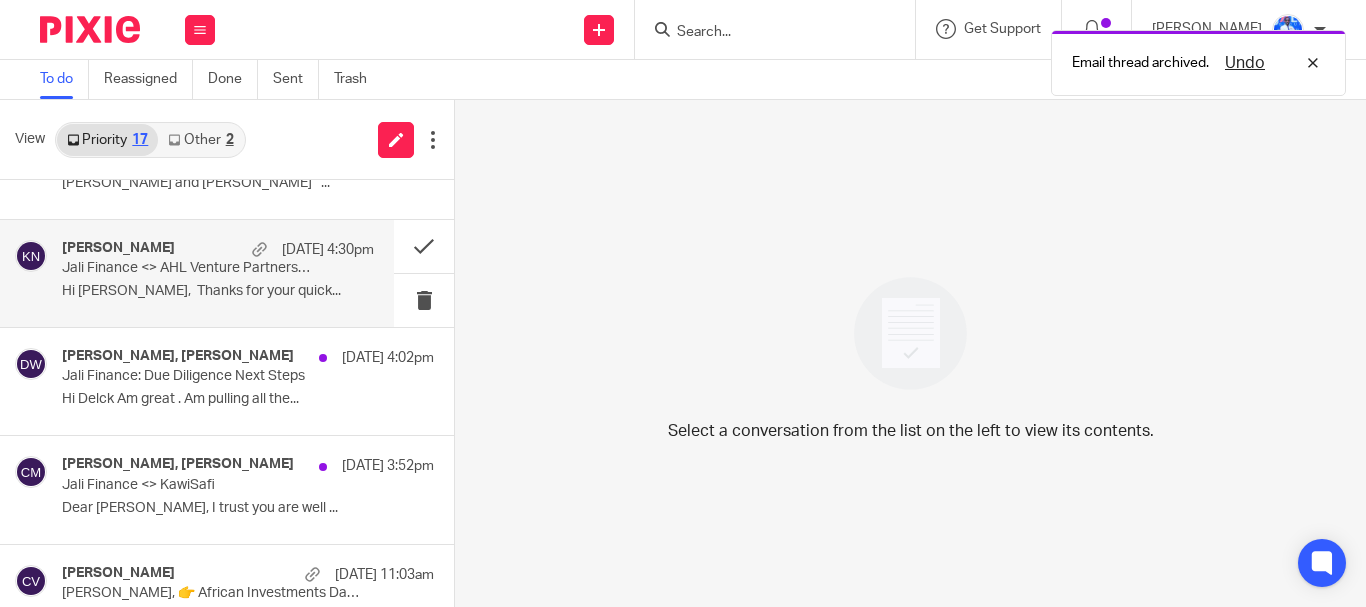 click on "Jali Finance: Due Diligence Next Steps" at bounding box center [211, 376] 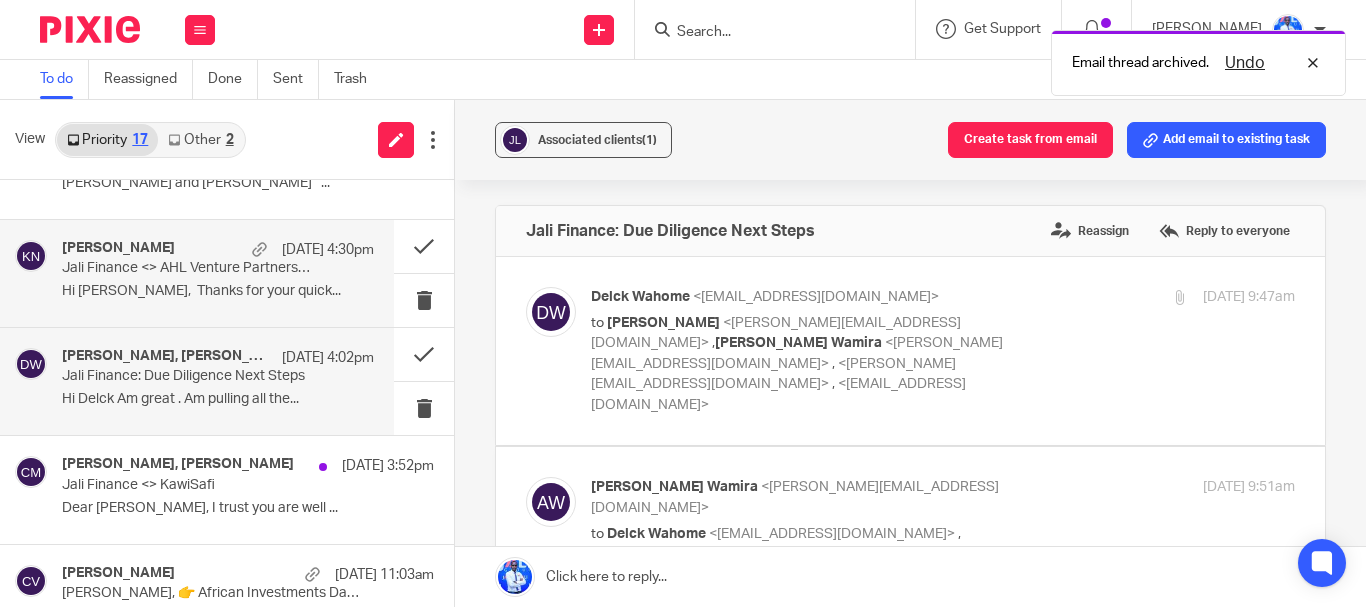 scroll, scrollTop: 0, scrollLeft: 0, axis: both 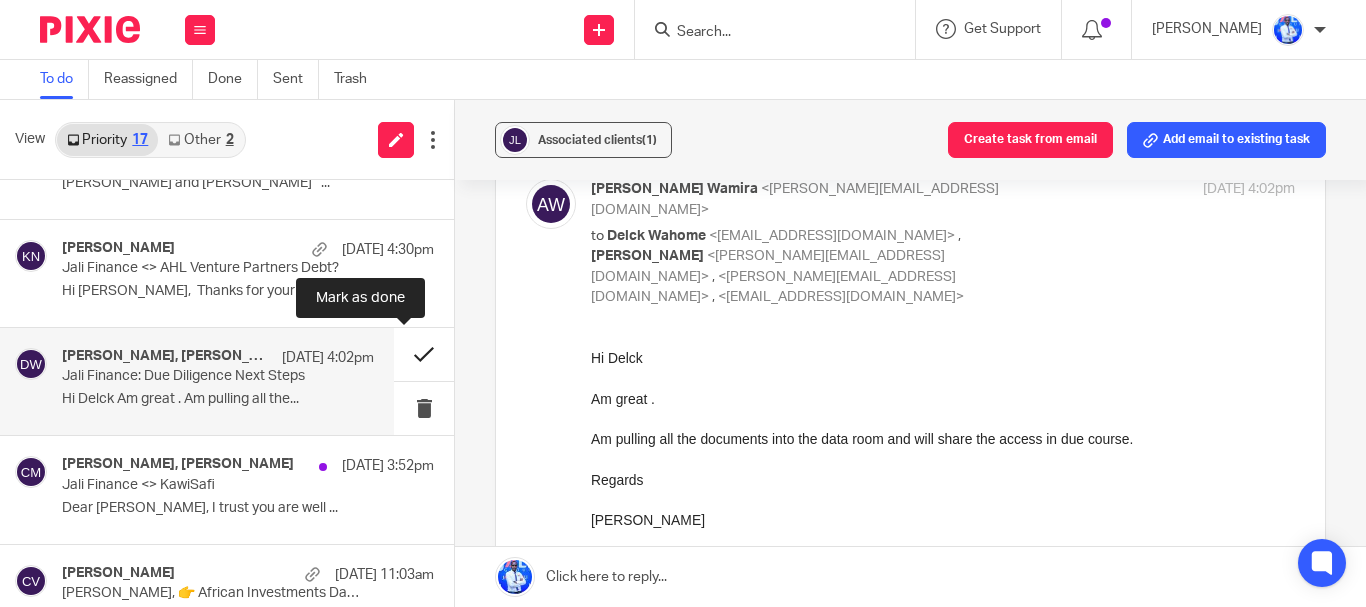 click at bounding box center [424, 354] 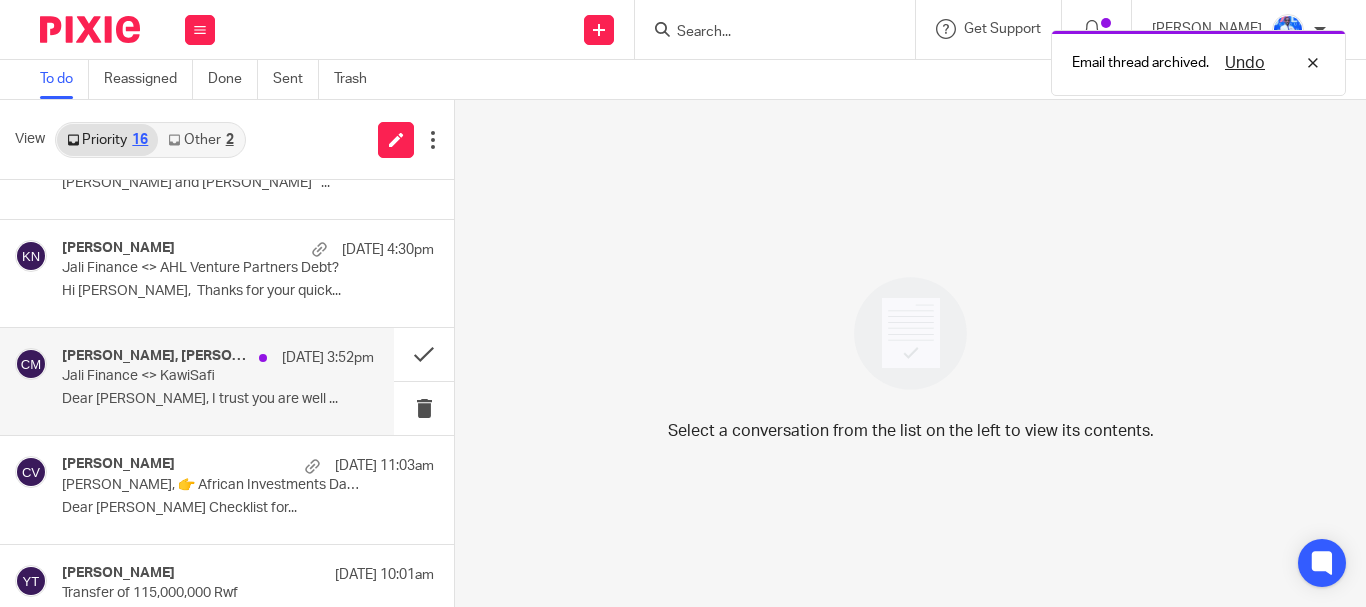 click on "Dear Andrew,          I trust you are well     ..." at bounding box center [218, 399] 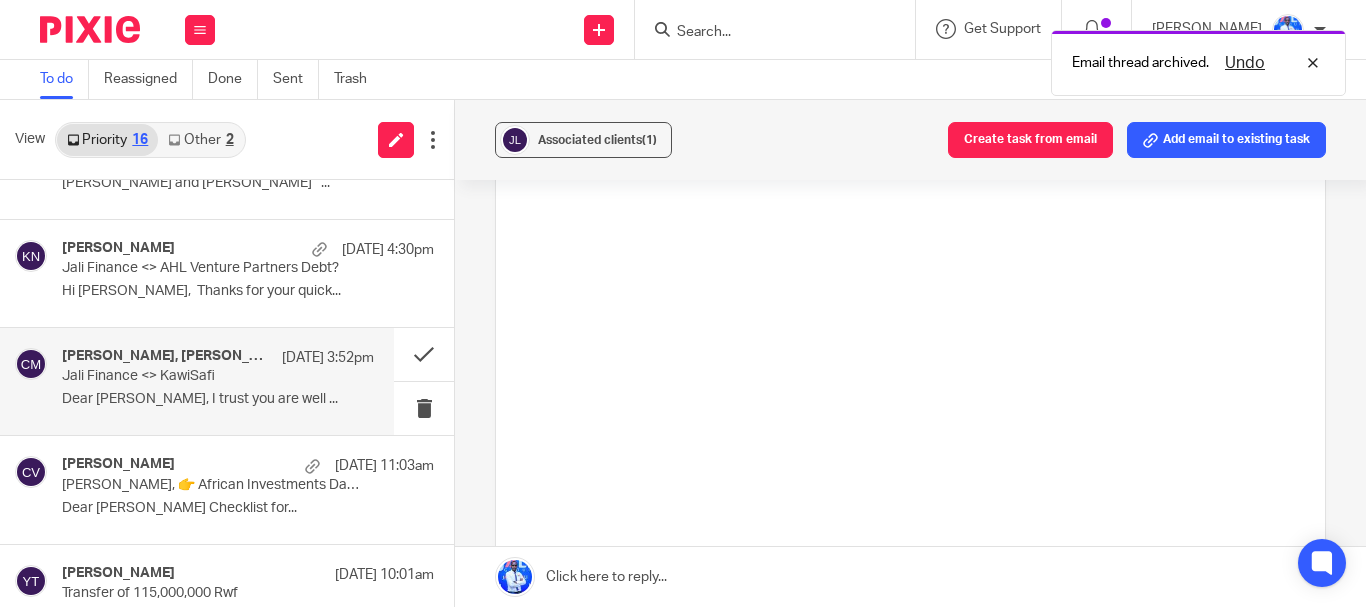 scroll, scrollTop: 0, scrollLeft: 0, axis: both 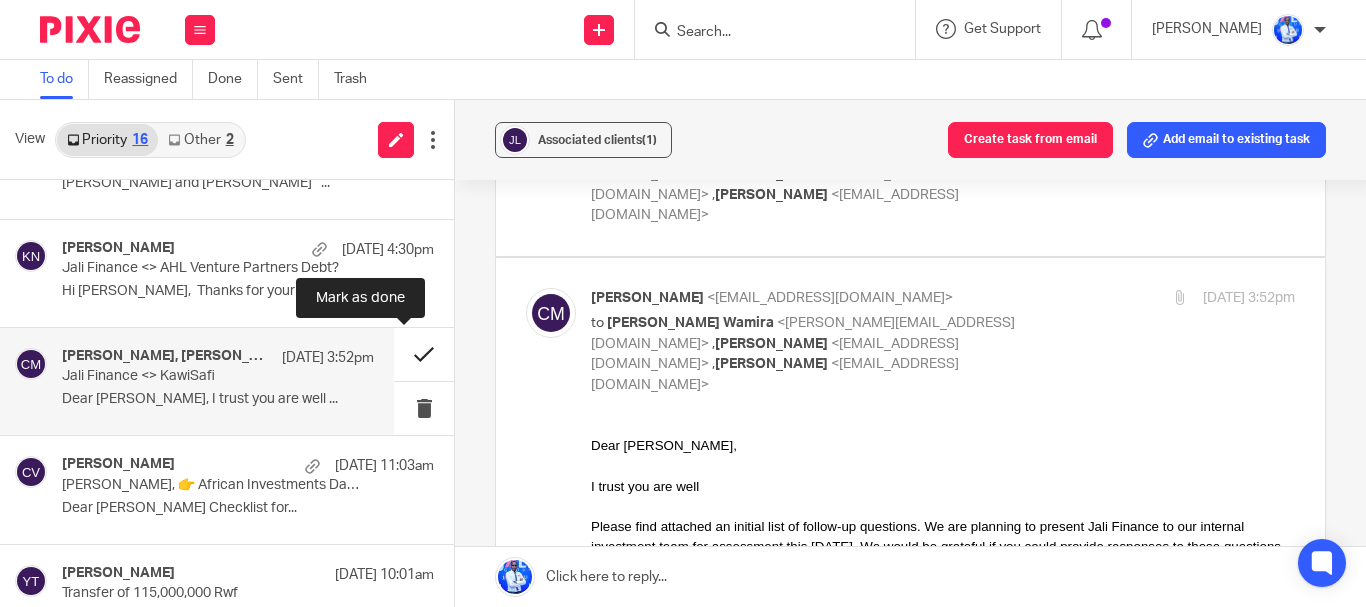 click at bounding box center [424, 354] 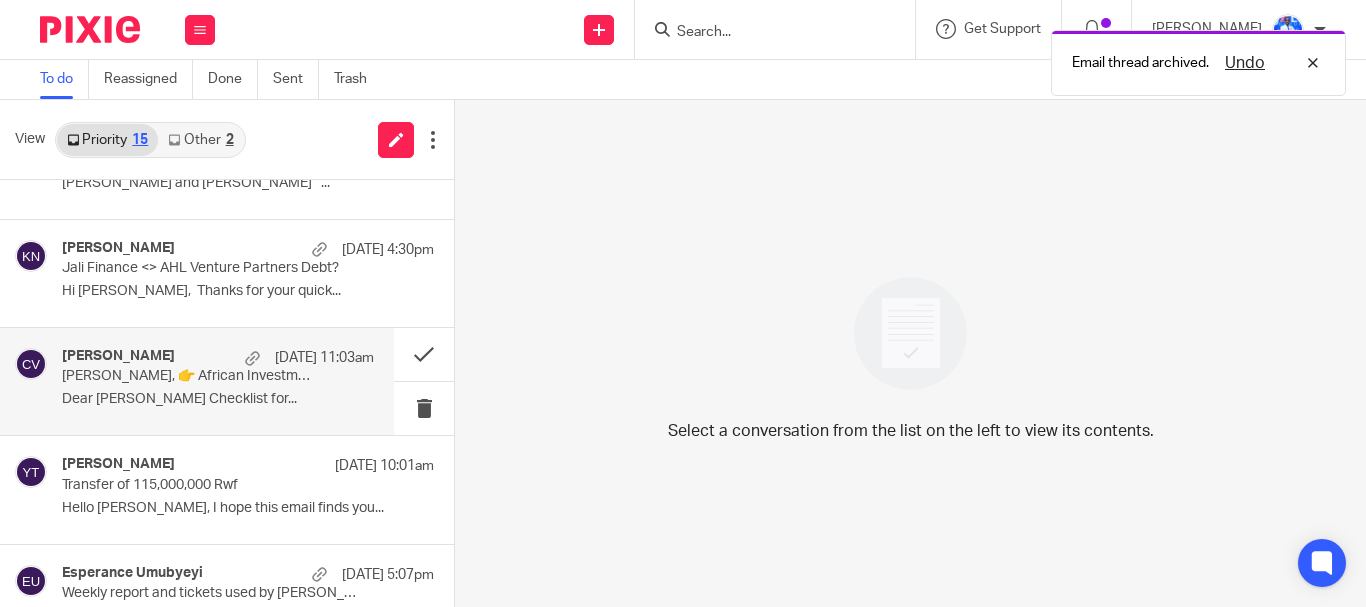 click on "[DATE] 11:03am" at bounding box center [324, 358] 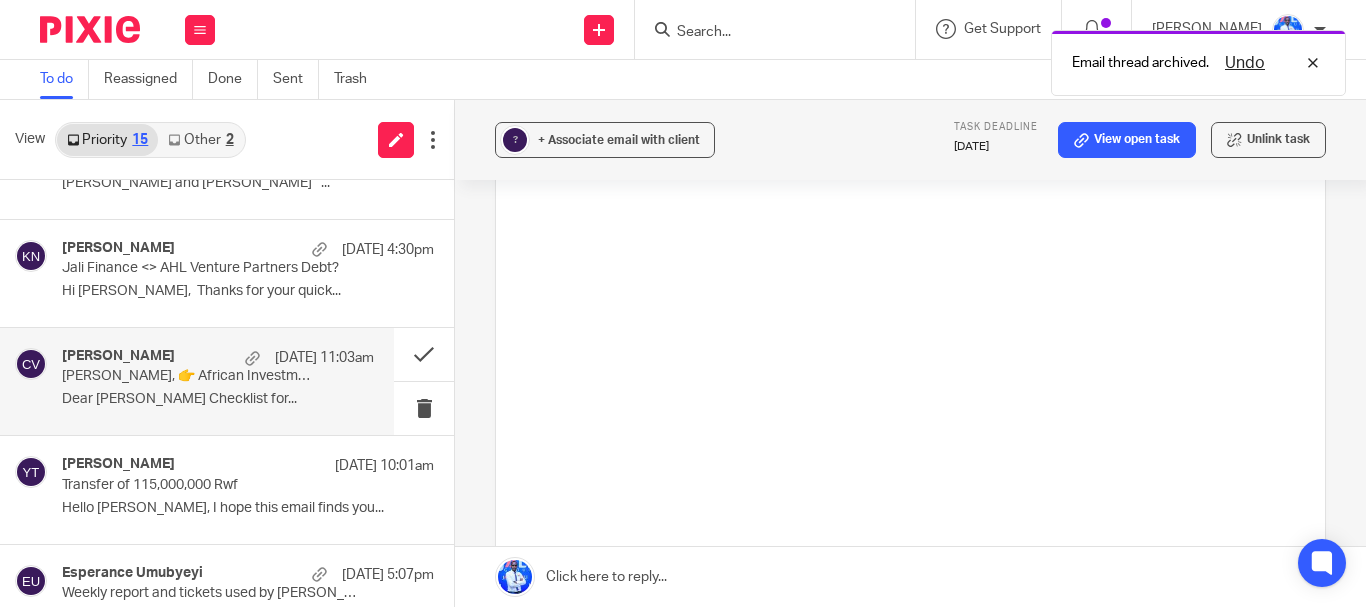 scroll, scrollTop: 0, scrollLeft: 0, axis: both 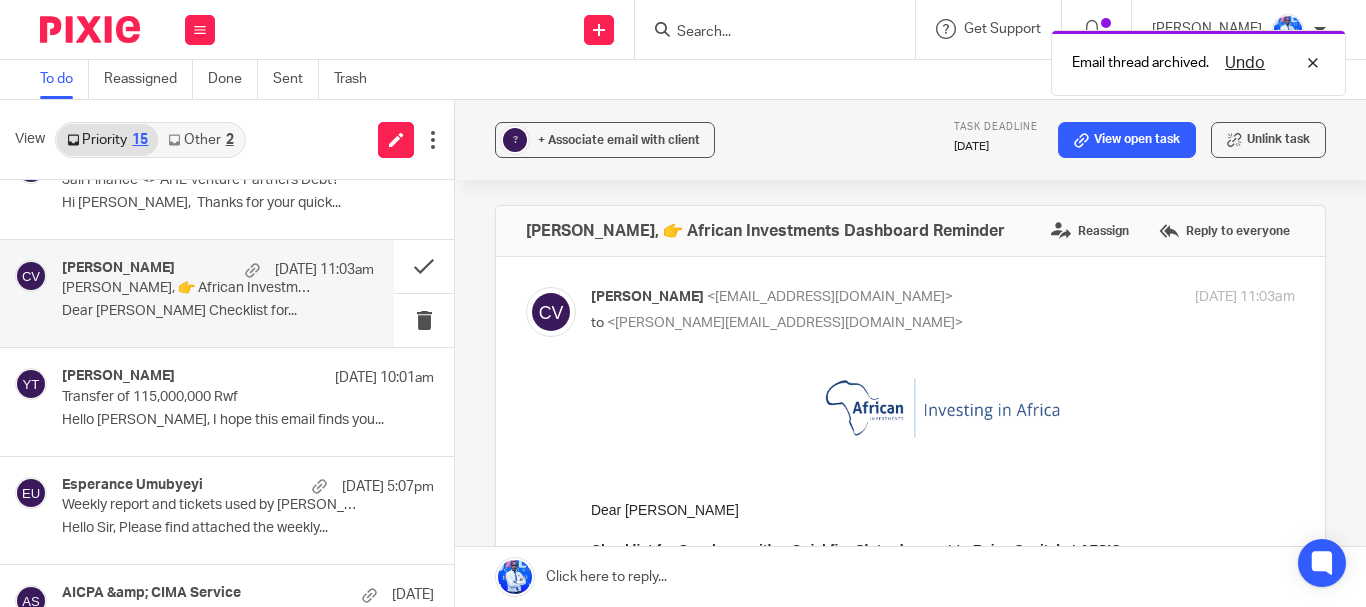click on "Yonah Tashobya
15 Jul 10:01am   Transfer of 115,000,000 Rwf   Hello Curt,    I hope this email finds you..." at bounding box center [248, 401] 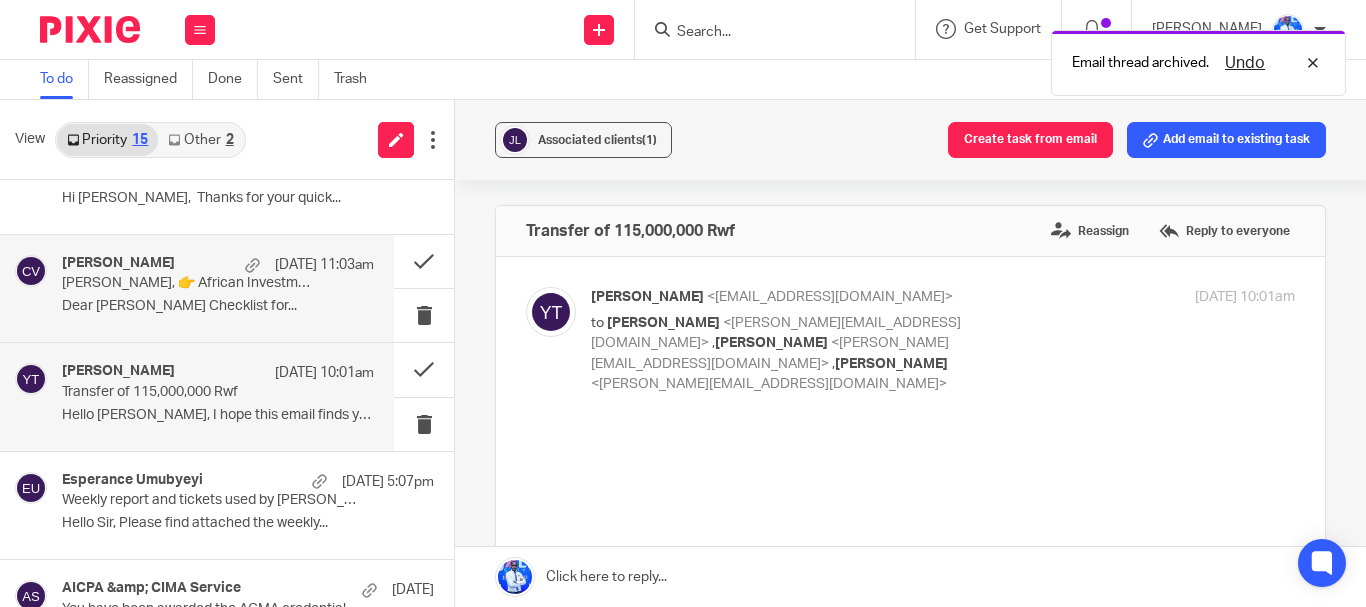 scroll, scrollTop: 271, scrollLeft: 0, axis: vertical 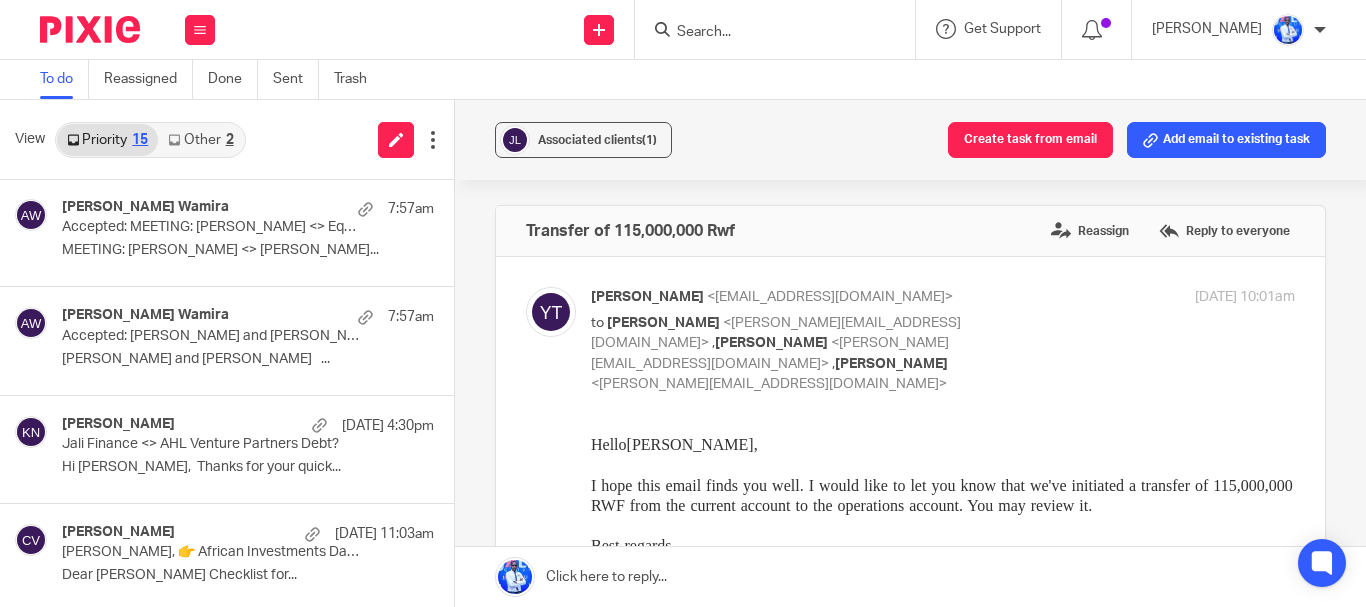 click on "Other
2" at bounding box center [200, 140] 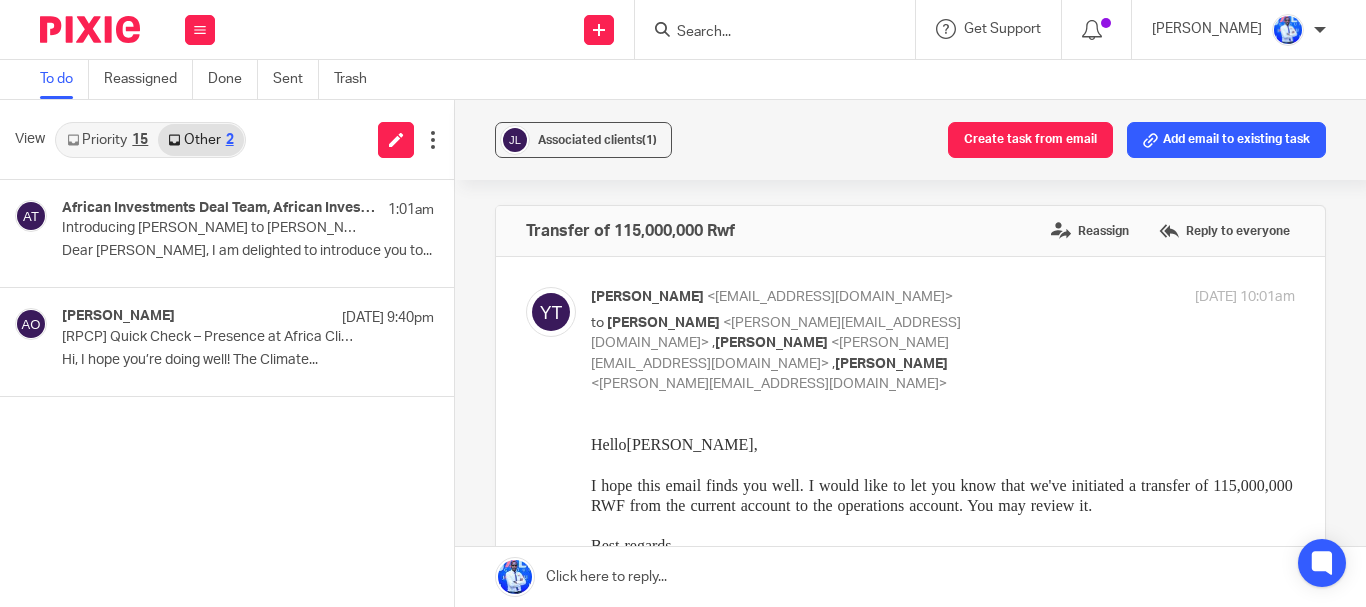 scroll, scrollTop: 0, scrollLeft: 0, axis: both 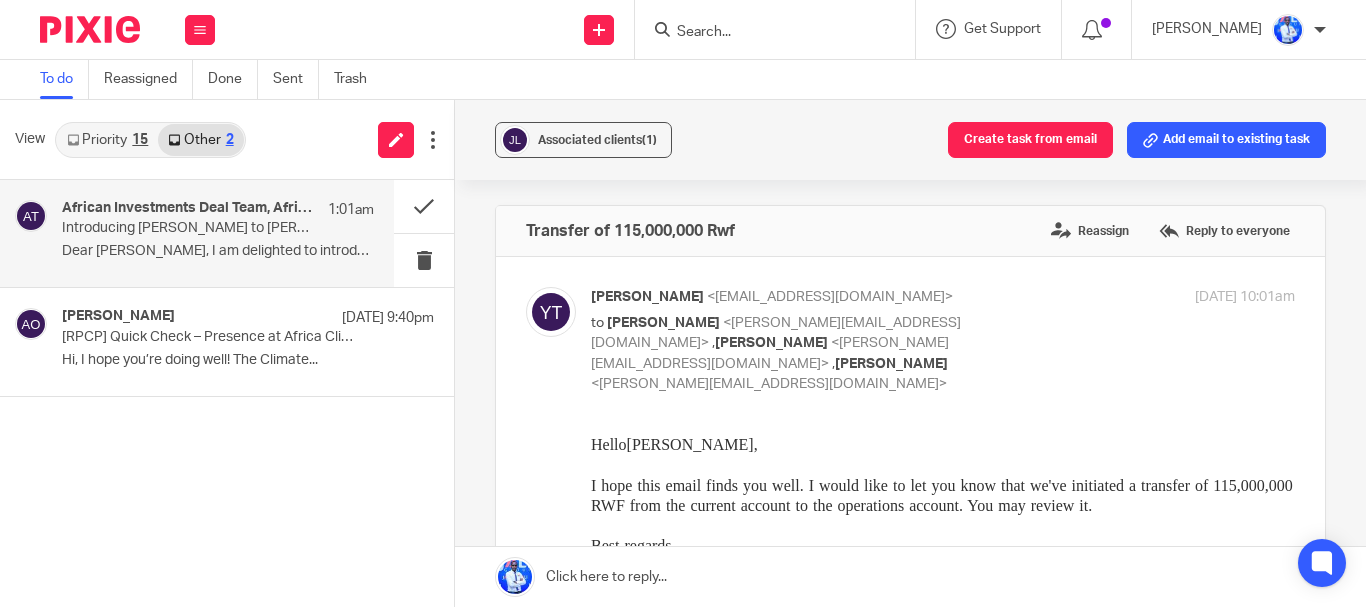 click on "Dear Lea,    I am delighted to introduce you to..." at bounding box center (218, 251) 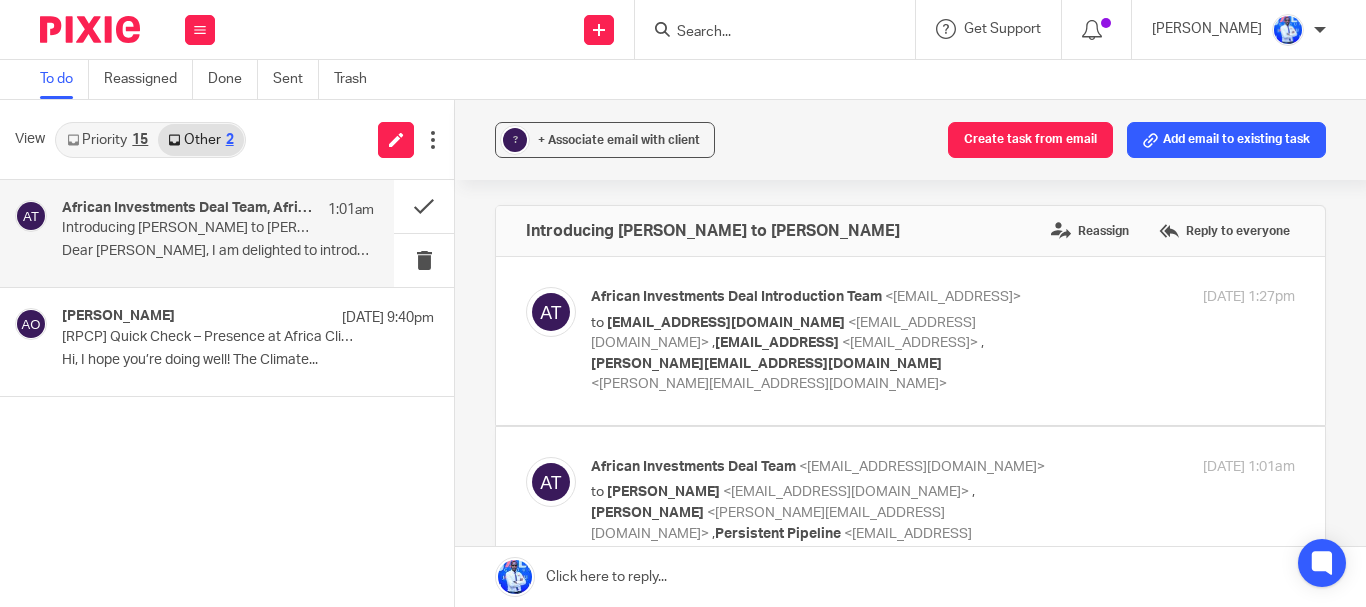 scroll, scrollTop: 0, scrollLeft: 0, axis: both 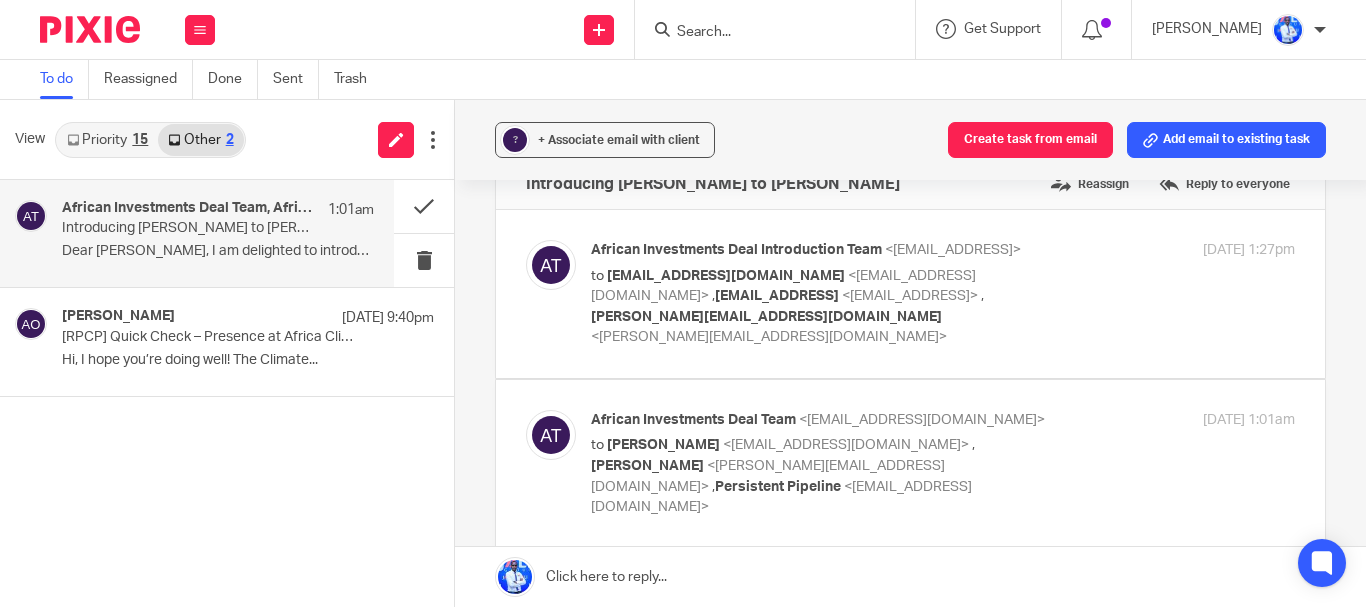 click at bounding box center [910, 294] 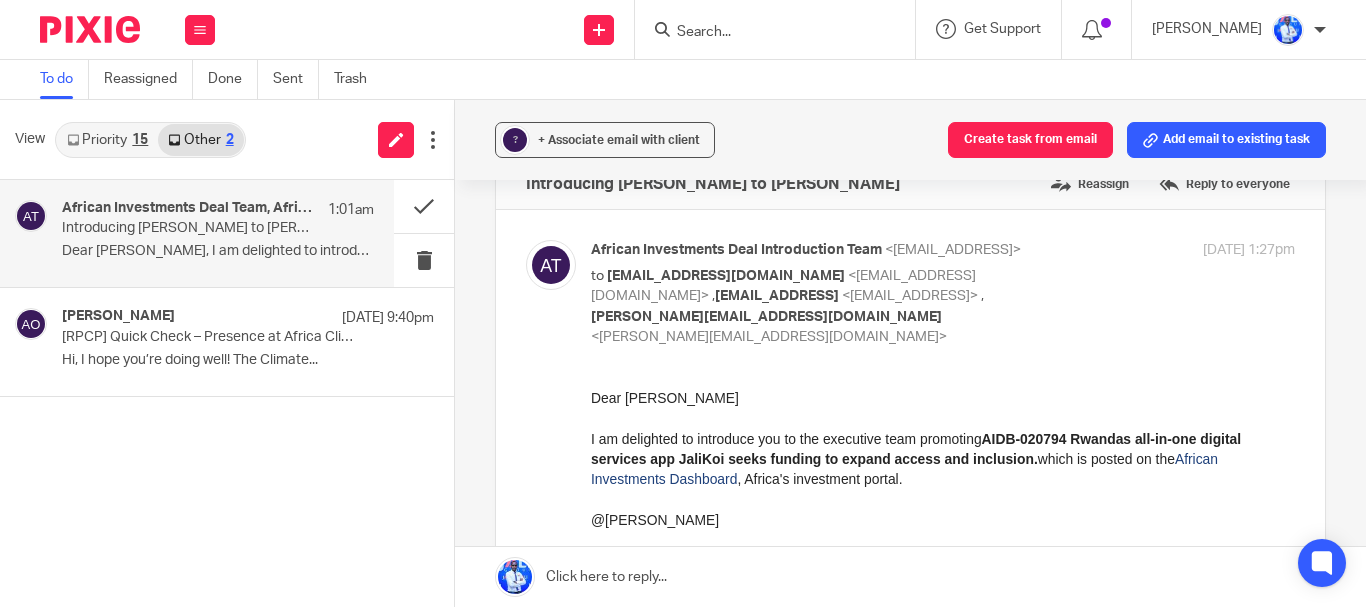 scroll, scrollTop: 0, scrollLeft: 0, axis: both 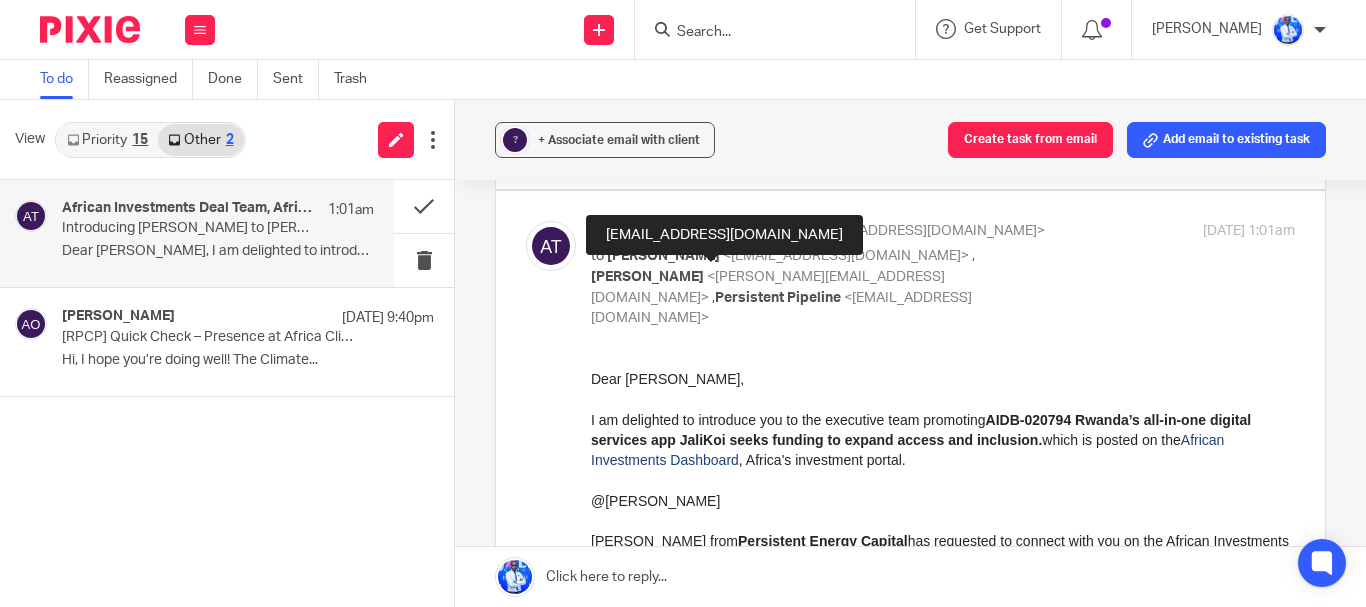 click on "Dear Lea,    I am delighted to introduce you to the executive team promoting  AIDB-020794 Rwanda’s all-in-one digital services app JaliKoi seeks funding to expand access and inclusion.  which is posted on the  African Investments Dashboard , Africa's investment portal.    @Felix NKUNDIMANA     Lea Bouguern from  Persistent Energy Capital  has requested to connect with you on the African Investments Dashboard. We recommend that you follow up directly. For your information here's some background on  Persistent Energy Capital :     Persistent is an equity investor focused on early-stage ventures with strong climate impact across Sub-Saharan Africa. Our core focus is the energy transition (e.g., energy efficiency, C&I solar, e-mobility, and PUE). We also invest in startups in the agricultural transition (agtech) and resource transition. We back companies from pre-seed to Series A, with ticket sizes ranging from $250K to $2M. .   Disclaimer,  and  Privacy Policy and User Agreement .    Best regards      |   |" at bounding box center (943, 611) 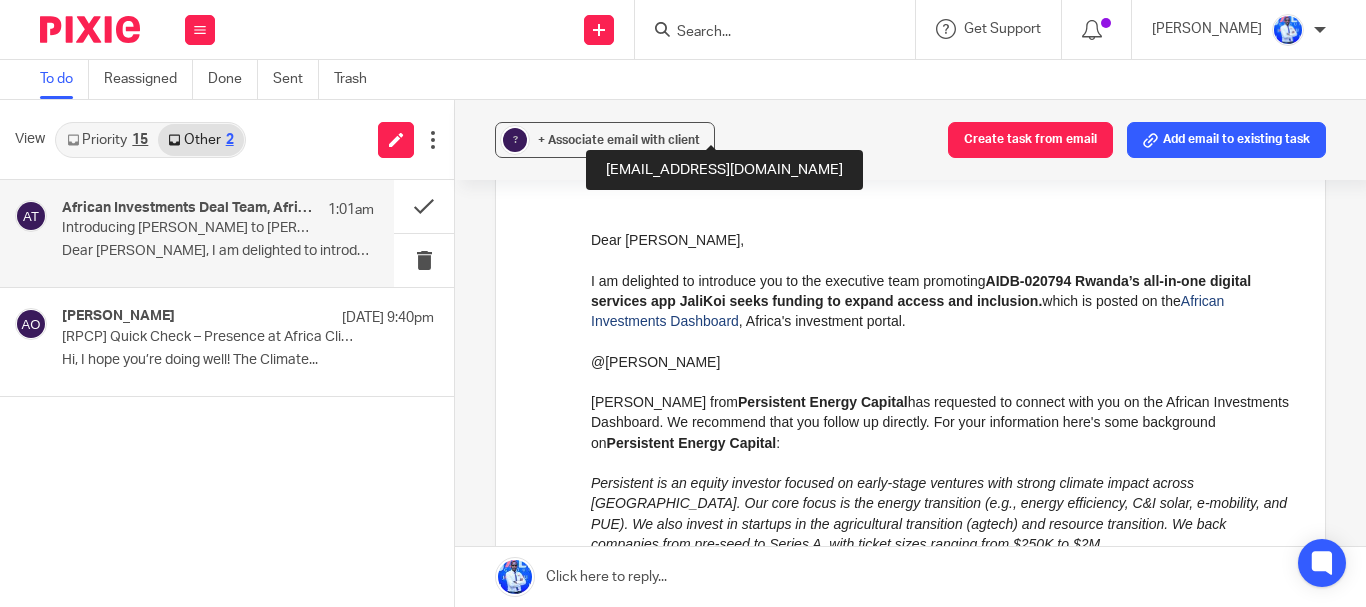 scroll, scrollTop: 1873, scrollLeft: 0, axis: vertical 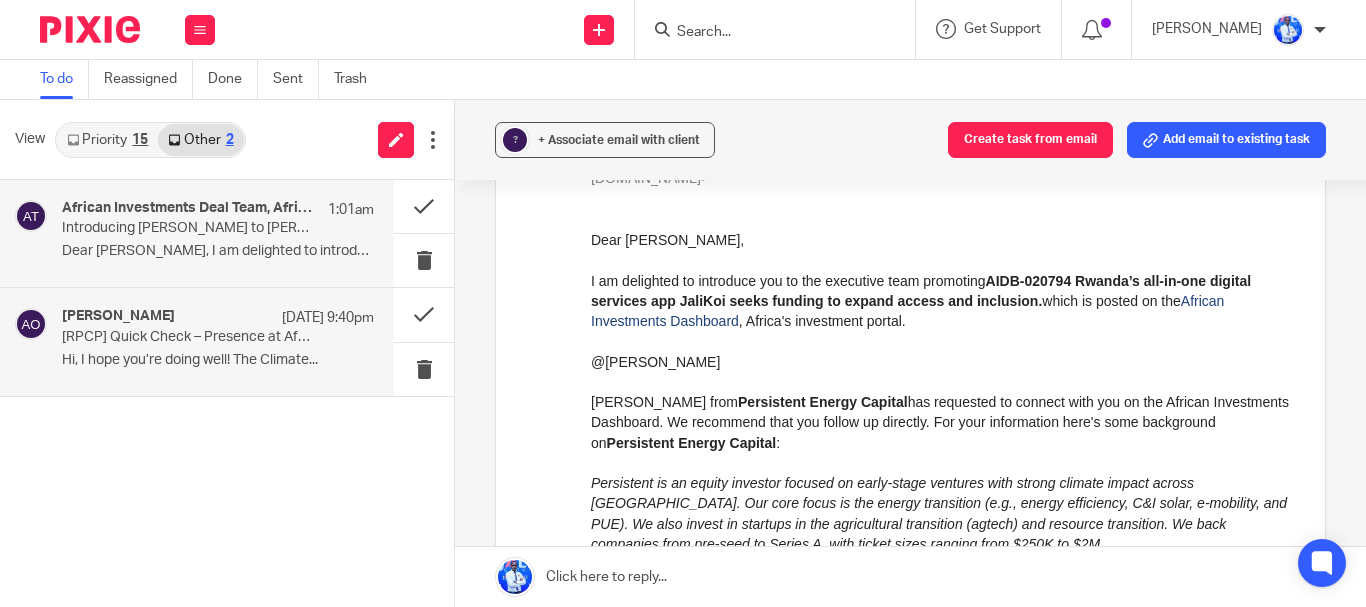 click on "Arthur Oliveira
15 Jul 9:40pm   [RPCP] Quick Check – Presence at Africa Climate Week / Summit   Hi,  I hope you’re doing well!  The Climate..." at bounding box center [197, 341] 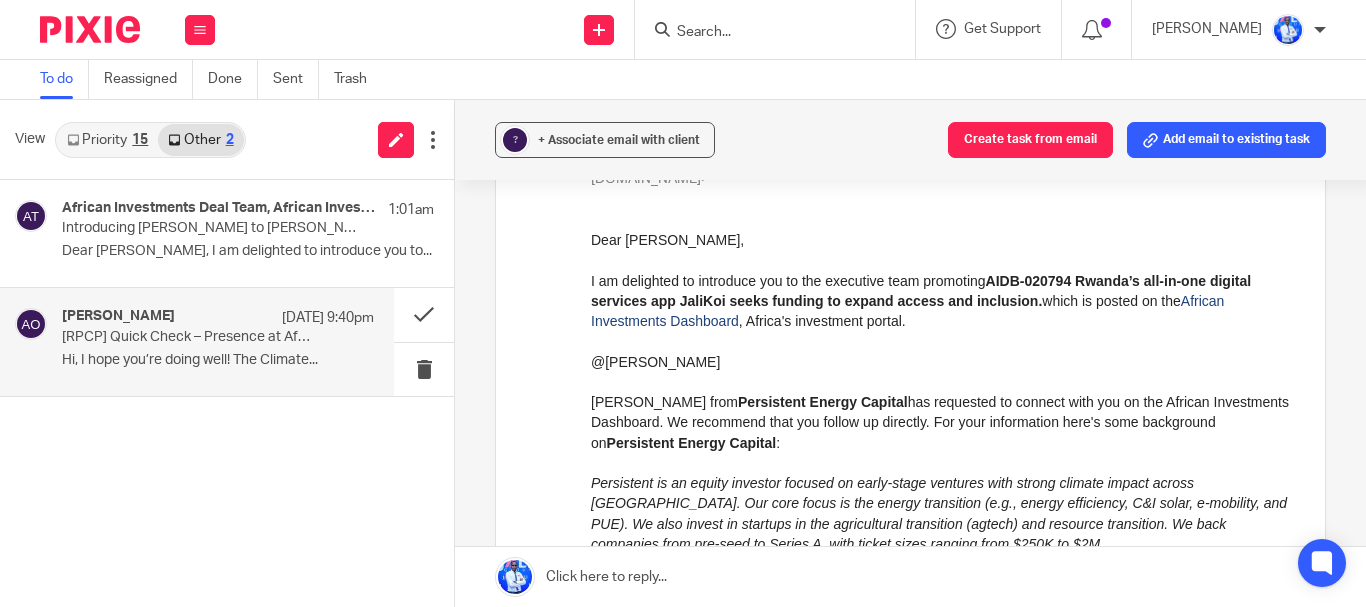 scroll, scrollTop: 0, scrollLeft: 0, axis: both 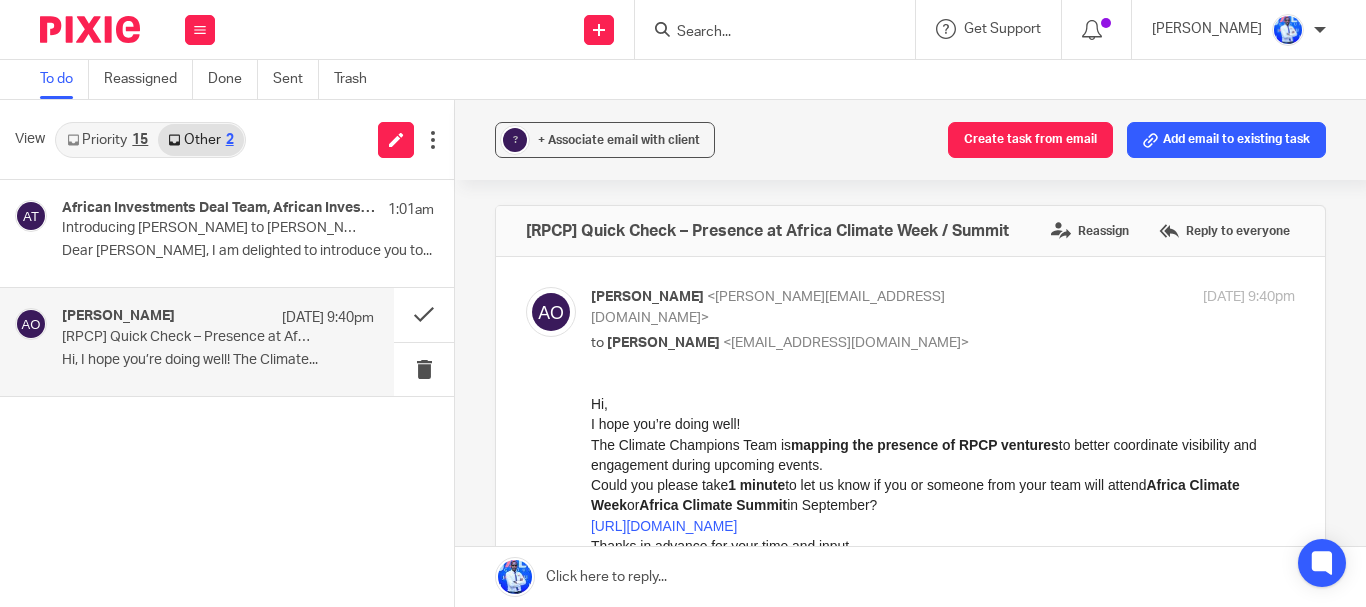 click on "Priority
15" at bounding box center (107, 140) 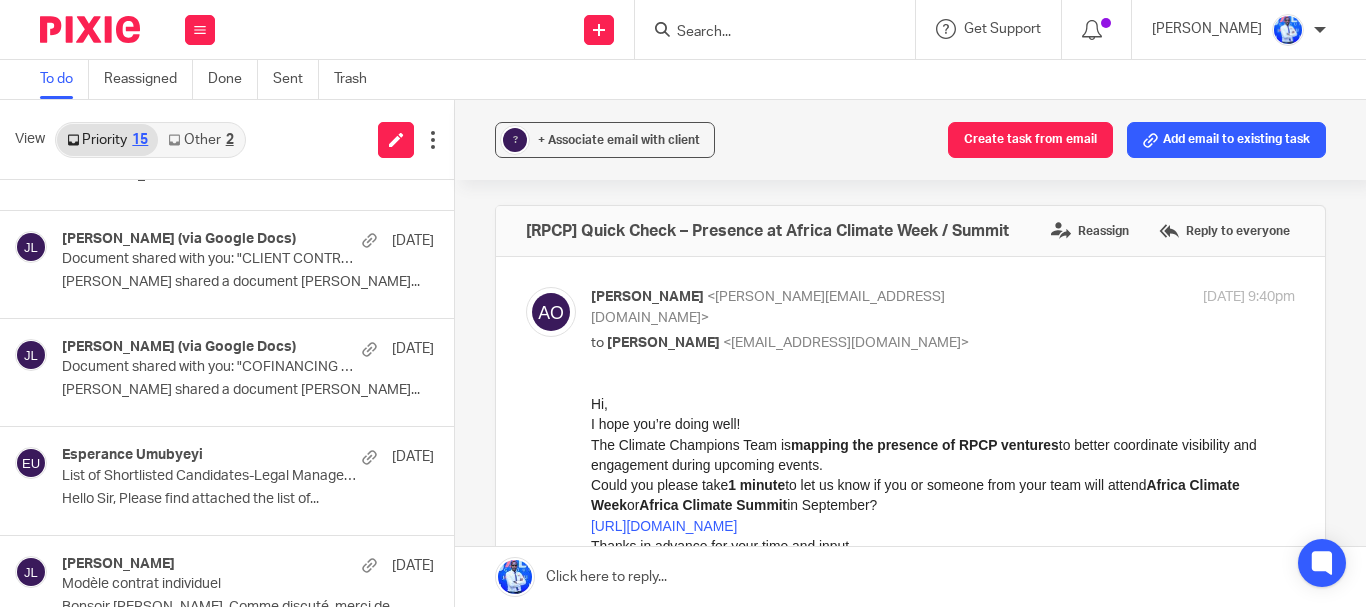 scroll, scrollTop: 1198, scrollLeft: 0, axis: vertical 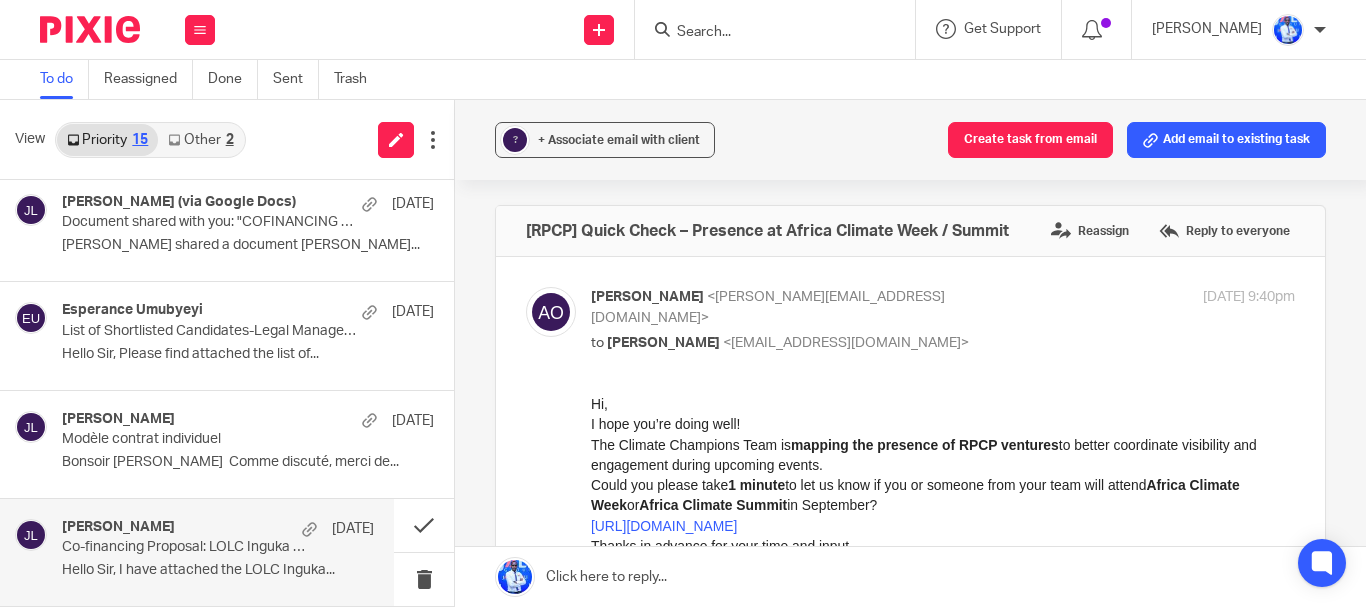 click on "Hello Sir,     I have attached the LOLC Inguka..." at bounding box center (218, 570) 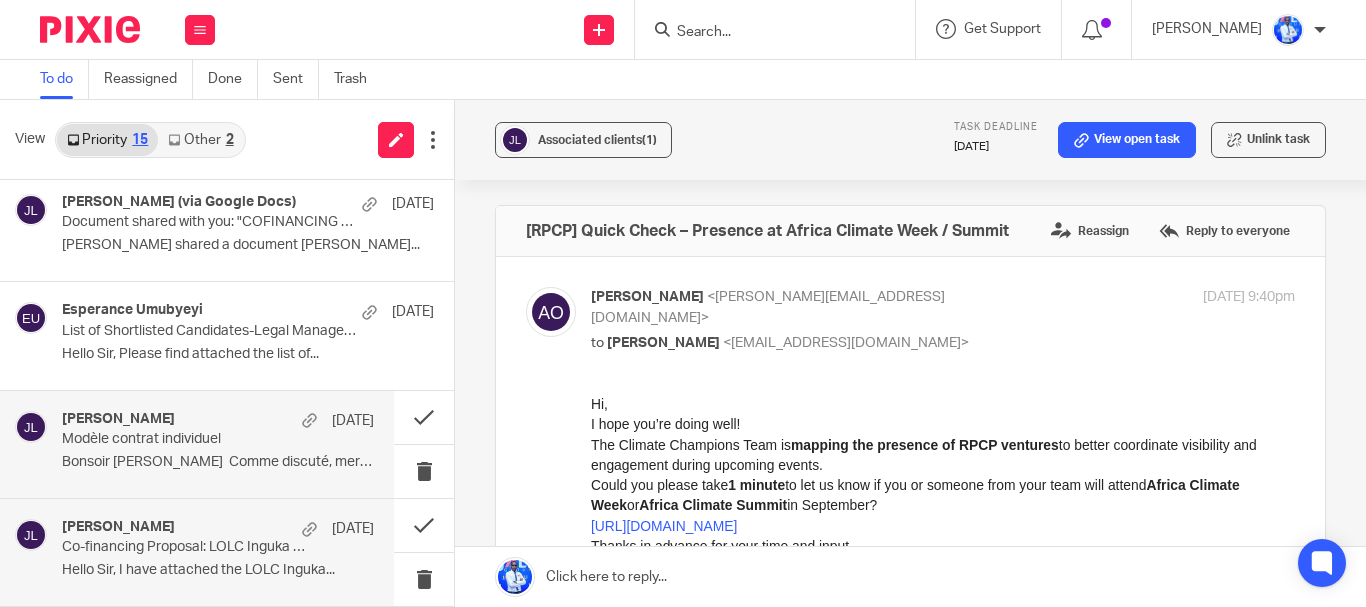 click on "Mary LAMBASHA
16 May   Modèle contrat individuel   Bonsoir M.Felix  Comme discuté, merci de..." at bounding box center [197, 444] 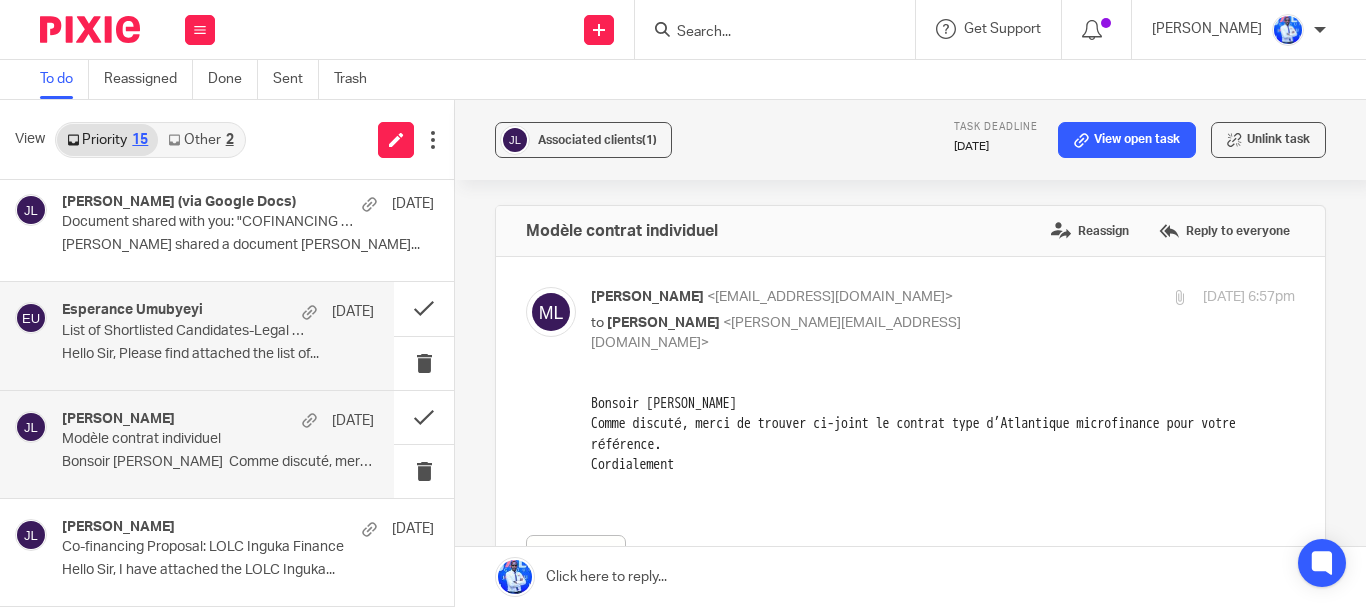 scroll, scrollTop: 0, scrollLeft: 0, axis: both 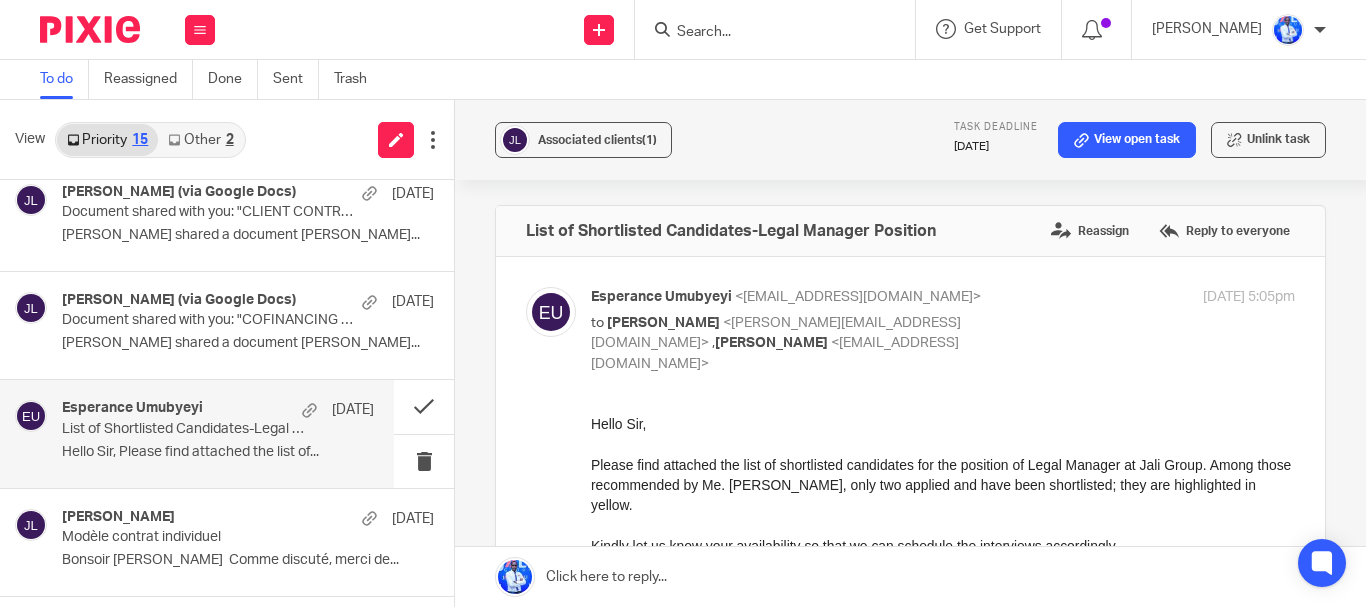 click on "Frank Mugisha (via Google Docs)
20 Jun   Document shared with you: "COFINANCING DRAFT AGREMMENT FRAME WORK"   Frank Mugisha shared a document    Frank..." at bounding box center (227, 325) 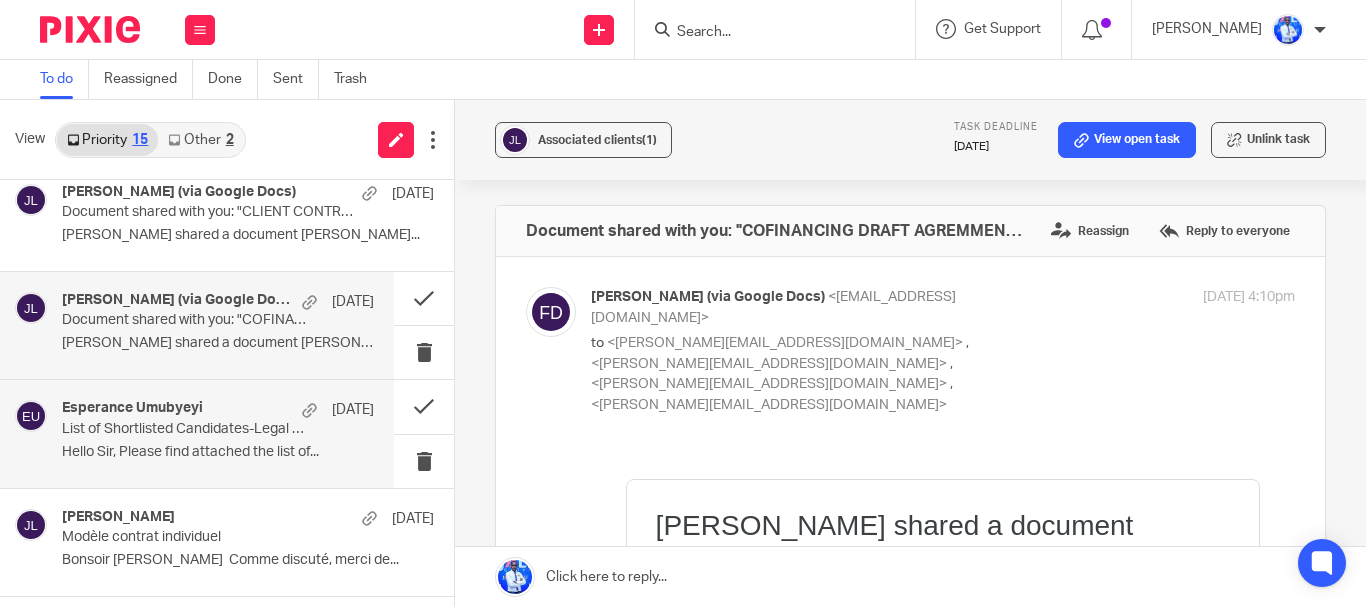 scroll, scrollTop: 0, scrollLeft: 0, axis: both 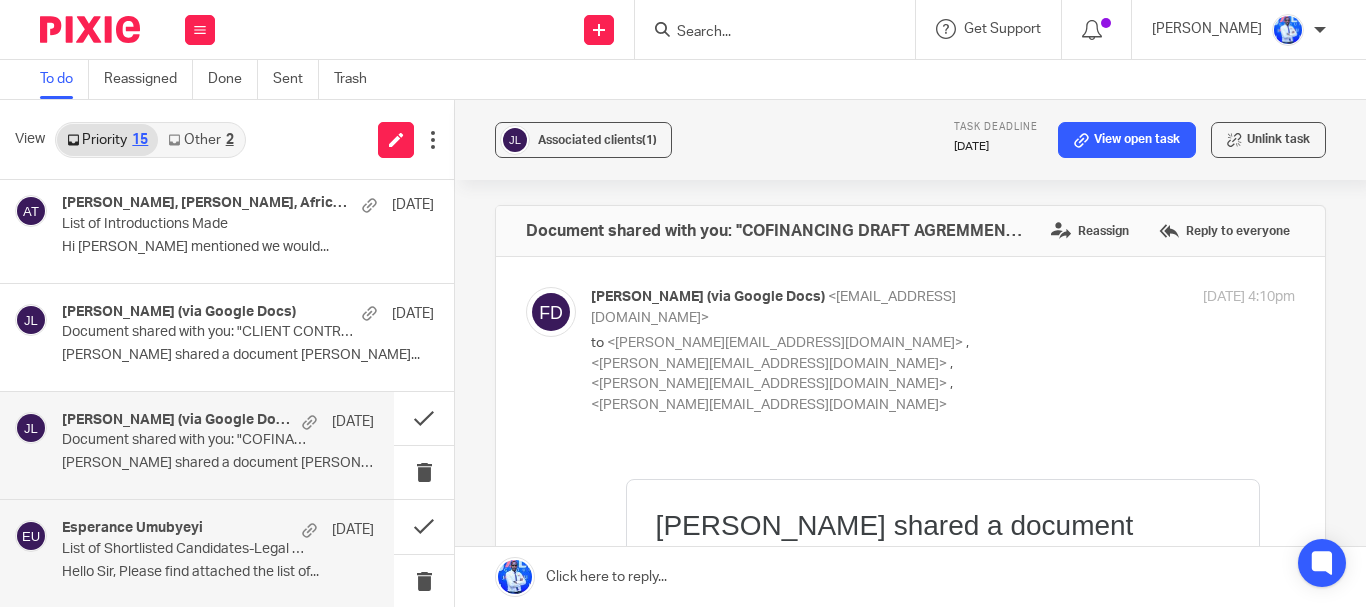 click on "Frank Mugisha shared a document    Frank..." at bounding box center (248, 355) 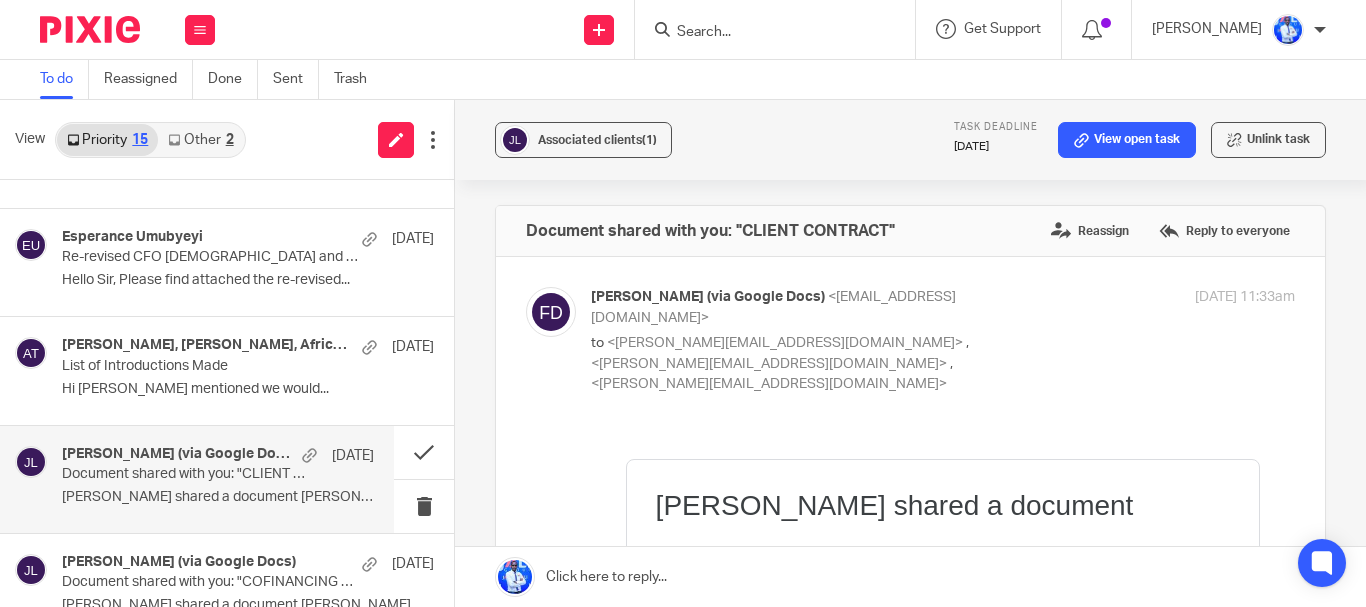 scroll, scrollTop: 0, scrollLeft: 0, axis: both 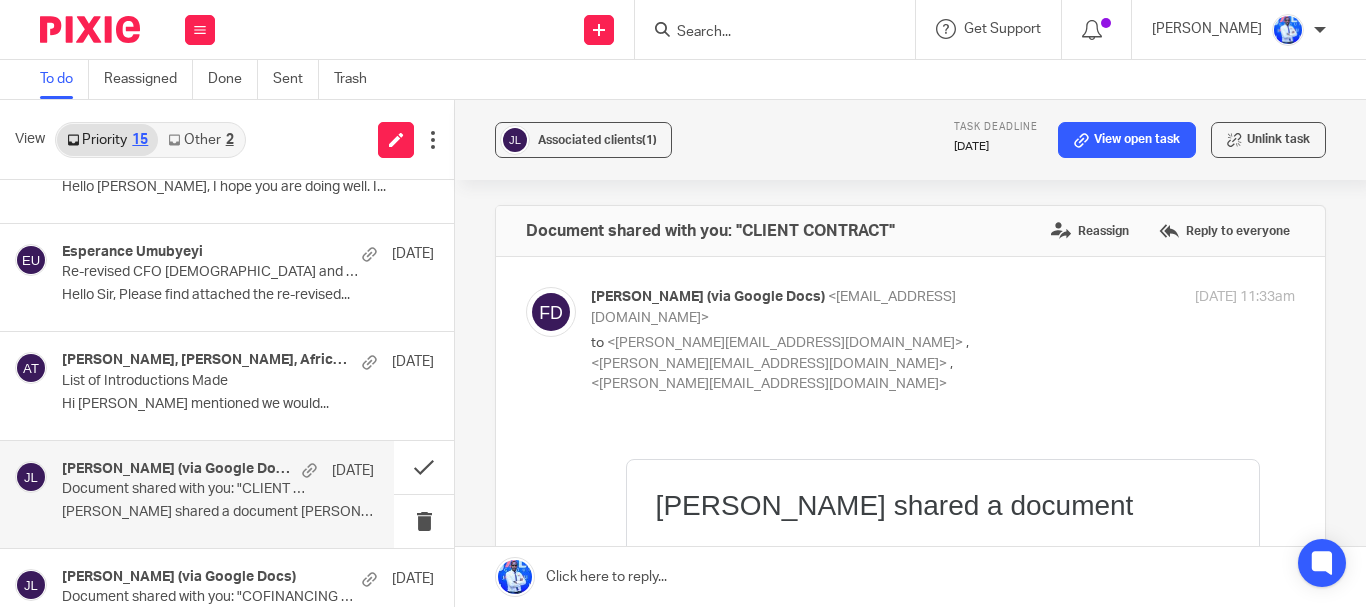 click on "Olivia Attenborough, Nombulelo Maselana, African Investments Deal Team" at bounding box center (207, 360) 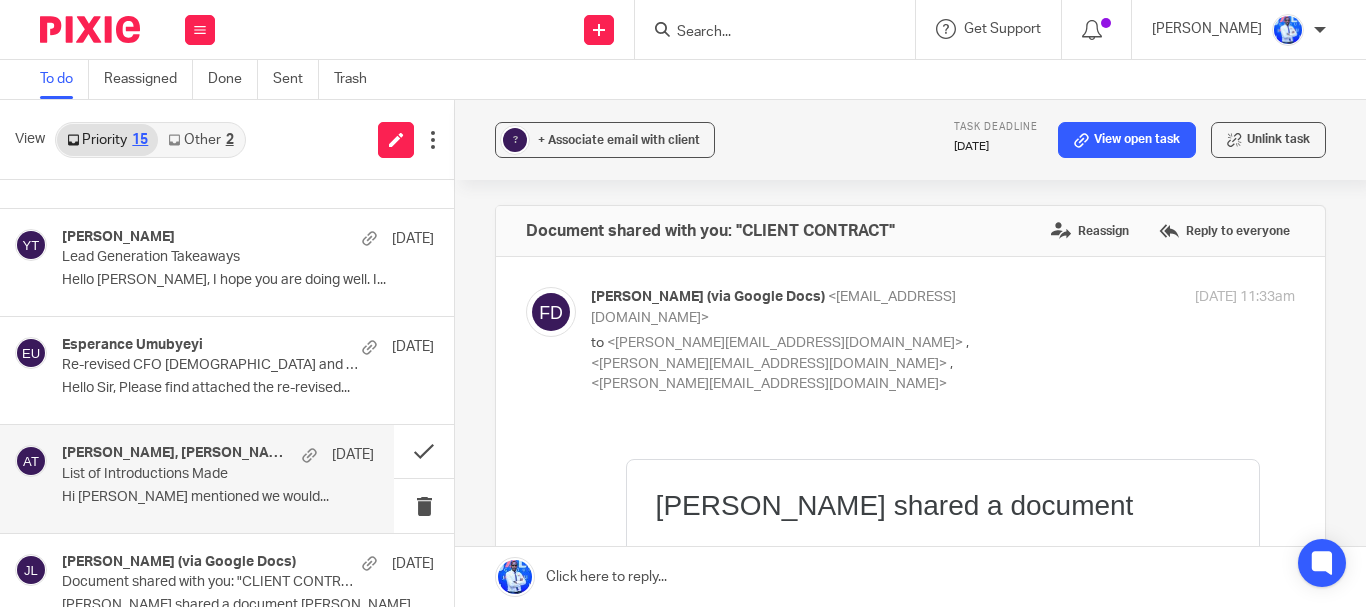 scroll, scrollTop: 720, scrollLeft: 0, axis: vertical 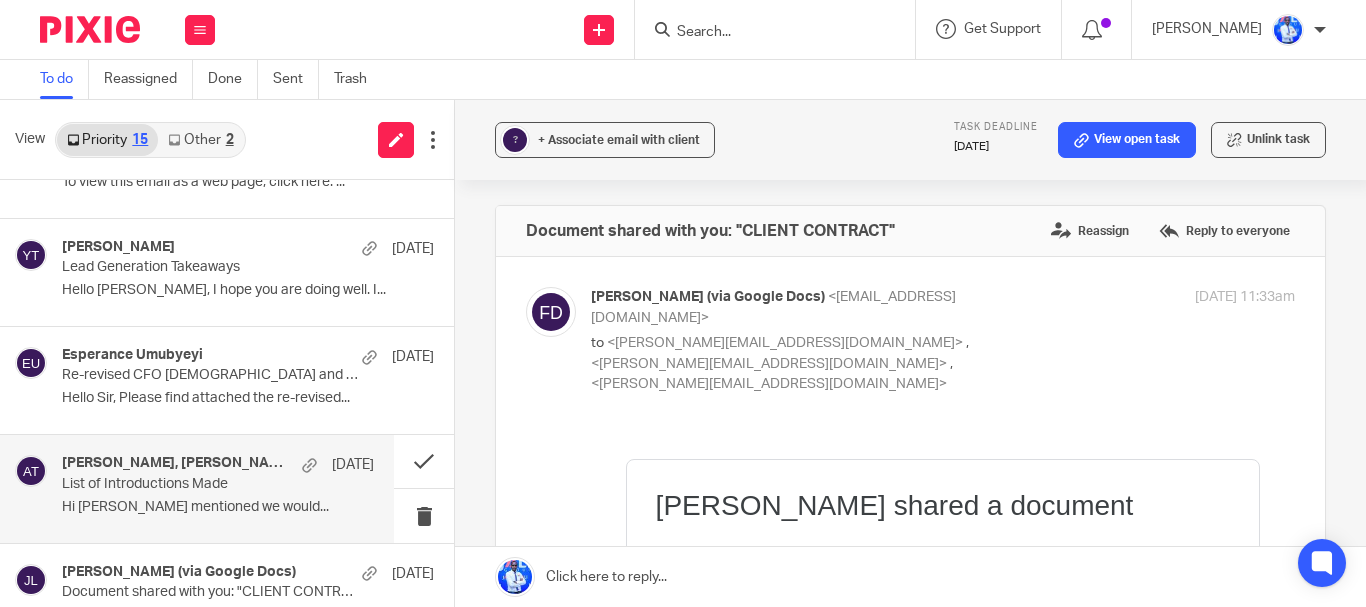 click on "Esperance Umubyeyi
9 Jul" at bounding box center (248, 357) 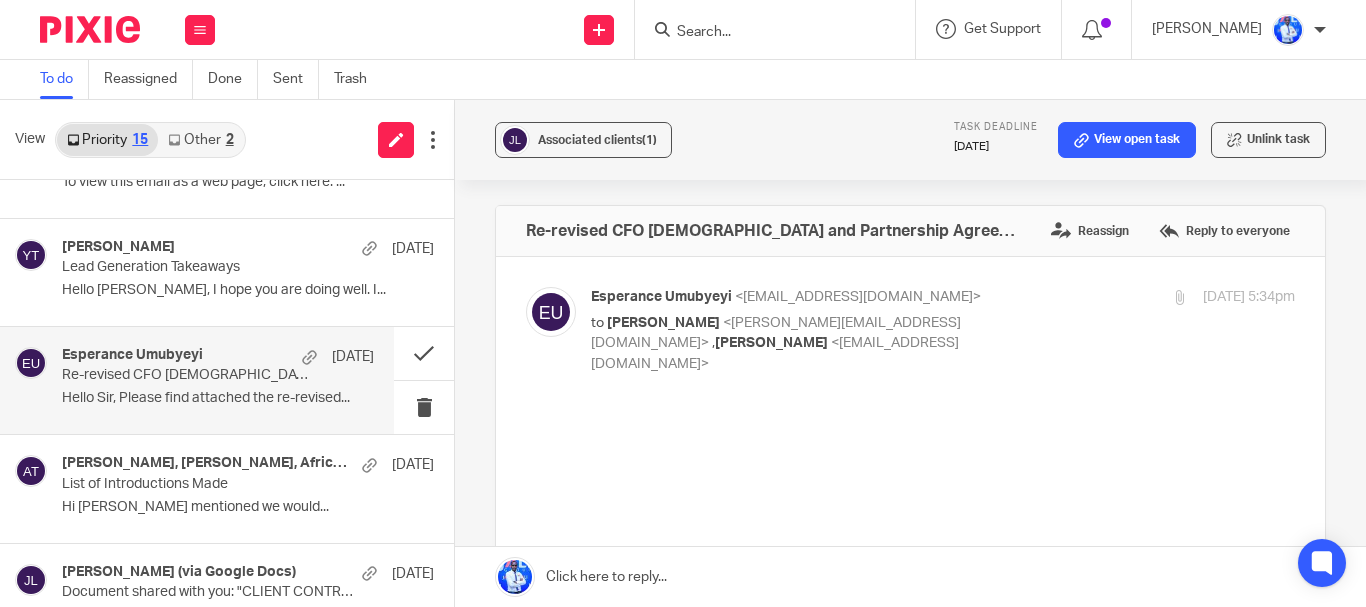 scroll, scrollTop: 629, scrollLeft: 0, axis: vertical 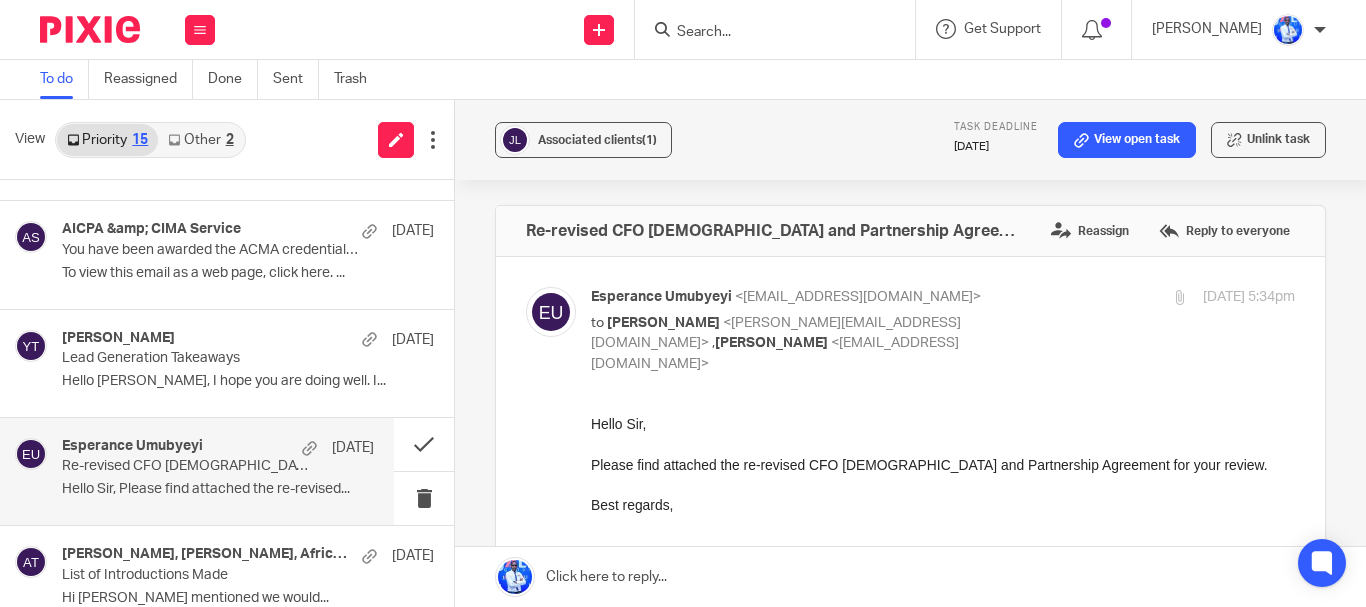 click on "Lead Generation Takeaways" at bounding box center [211, 358] 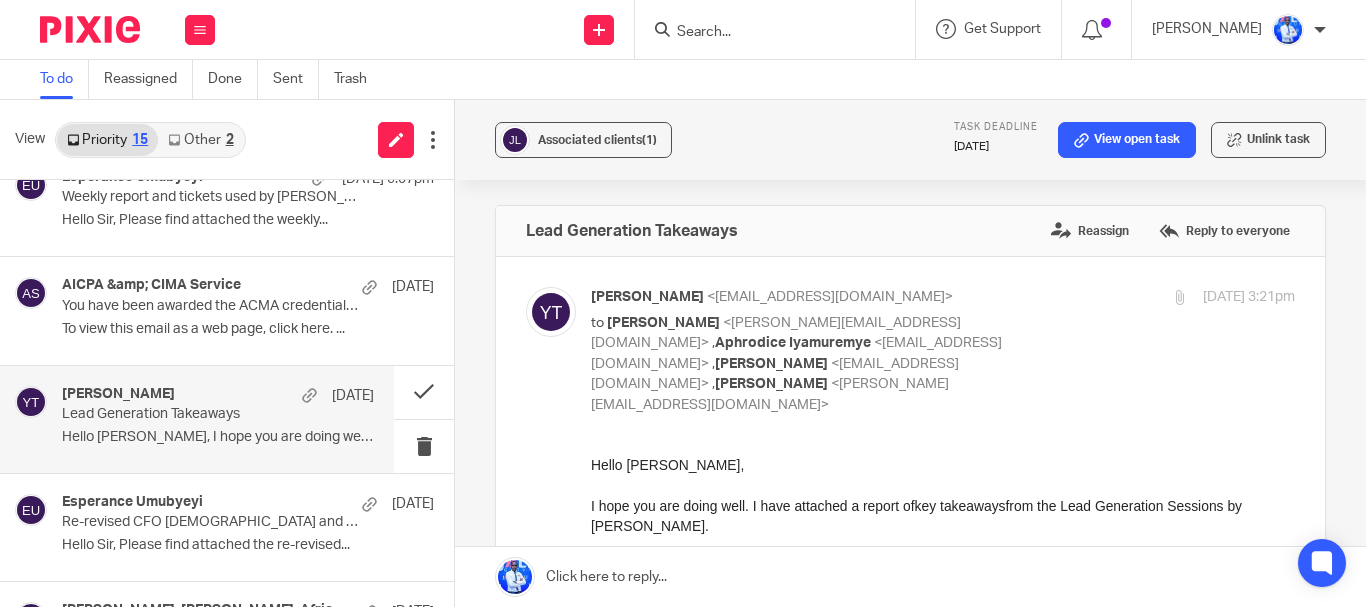 scroll, scrollTop: 540, scrollLeft: 0, axis: vertical 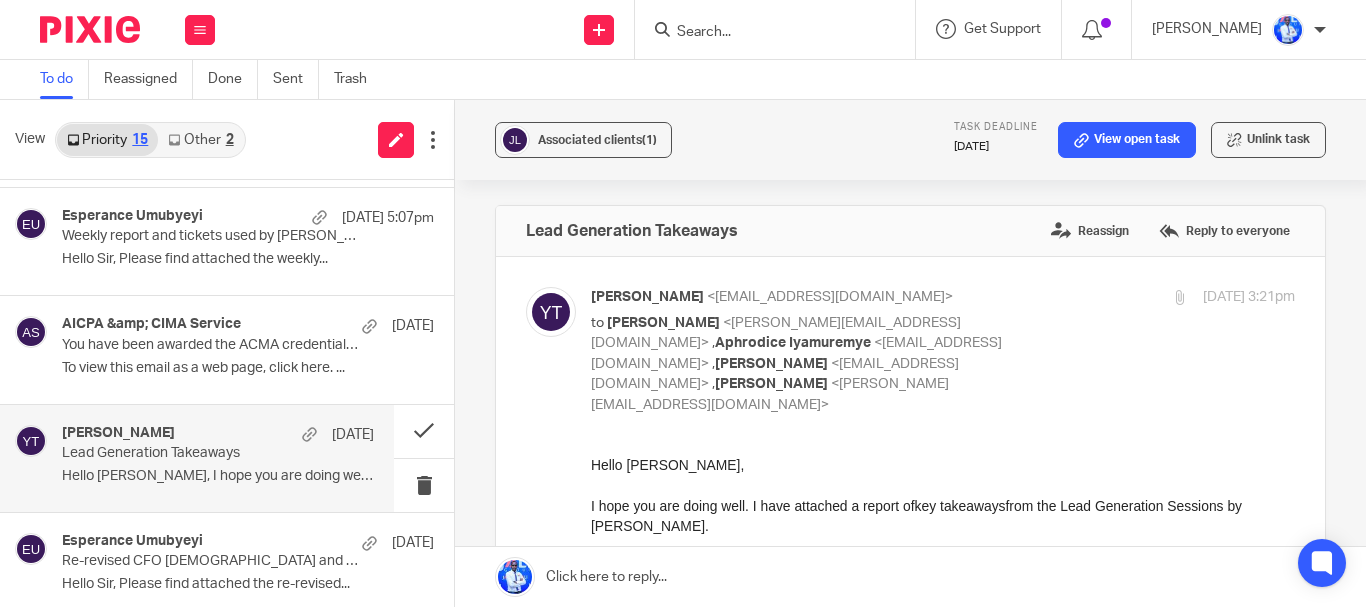 click on "To view this email as a web page, click here.  ..." at bounding box center (248, 368) 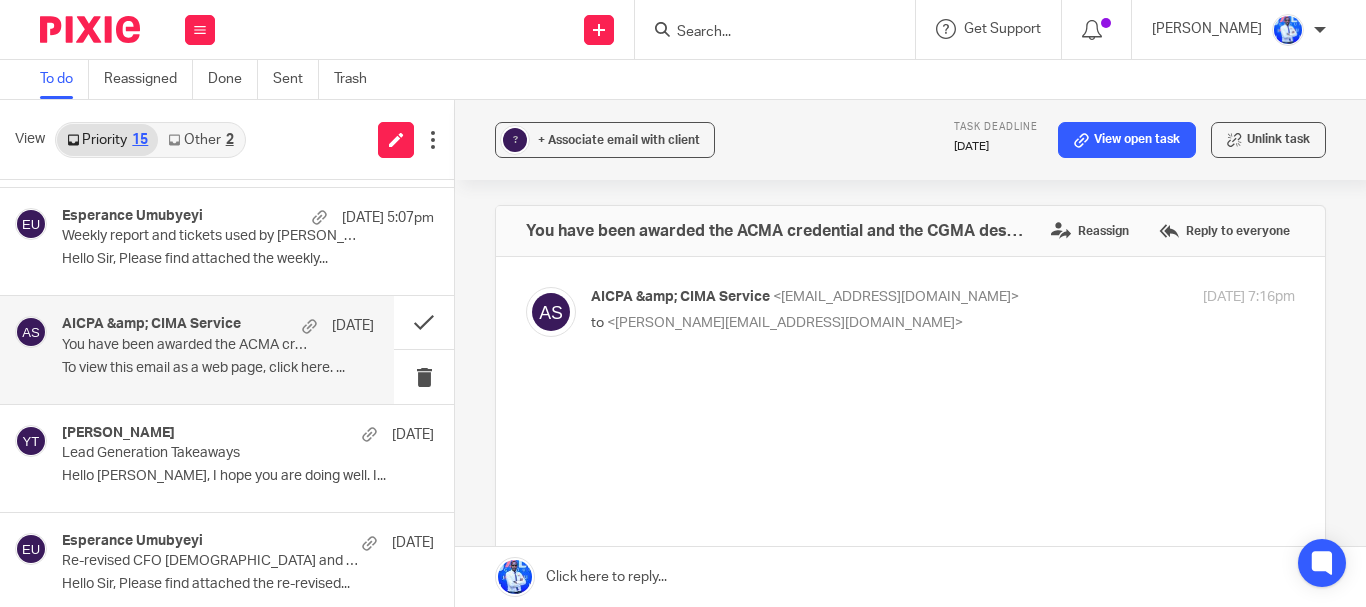 scroll, scrollTop: 458, scrollLeft: 0, axis: vertical 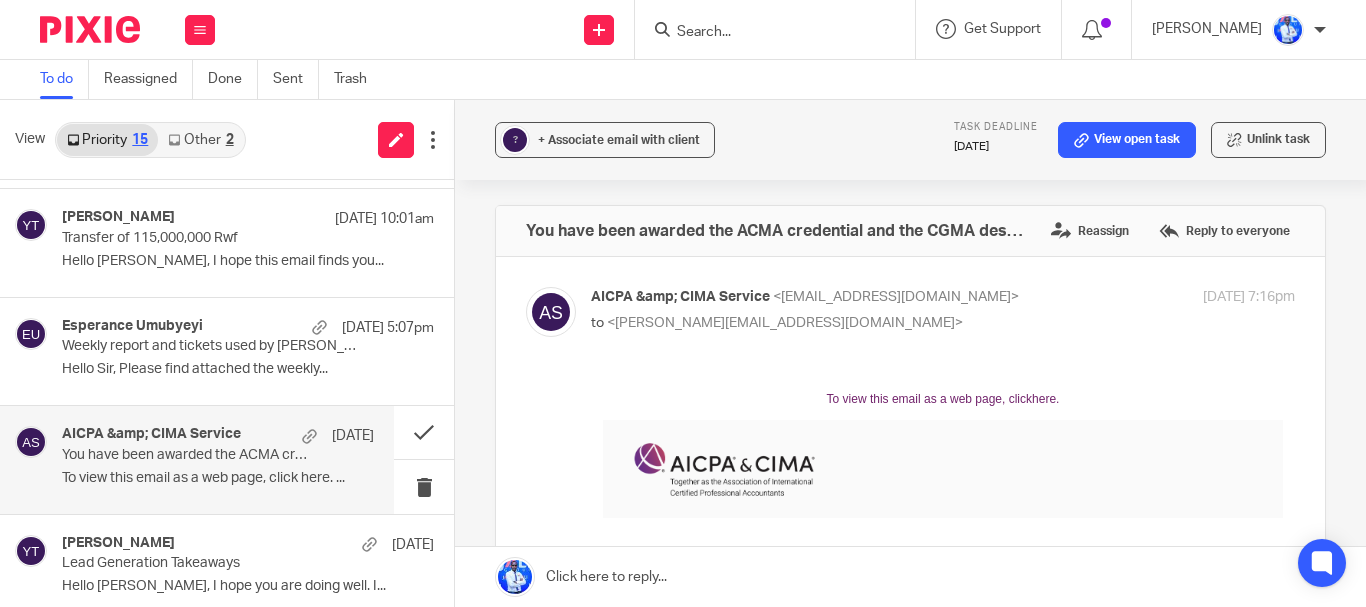 click on "Hello Sir,  Please find attached the weekly..." at bounding box center (248, 369) 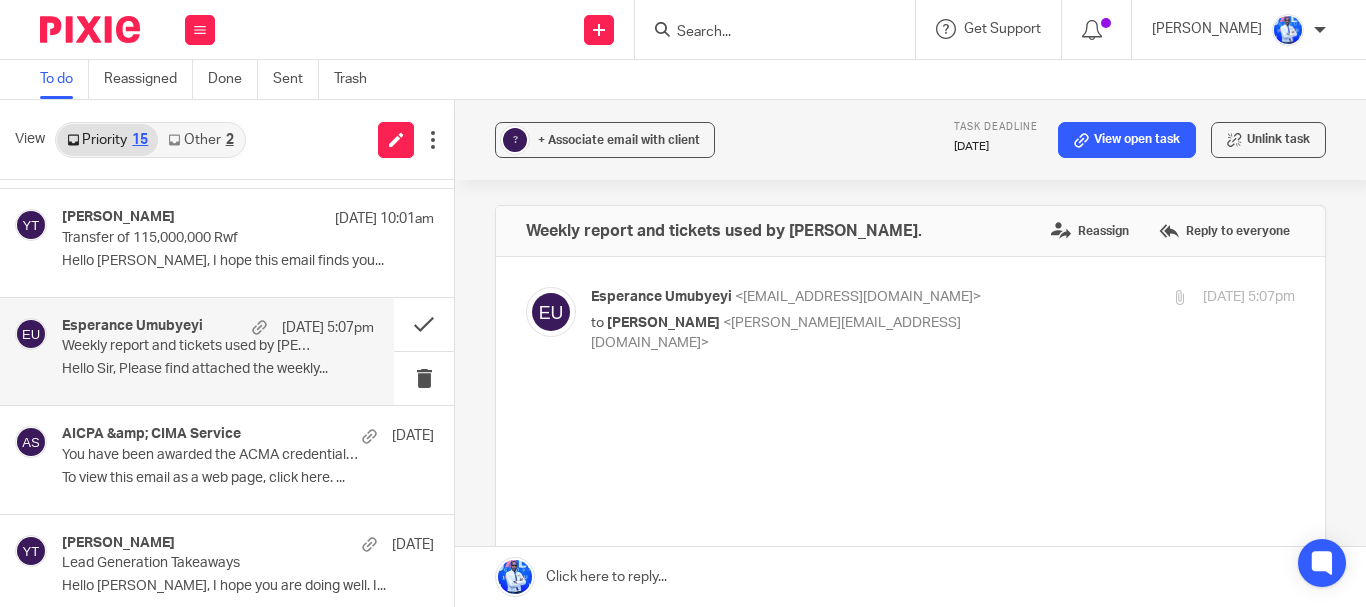 scroll, scrollTop: 337, scrollLeft: 0, axis: vertical 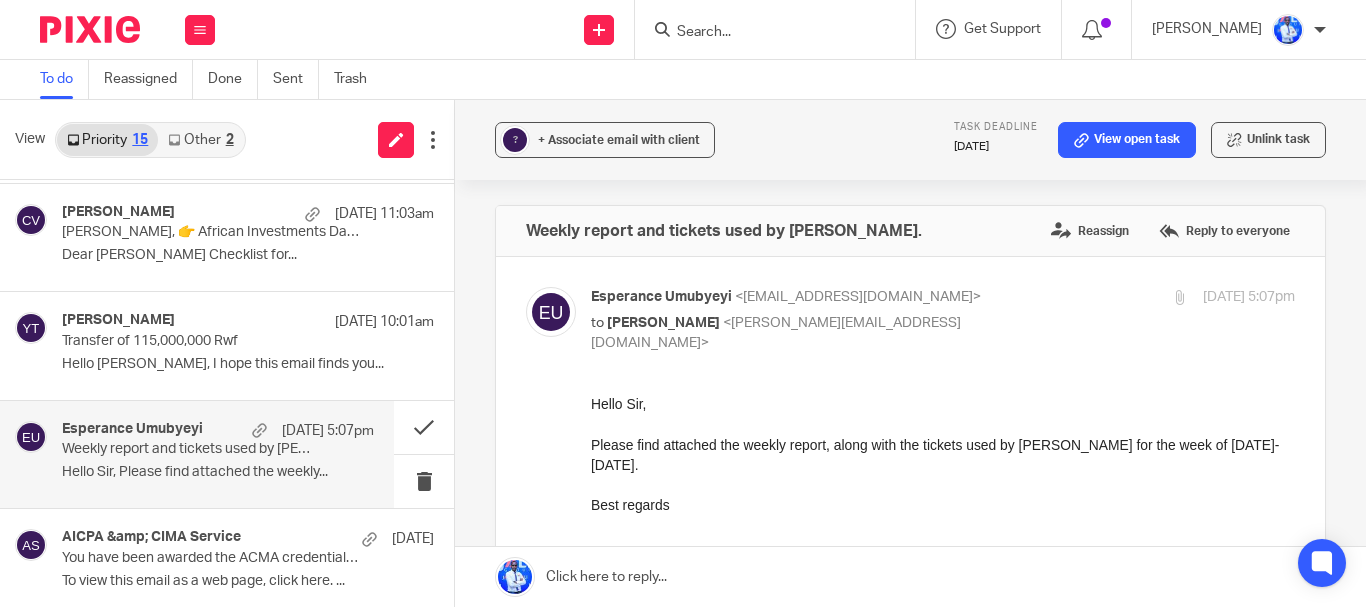 click on "Hello [PERSON_NAME],    I hope this email finds you..." at bounding box center (248, 364) 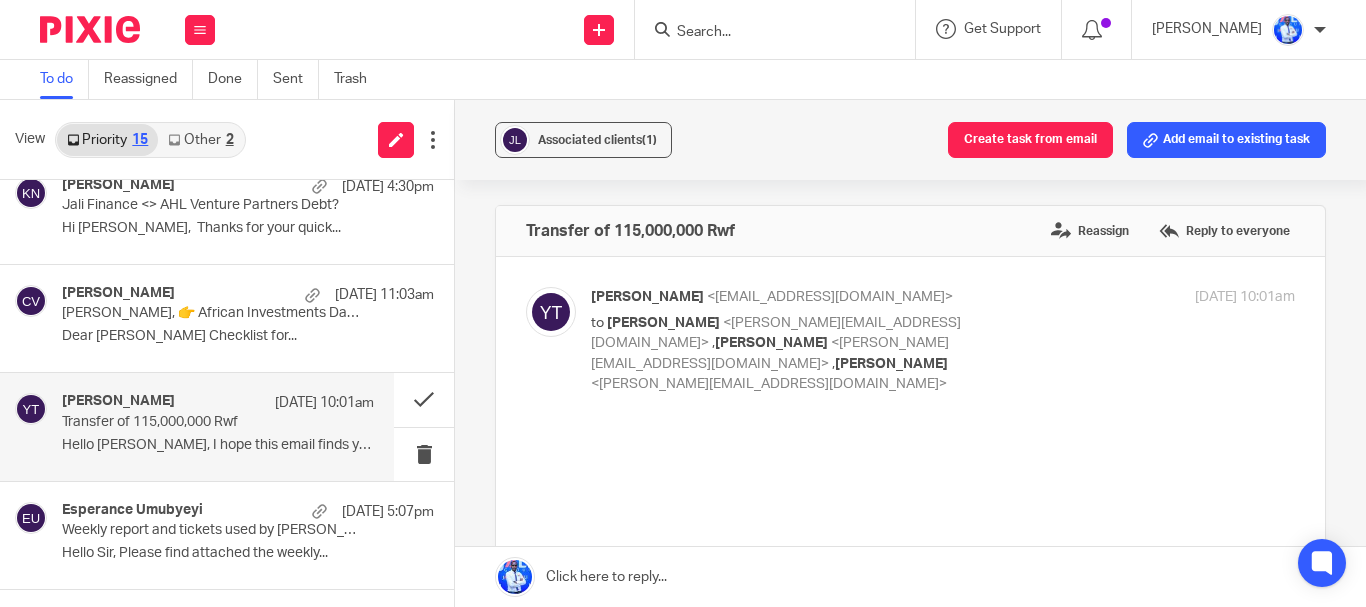 scroll, scrollTop: 232, scrollLeft: 0, axis: vertical 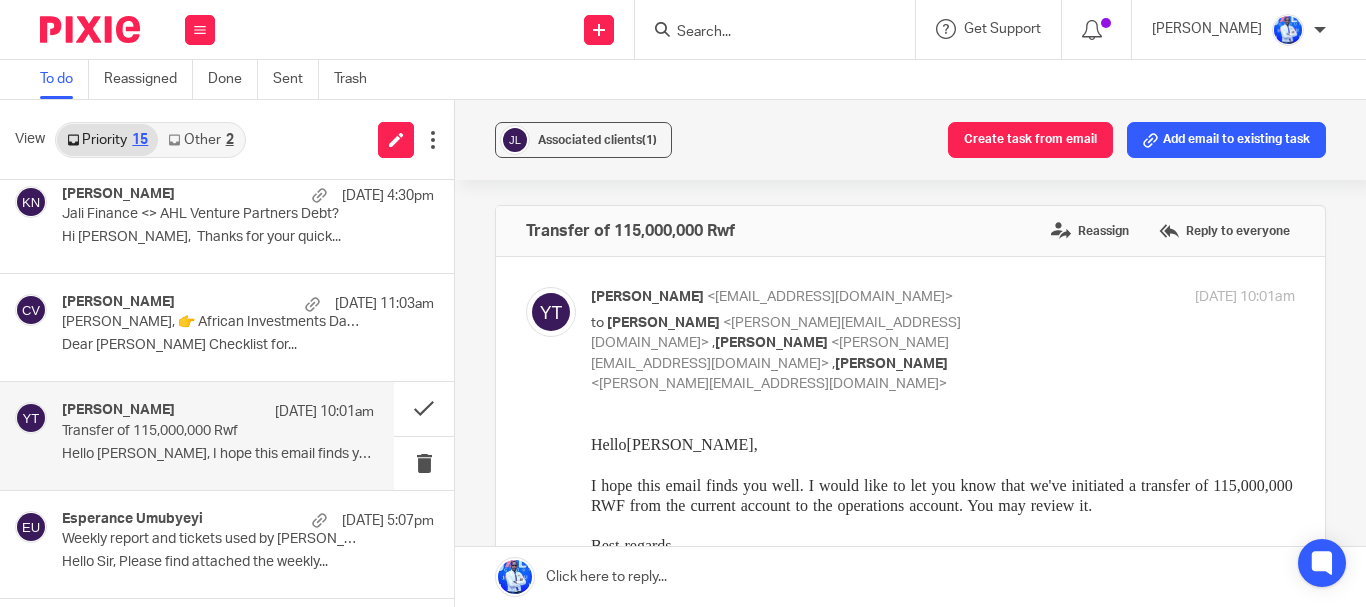 click on "Colette de Villiers
15 Jul 11:03am   Felix,  👉 African Investments Dashboard Reminder          Dear Felix    Checklist for..." at bounding box center (248, 327) 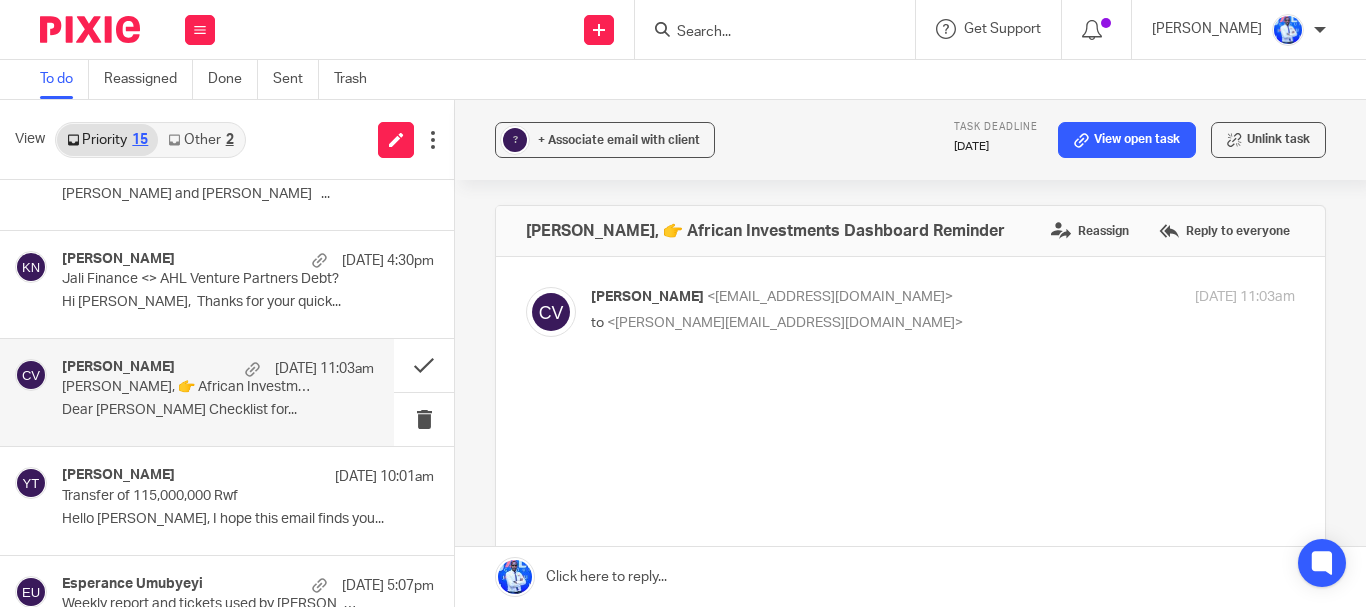 scroll, scrollTop: 118, scrollLeft: 0, axis: vertical 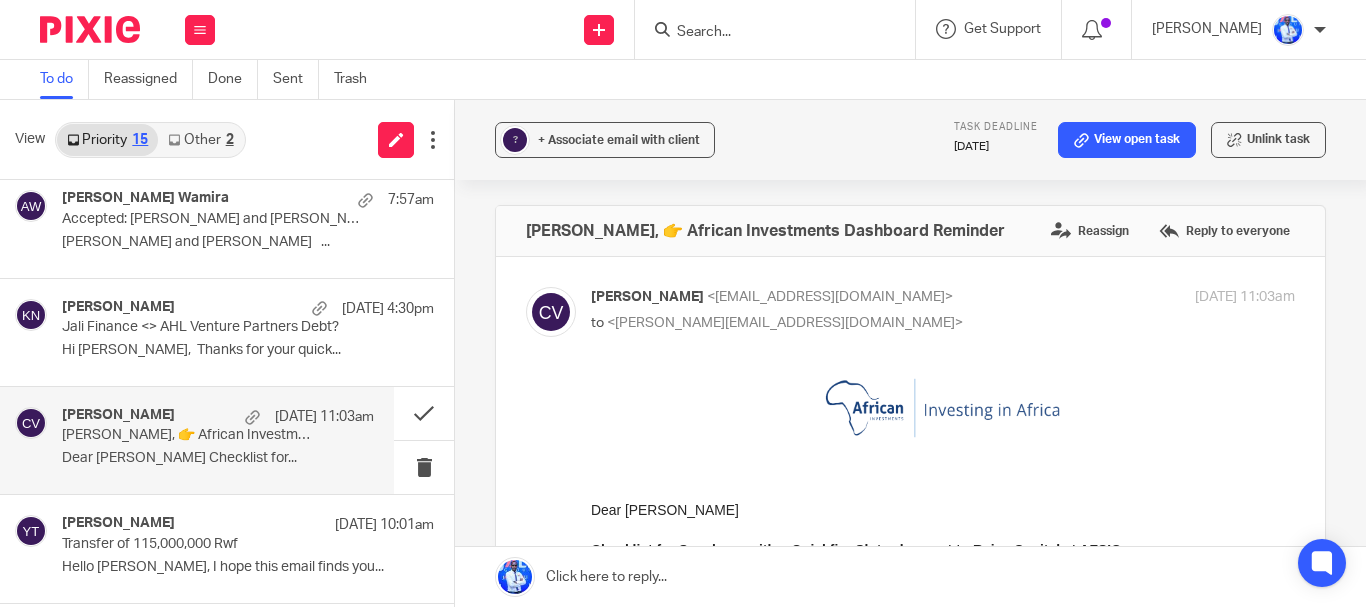 click on "Kerry Nasidai
15 Jul 4:30pm   Jali Finance <> AHL Venture Partners Debt?   Hi Felix,           Thanks for your quick..." at bounding box center [248, 332] 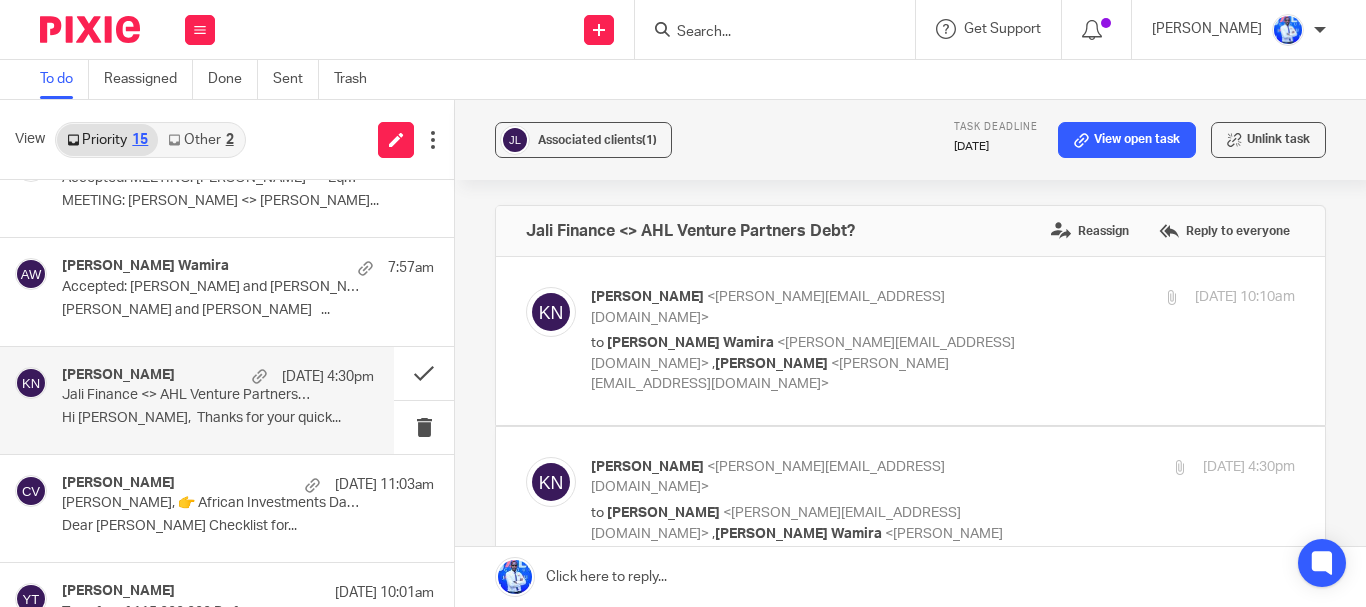 scroll, scrollTop: 20, scrollLeft: 0, axis: vertical 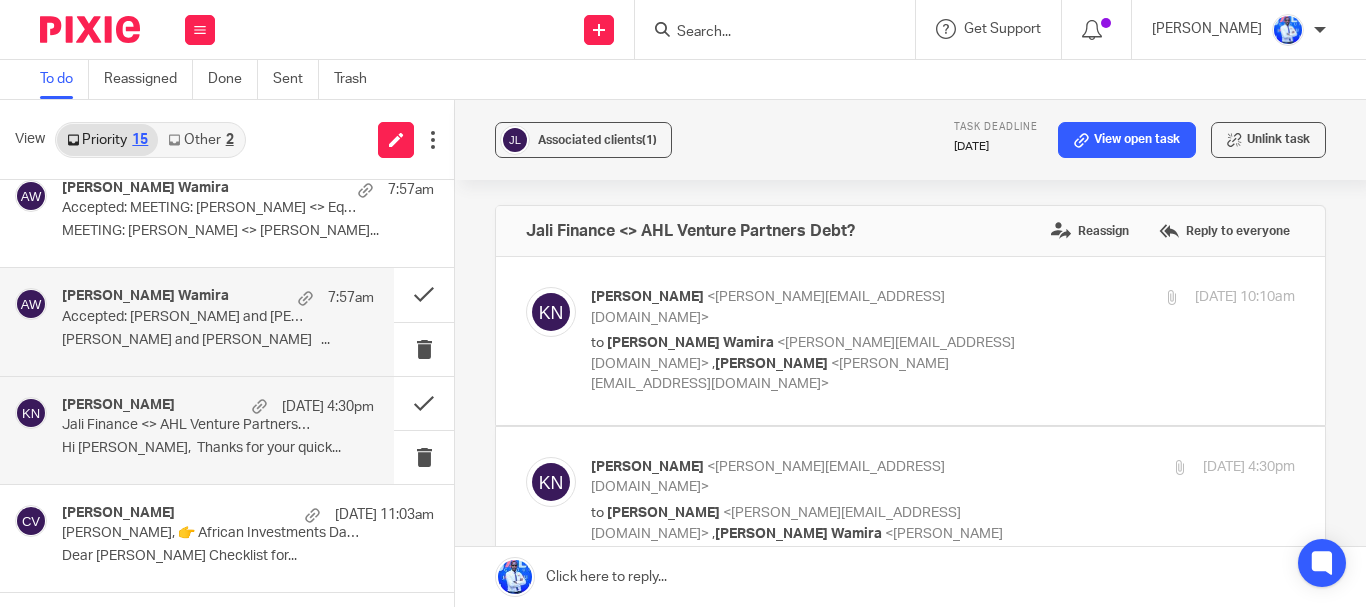 click on "Andrew Omondi Wamira
7:57am   Accepted: Henna Savolainen and Felix Nkundimana @ Wed Jul 16, 2025 10am - 11am (CAT) (jalipartners@gmail.com)   Henna Savolainen and Felix Nkundimana    ..." at bounding box center [218, 321] 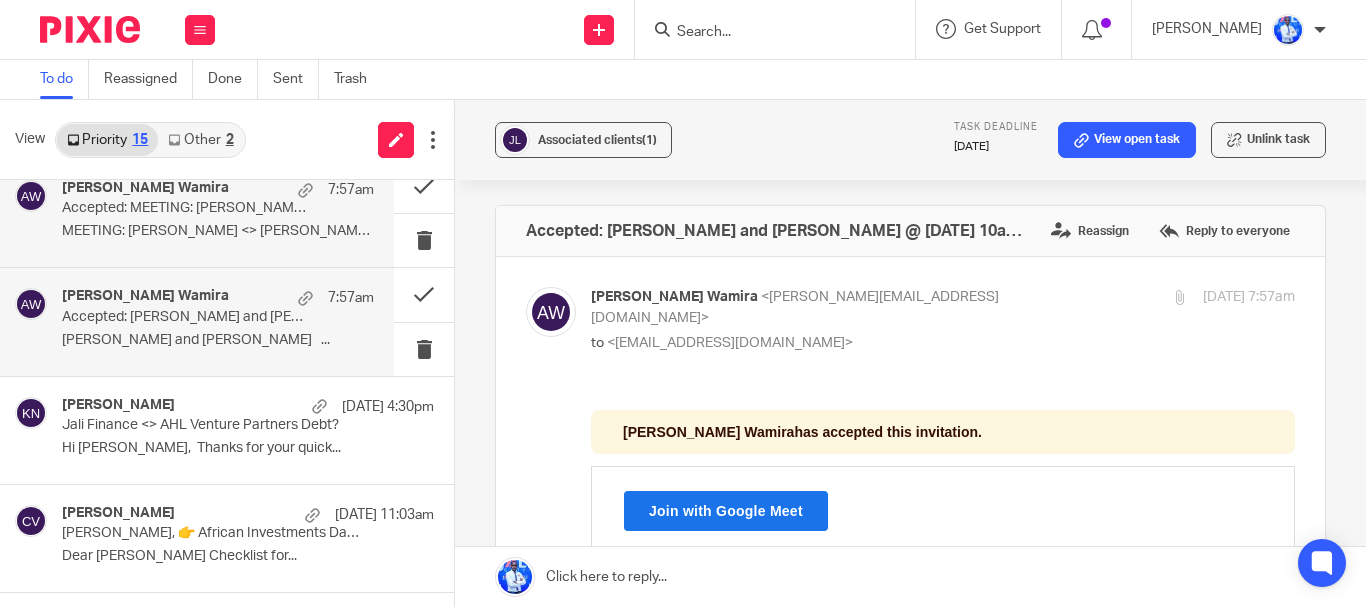 scroll, scrollTop: 0, scrollLeft: 0, axis: both 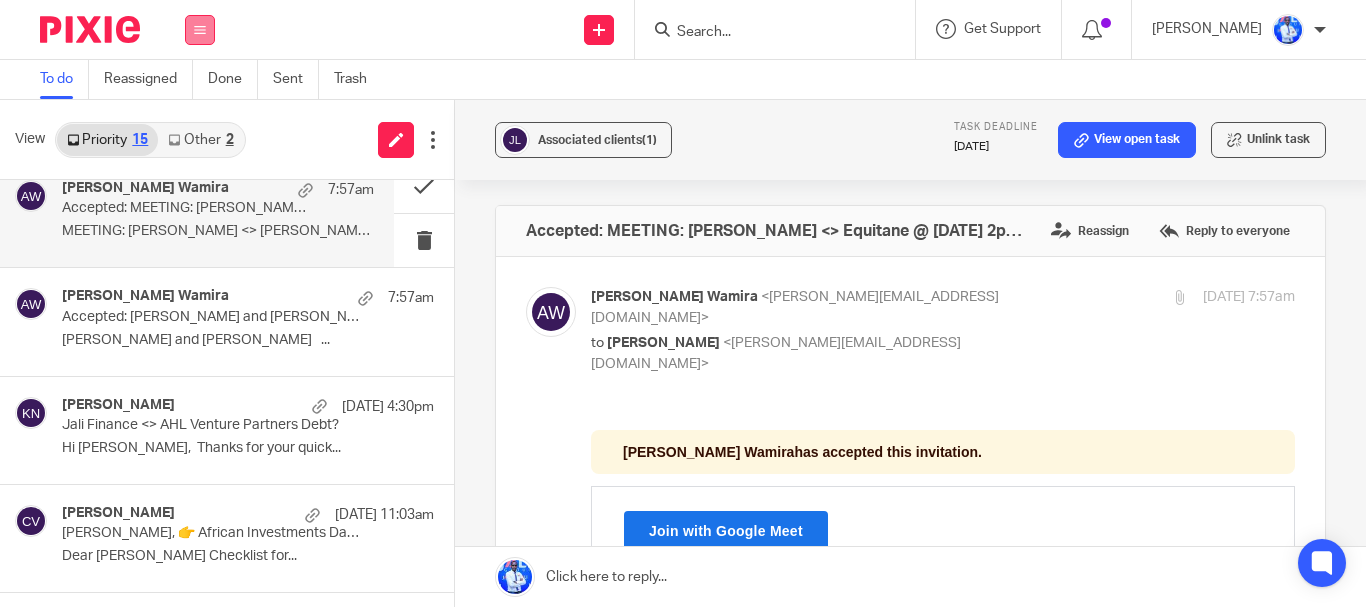 click at bounding box center [200, 30] 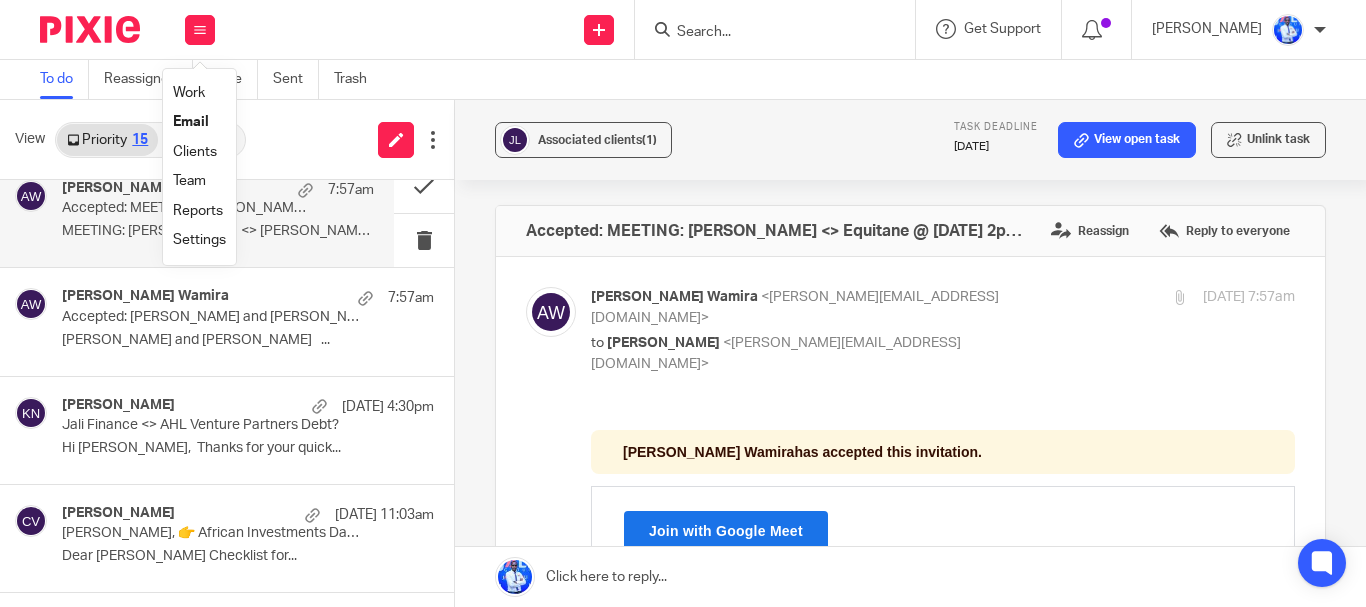 click on "Work" at bounding box center [189, 93] 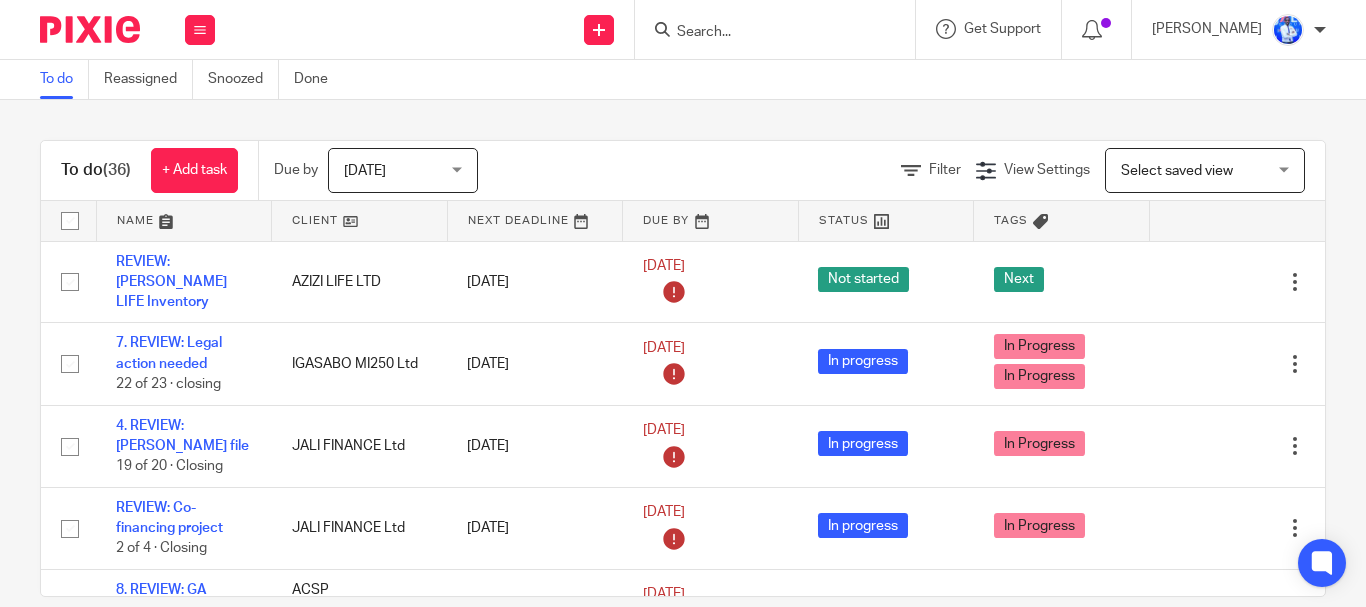scroll, scrollTop: 0, scrollLeft: 0, axis: both 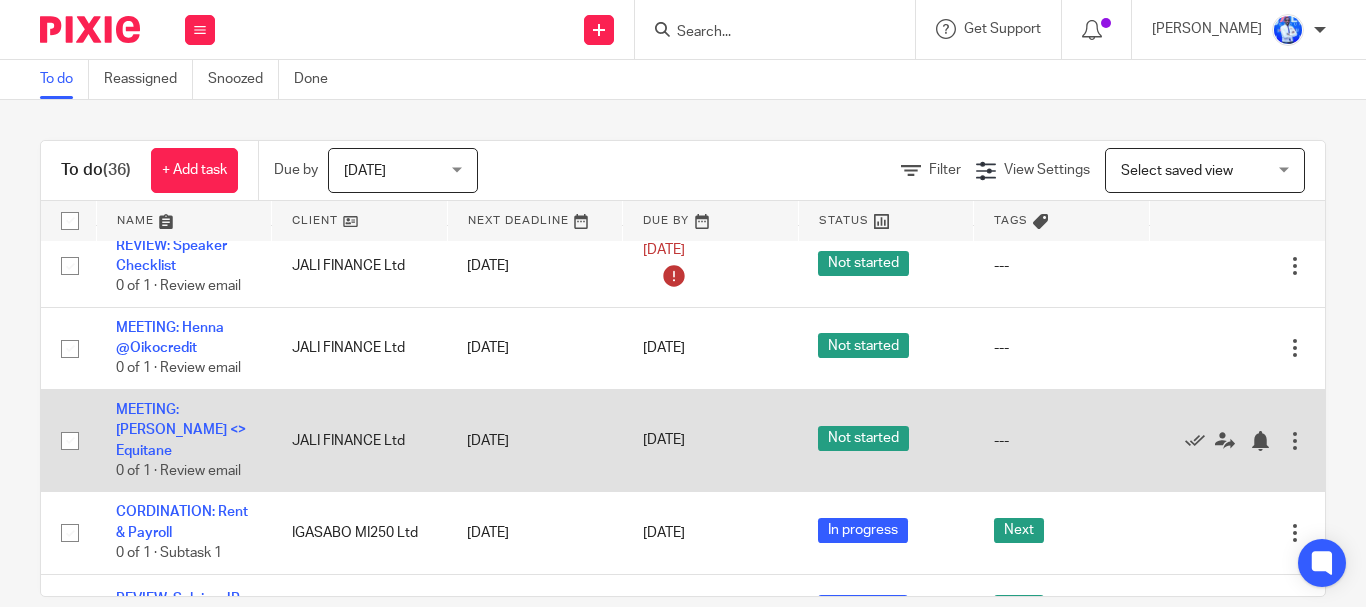 click at bounding box center (70, 441) 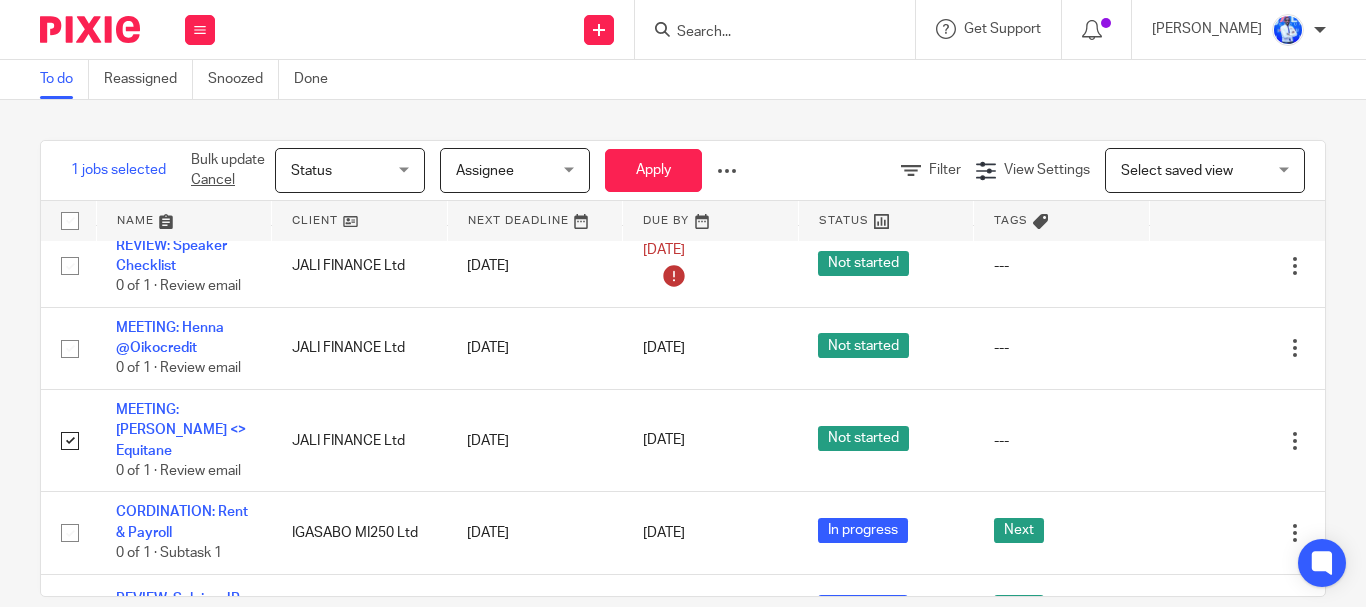 click at bounding box center (727, 171) 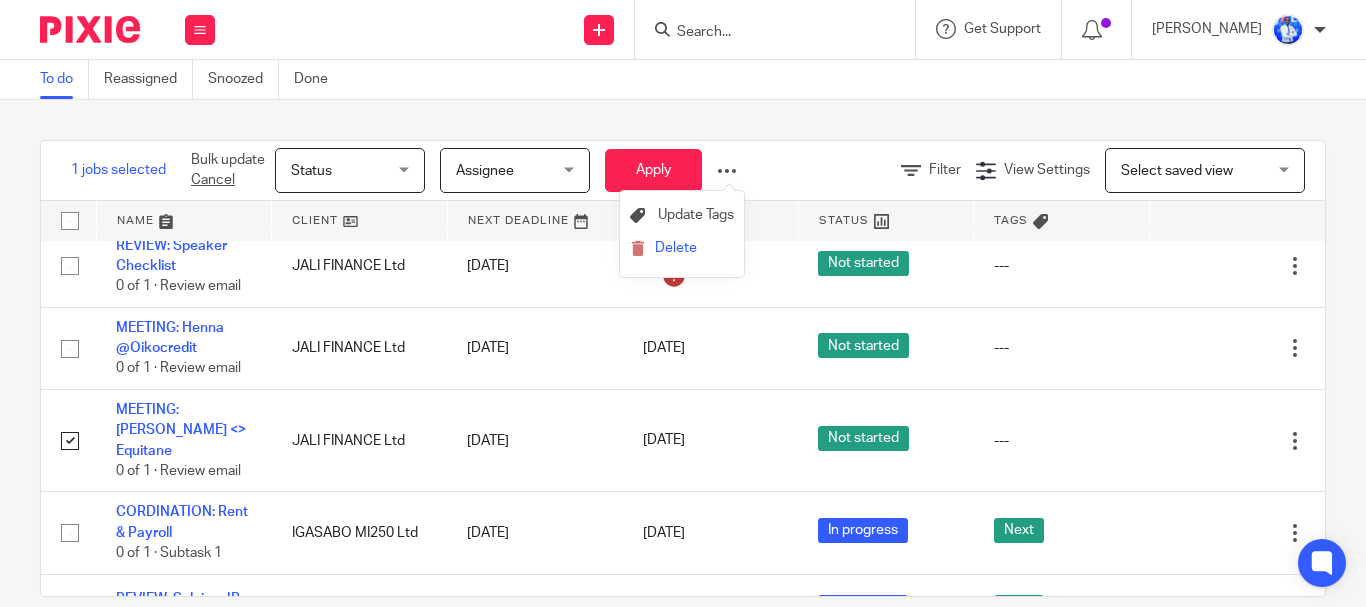 click on "Delete" at bounding box center [682, 249] 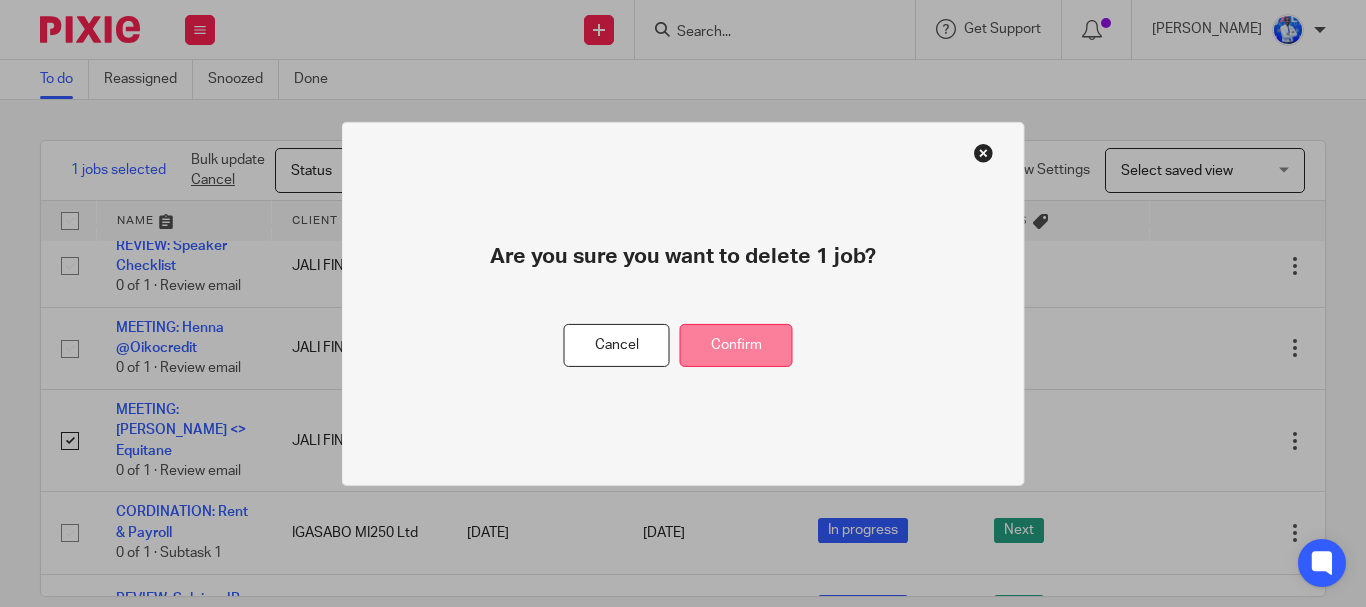 click on "Confirm" at bounding box center [736, 345] 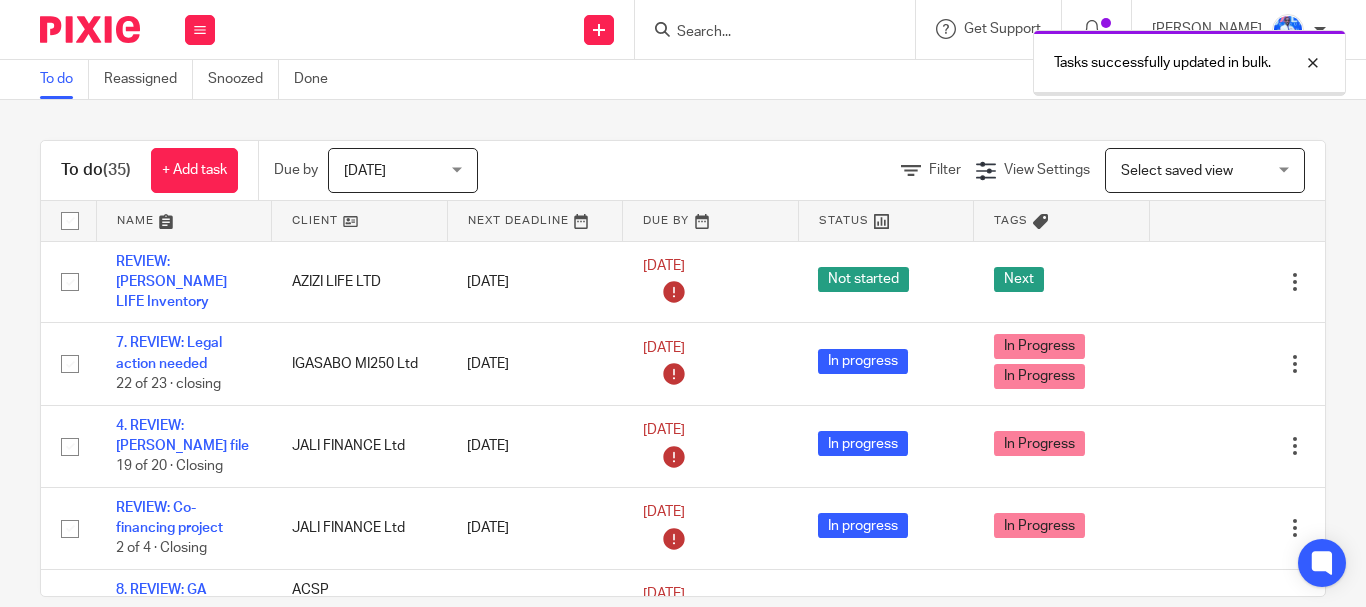 scroll, scrollTop: 0, scrollLeft: 0, axis: both 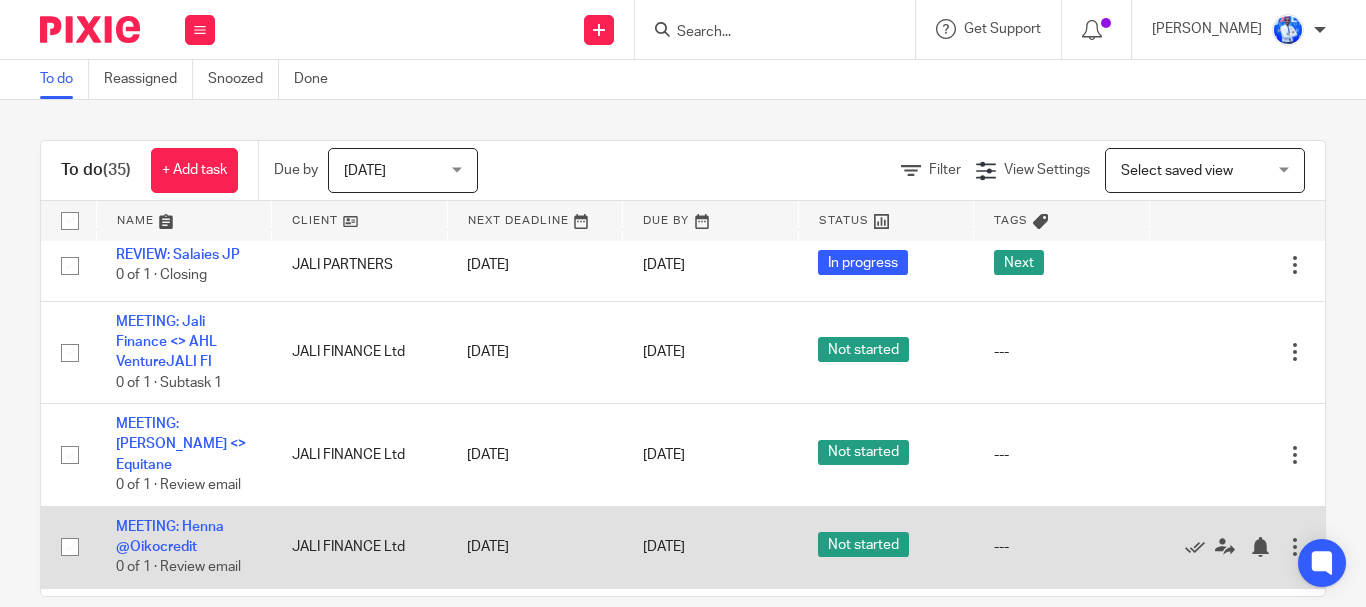 click at bounding box center [70, 547] 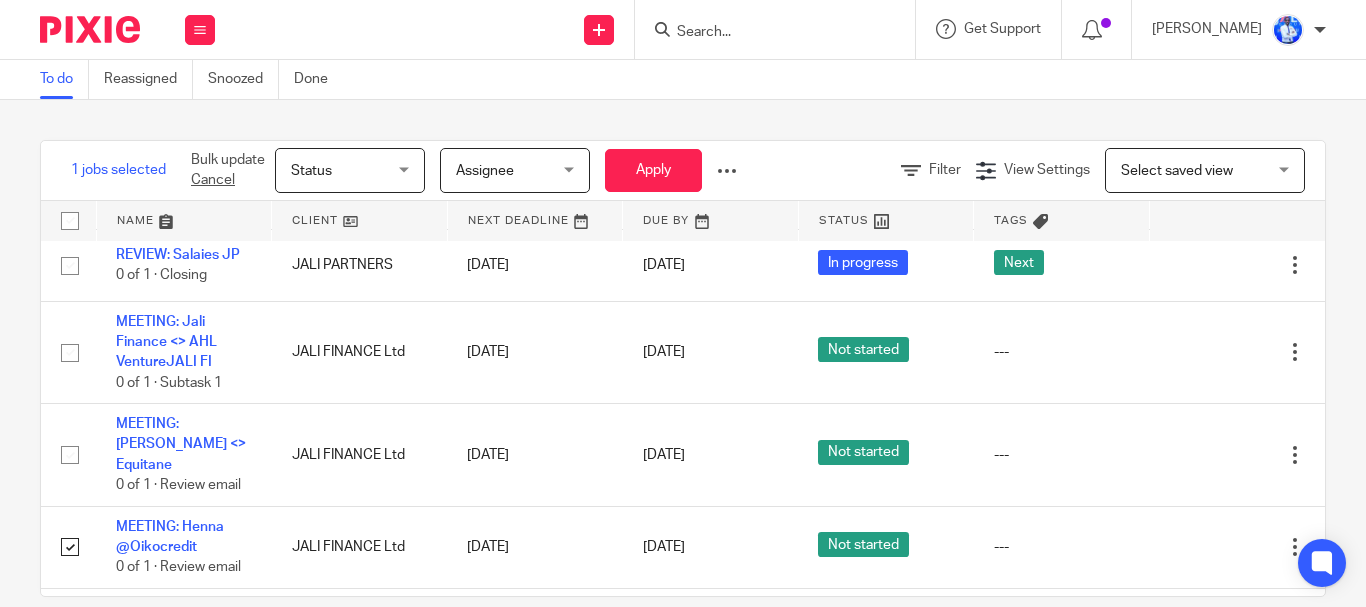 click at bounding box center (727, 171) 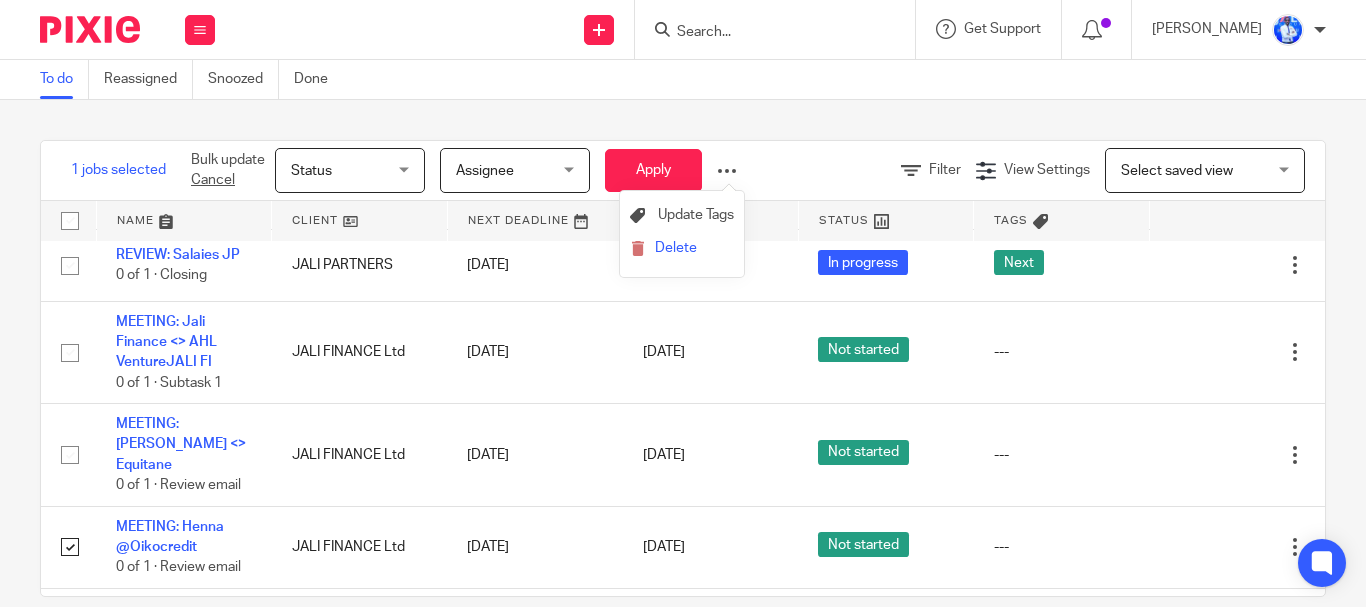 click on "Delete" at bounding box center [682, 249] 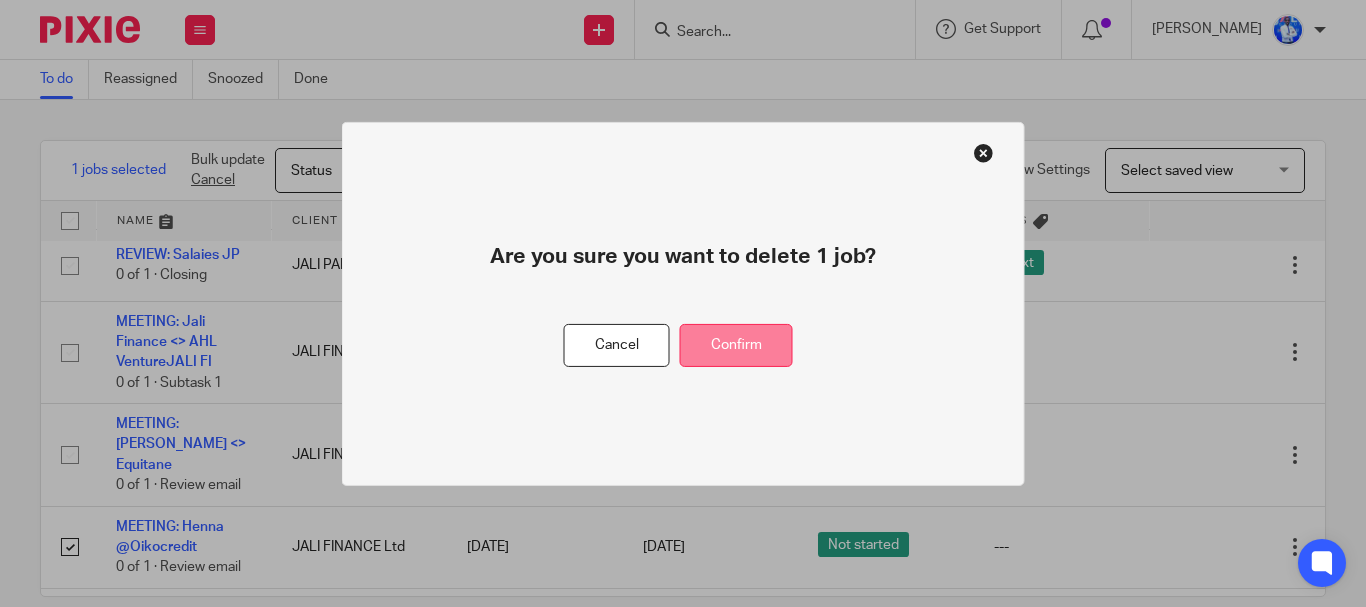 click on "Confirm" at bounding box center (736, 345) 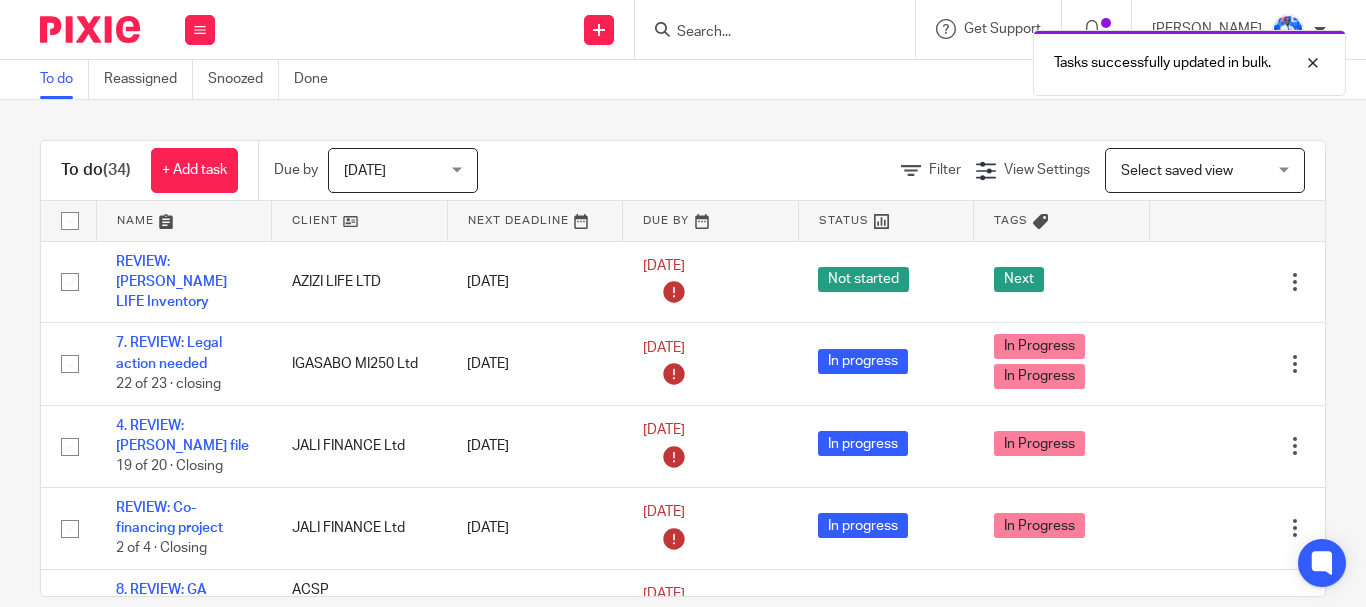 scroll, scrollTop: 0, scrollLeft: 0, axis: both 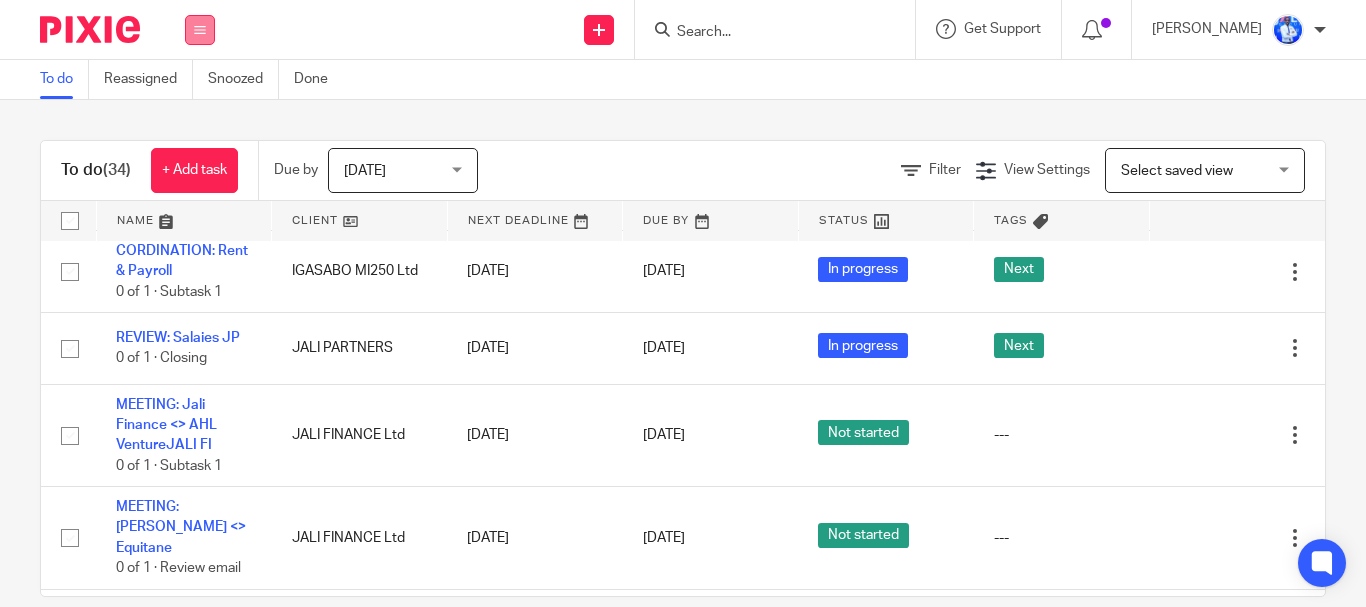 click at bounding box center (200, 30) 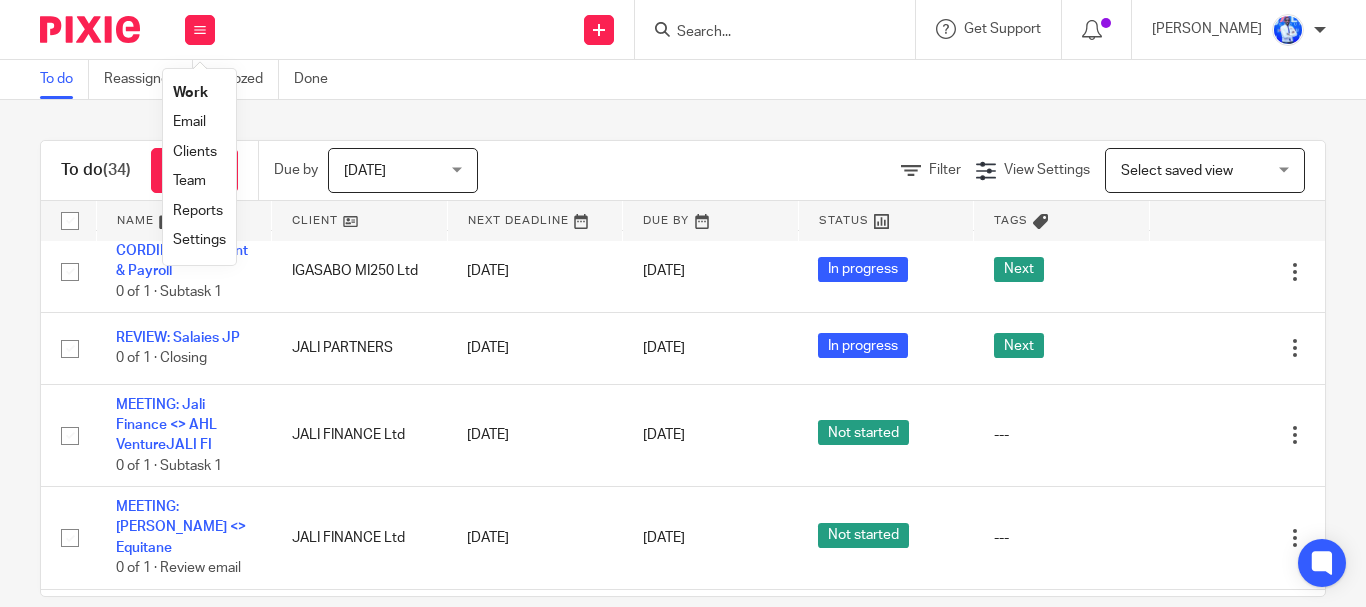click on "Email" at bounding box center (189, 122) 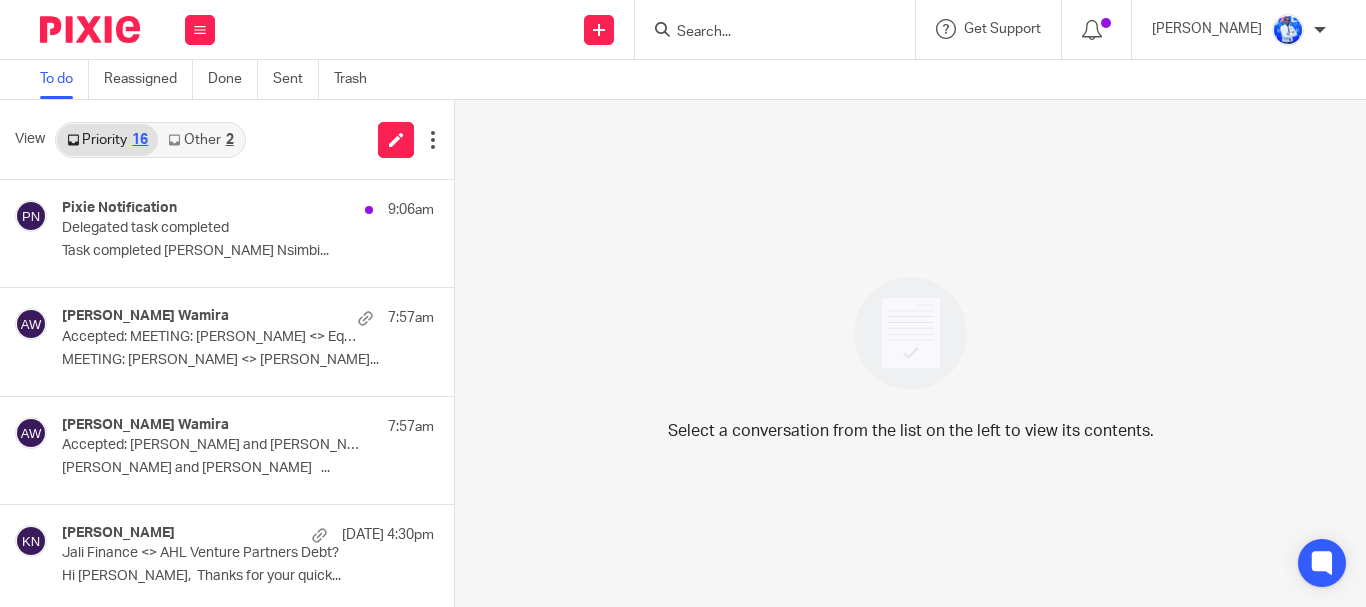 scroll, scrollTop: 0, scrollLeft: 0, axis: both 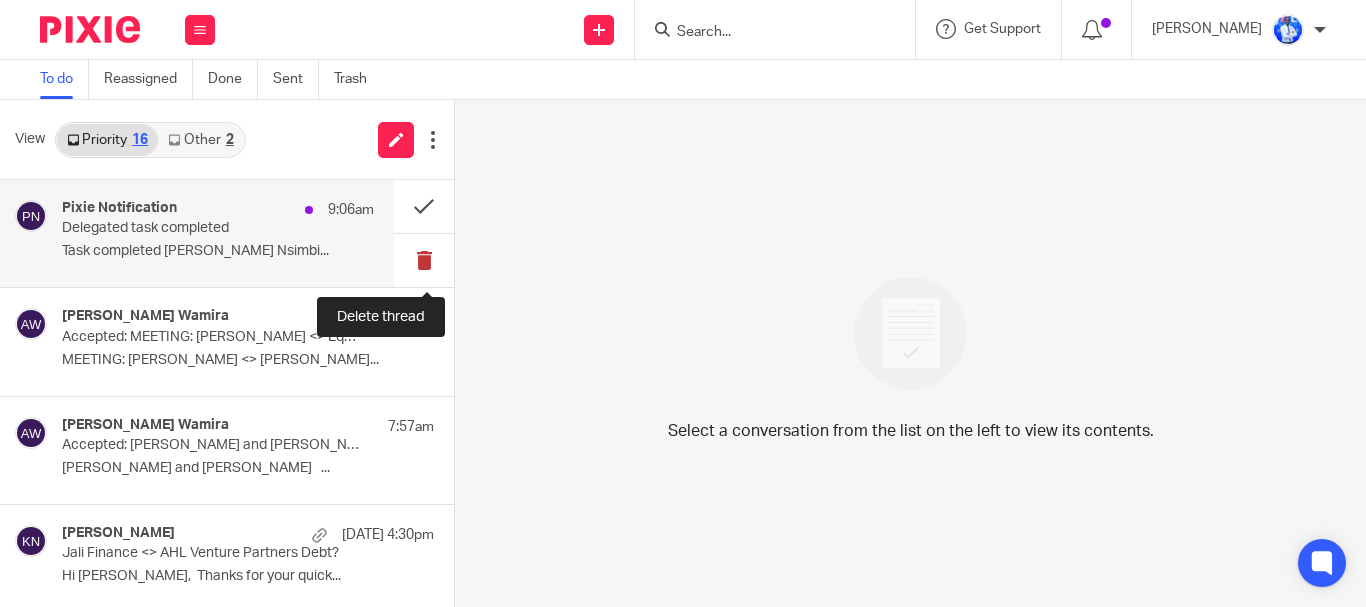 click at bounding box center (424, 260) 